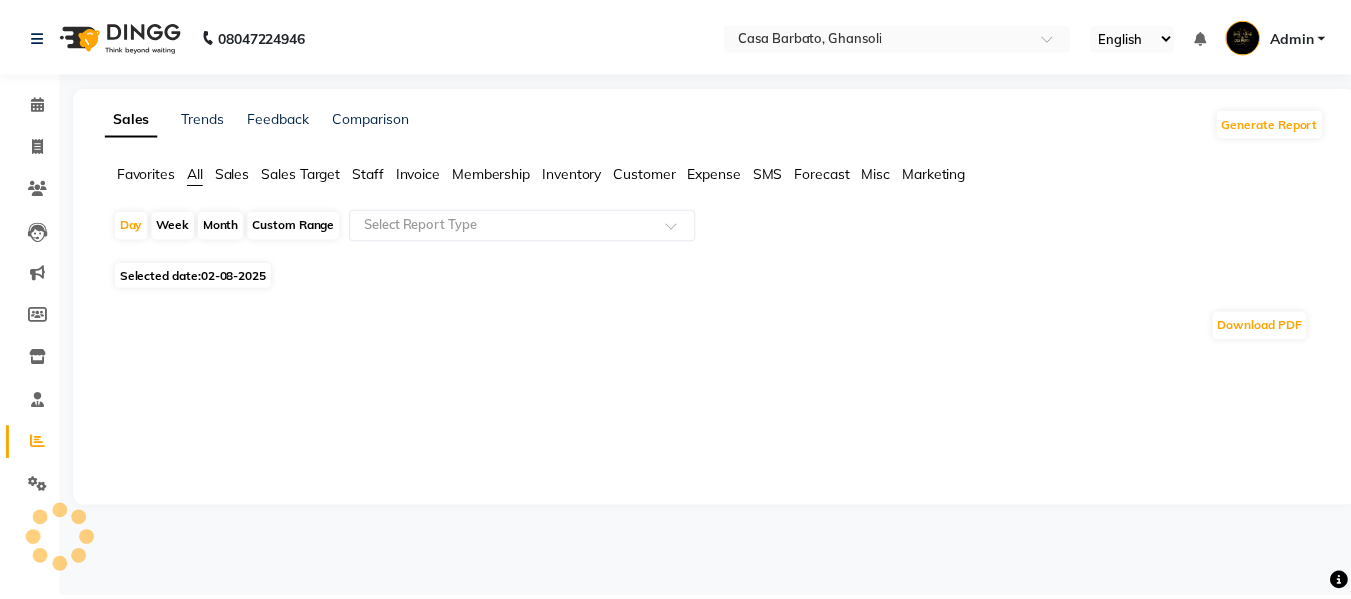 scroll, scrollTop: 0, scrollLeft: 0, axis: both 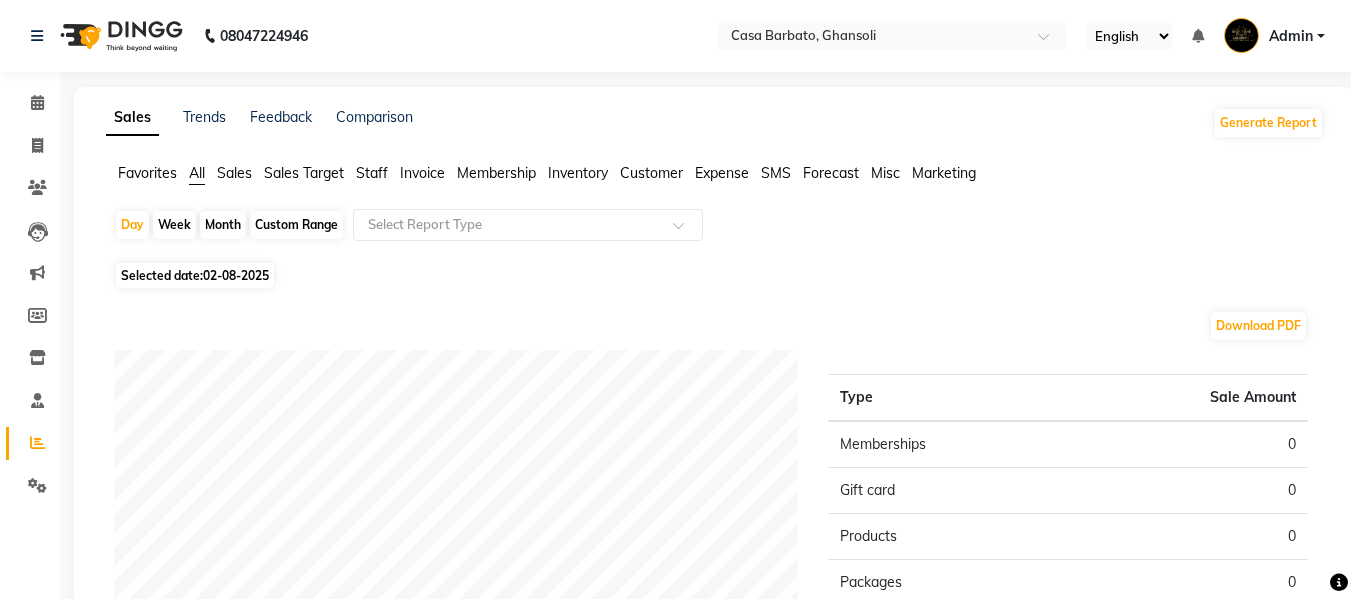 click on "Month" 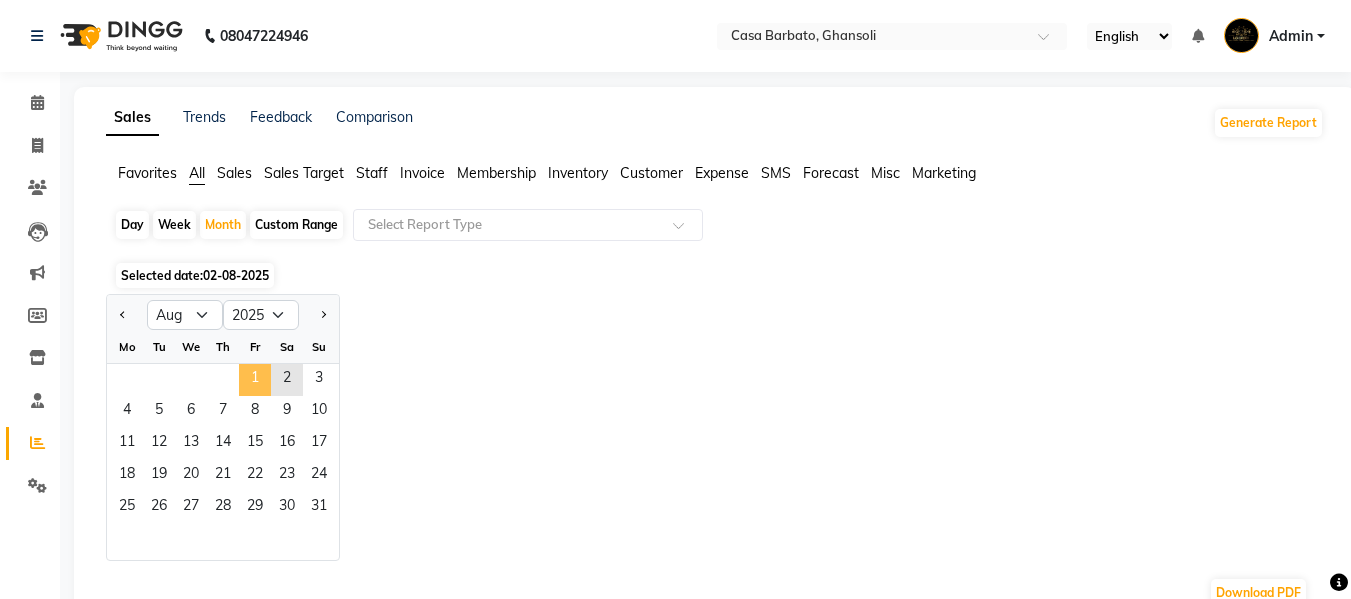 click on "1" 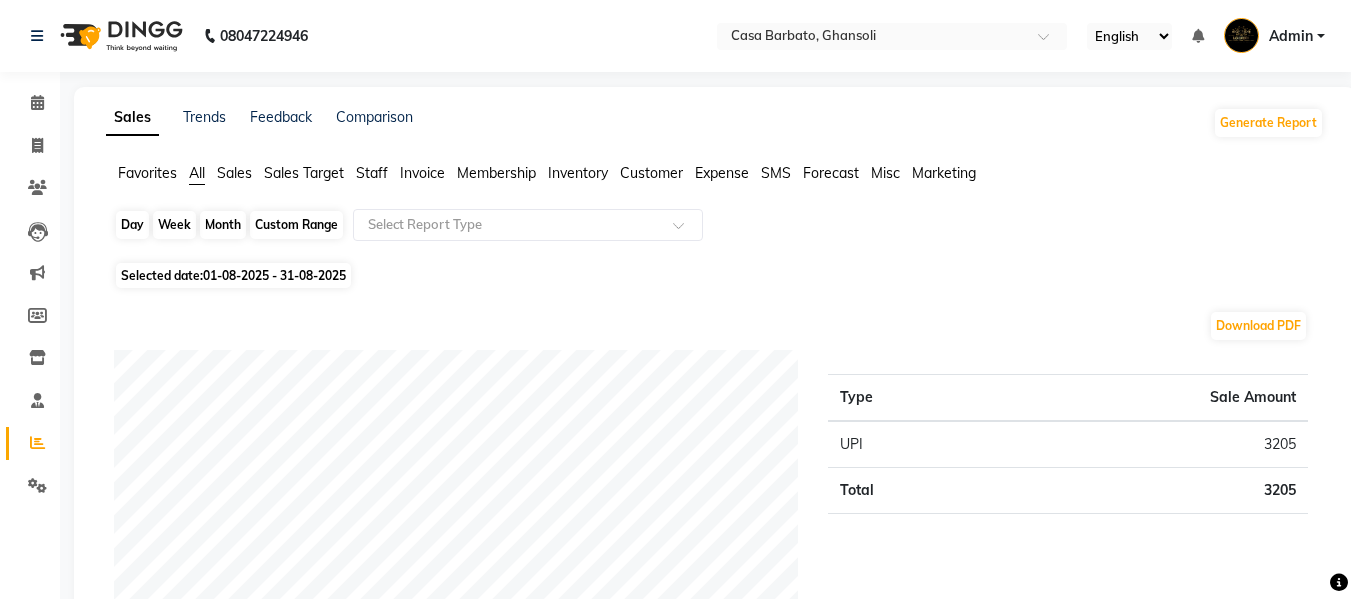 click on "Month" 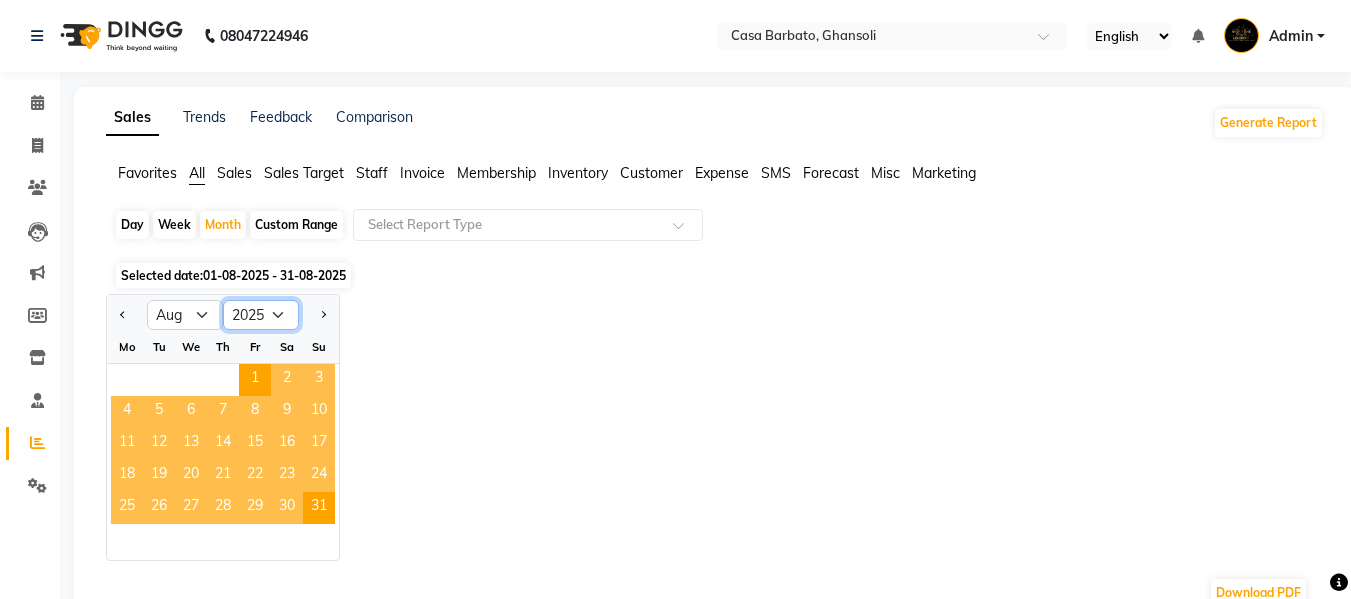 click on "2015 2016 2017 2018 2019 2020 2021 2022 2023 2024 2025 2026 2027 2028 2029 2030 2031 2032 2033 2034 2035" 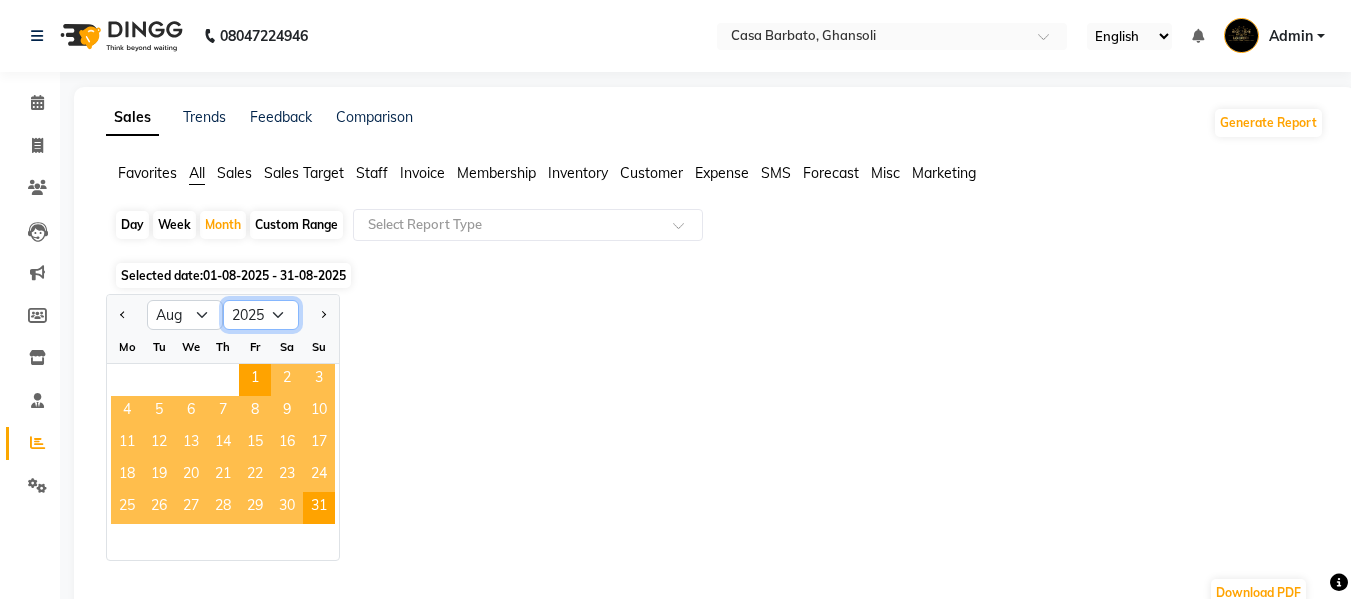 select on "2024" 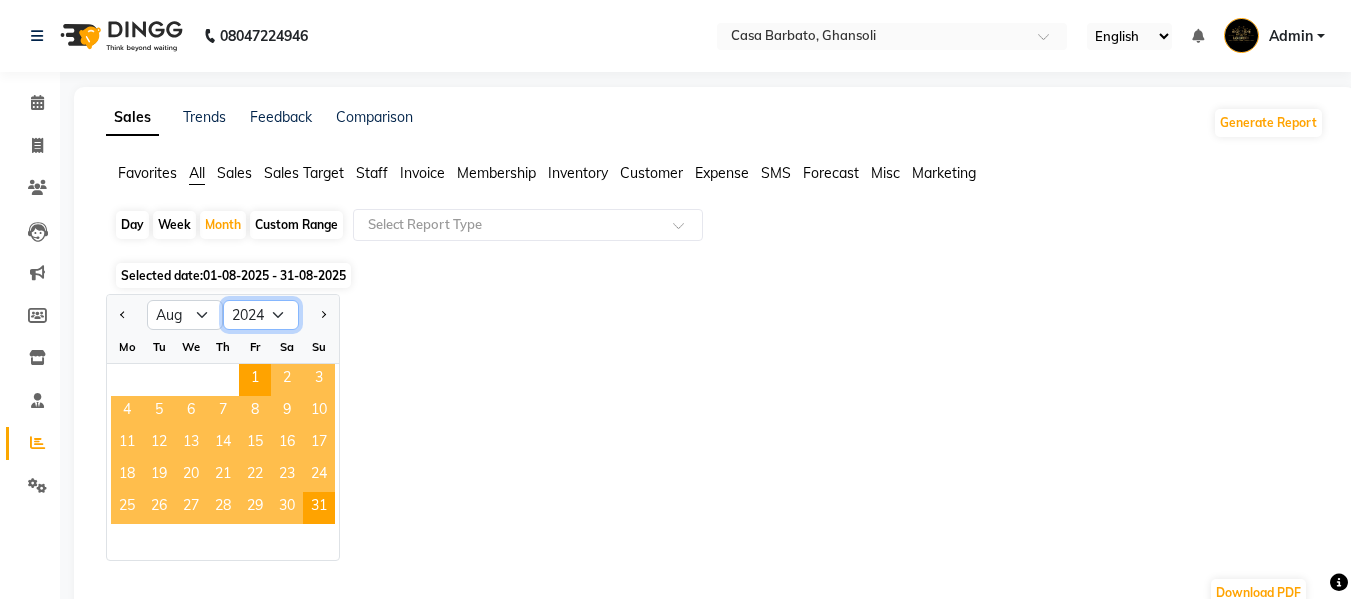 click on "2015 2016 2017 2018 2019 2020 2021 2022 2023 2024 2025 2026 2027 2028 2029 2030 2031 2032 2033 2034 2035" 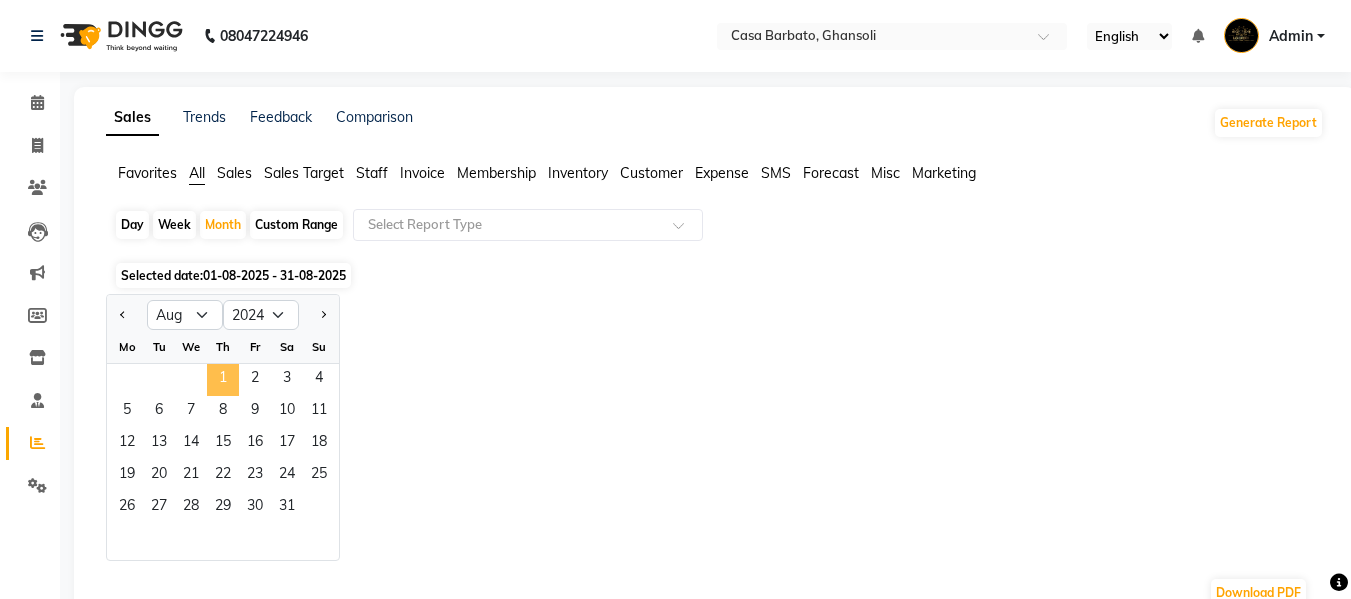 click on "1" 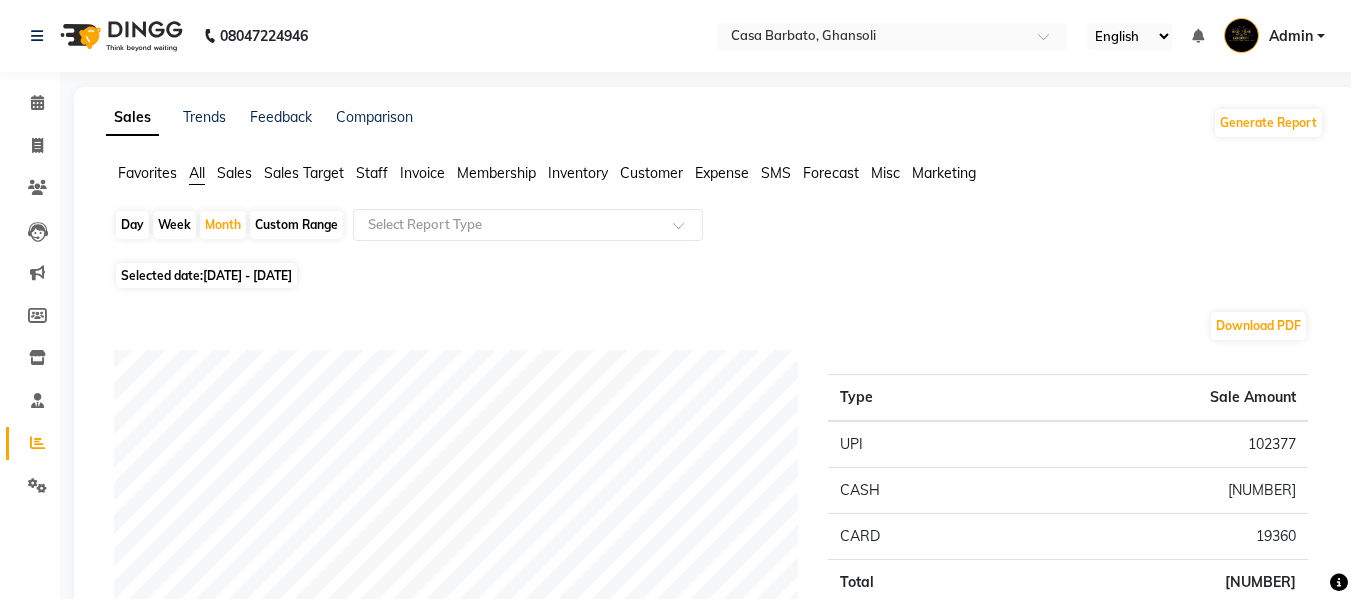 scroll, scrollTop: 524, scrollLeft: 0, axis: vertical 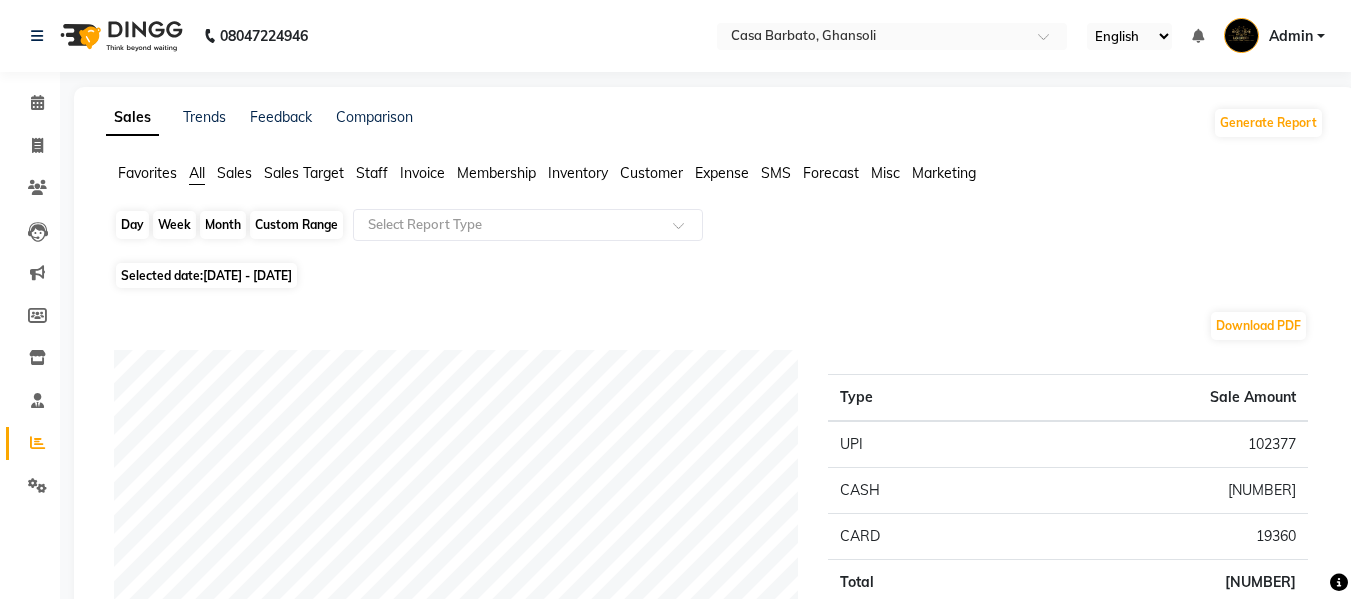 click on "Month" 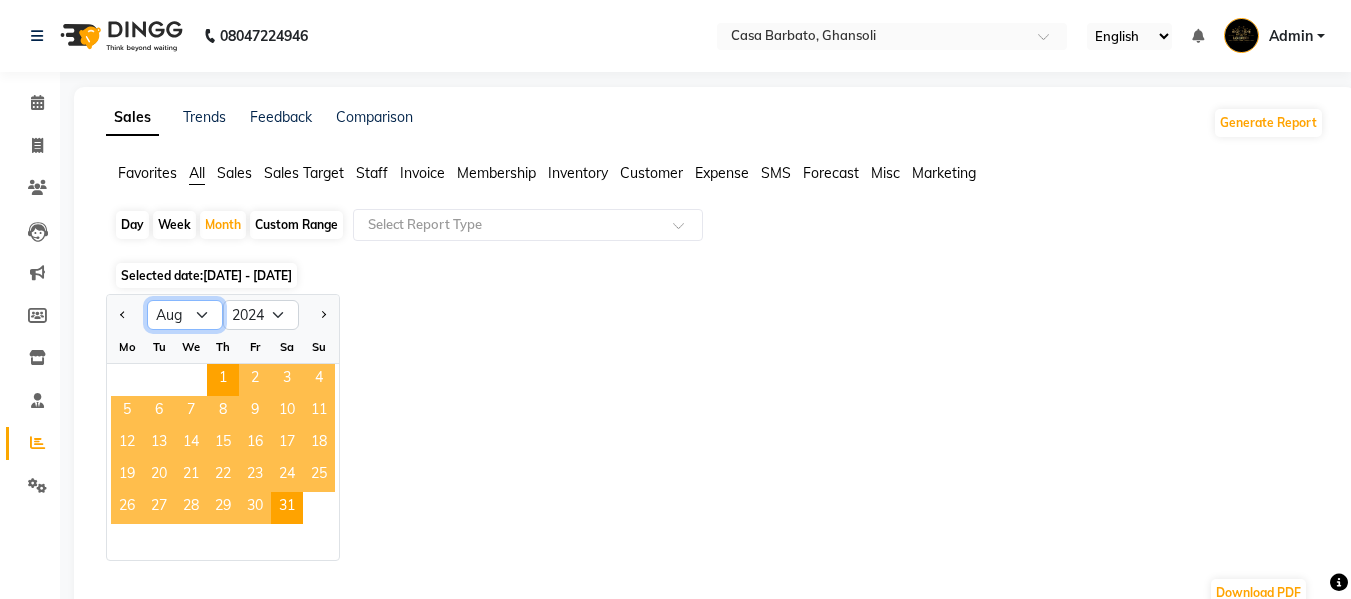 click on "Jan Feb Mar Apr May Jun Jul Aug Sep Oct Nov Dec" 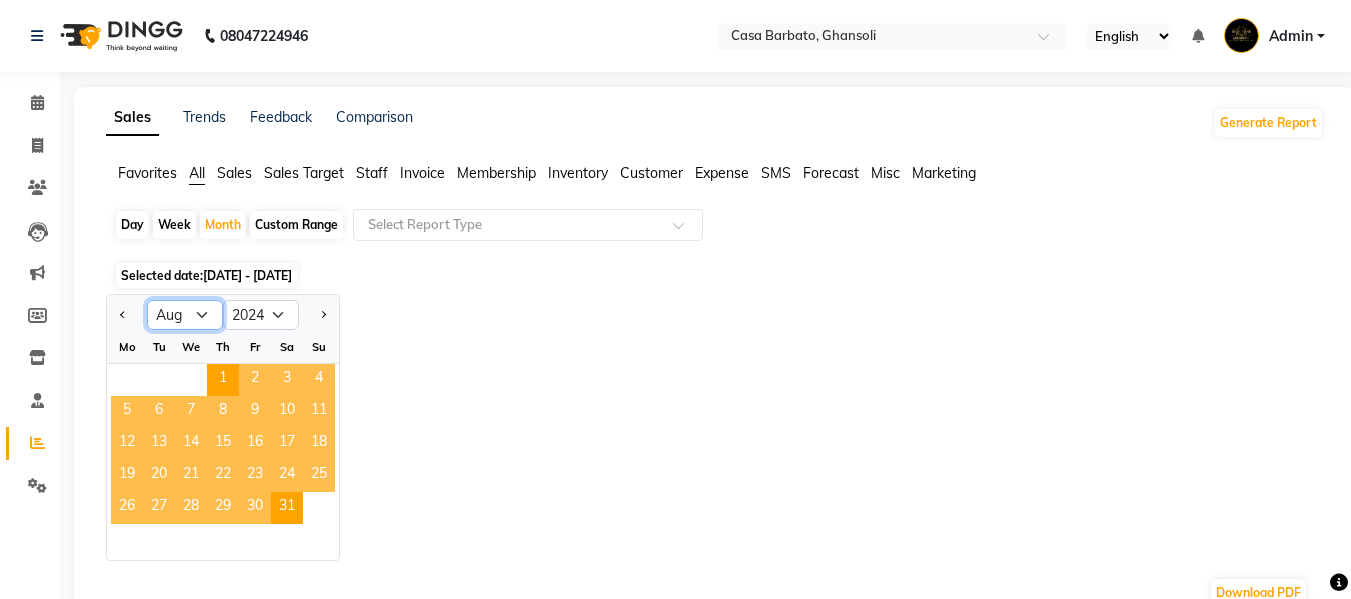 select on "9" 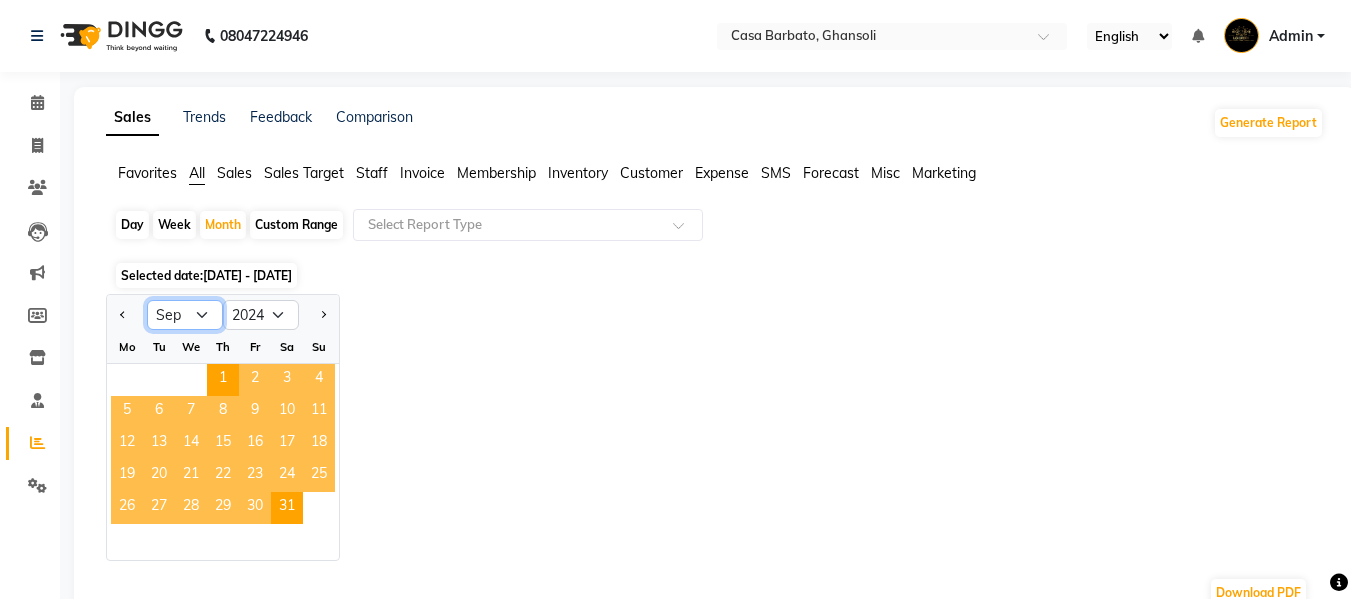 click on "Jan Feb Mar Apr May Jun Jul Aug Sep Oct Nov Dec" 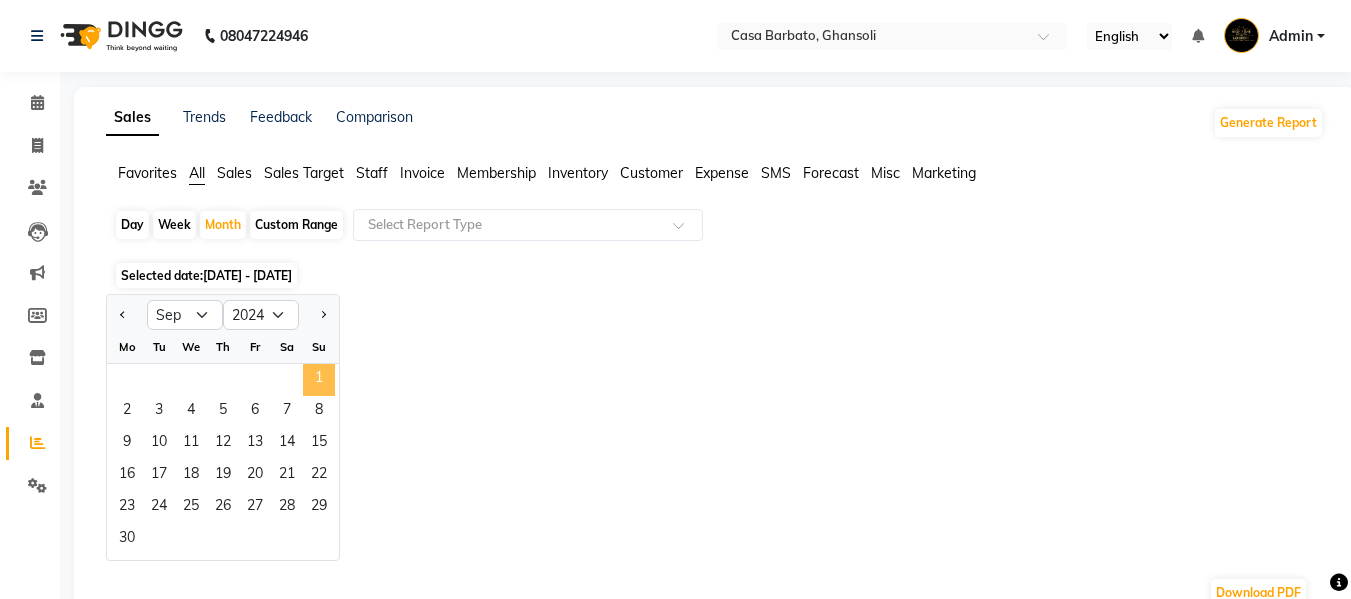 click on "1" 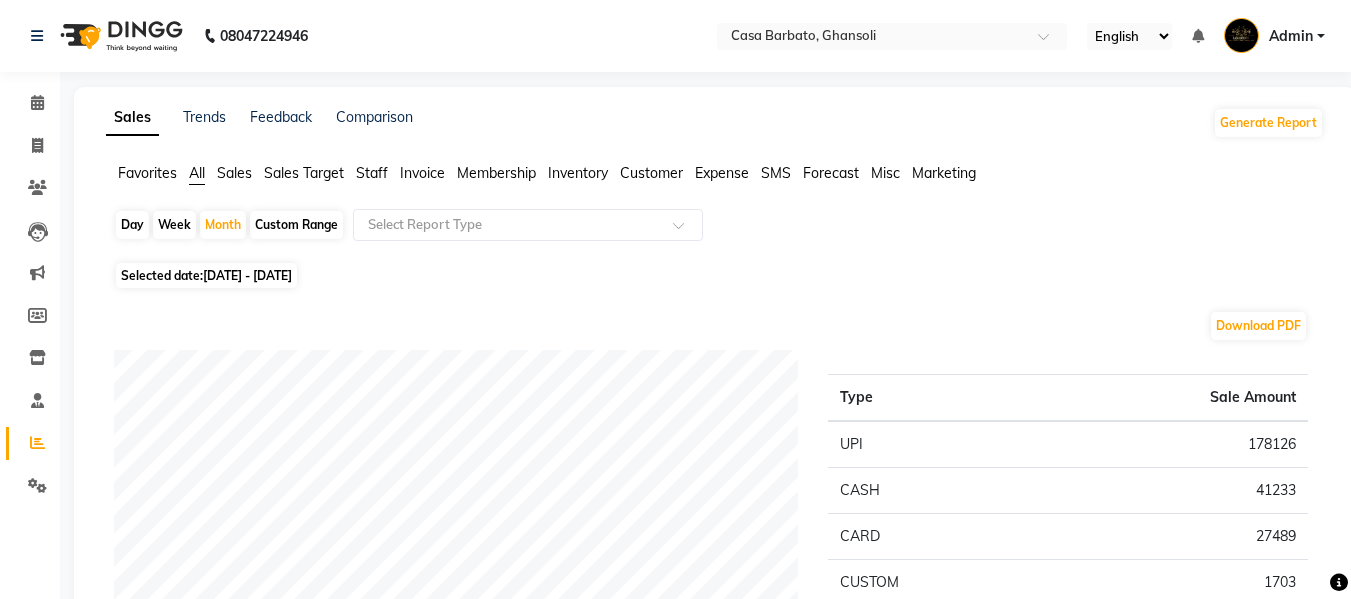 scroll, scrollTop: 524, scrollLeft: 0, axis: vertical 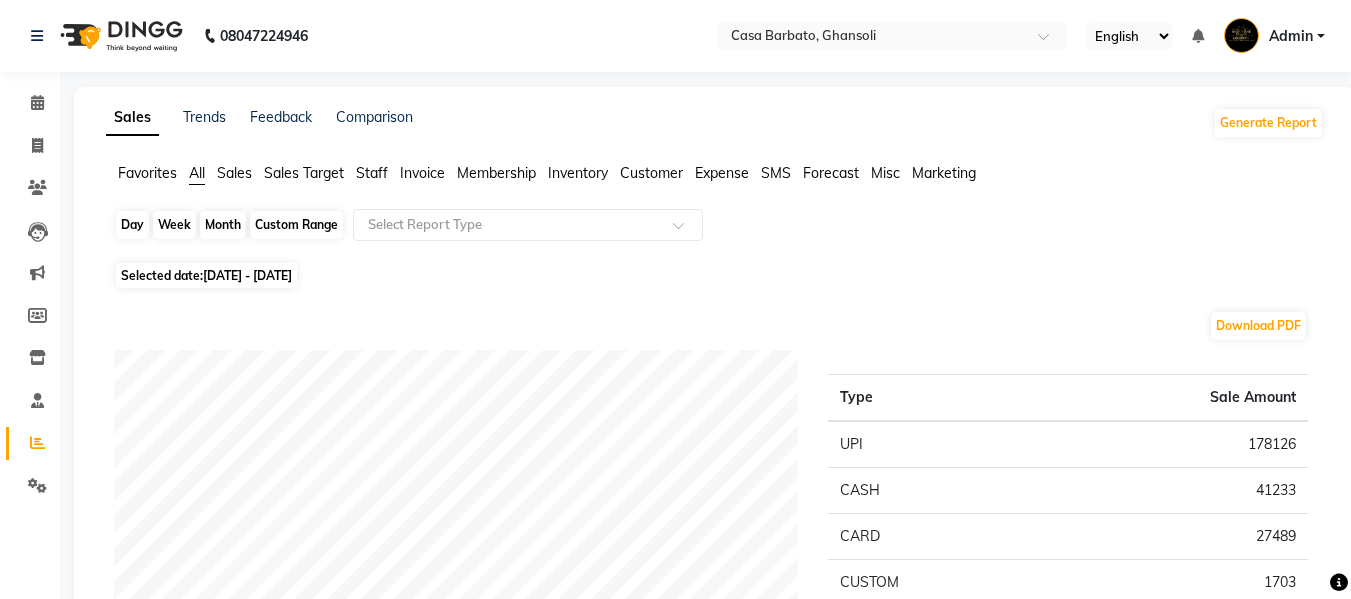 click on "Month" 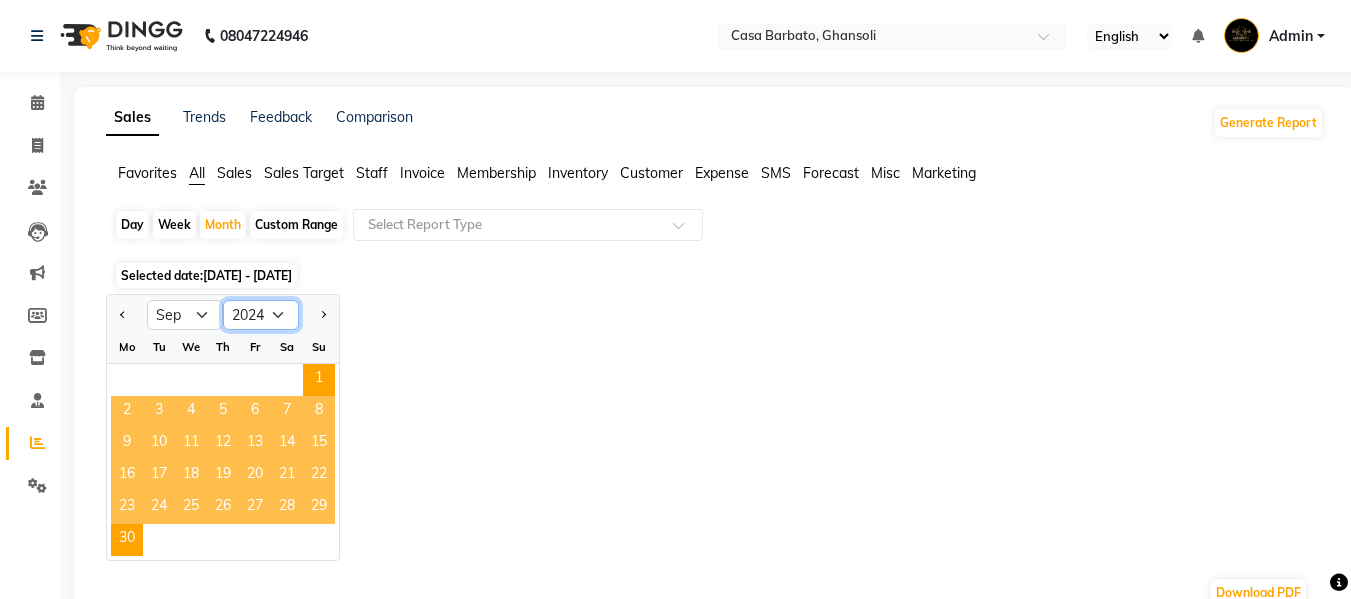click on "2014 2015 2016 2017 2018 2019 2020 2021 2022 2023 2024 2025 2026 2027 2028 2029 2030 2031 2032 2033 2034" 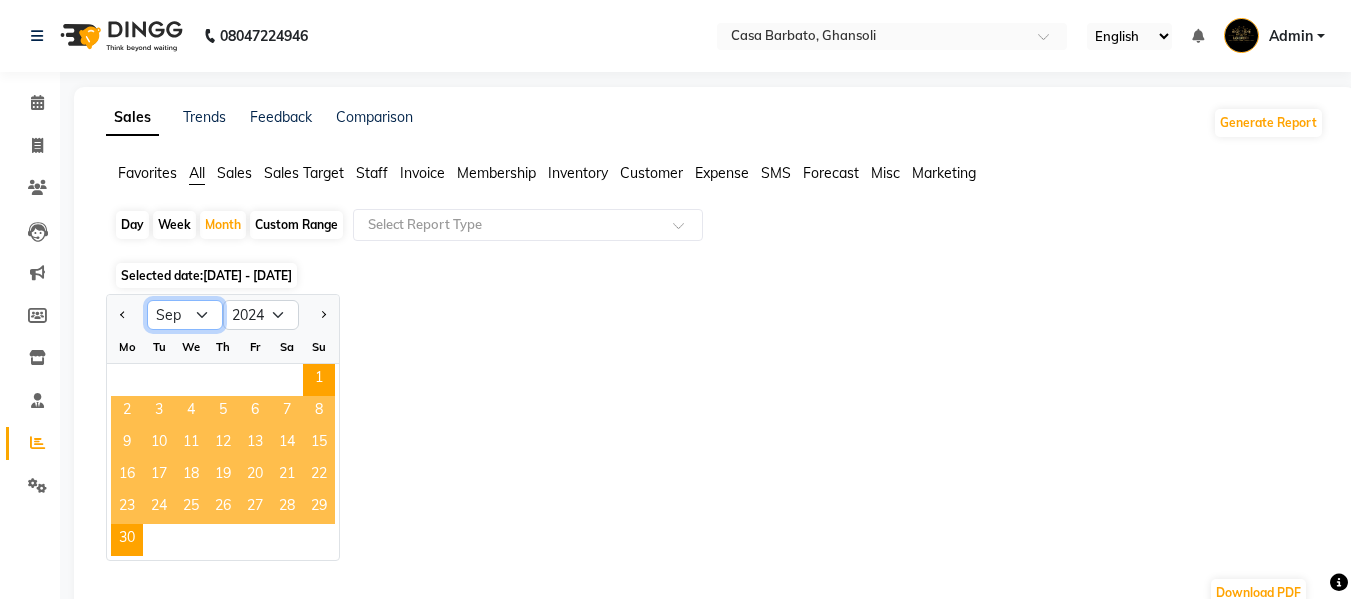 click on "Jan Feb Mar Apr May Jun Jul Aug Sep Oct Nov Dec" 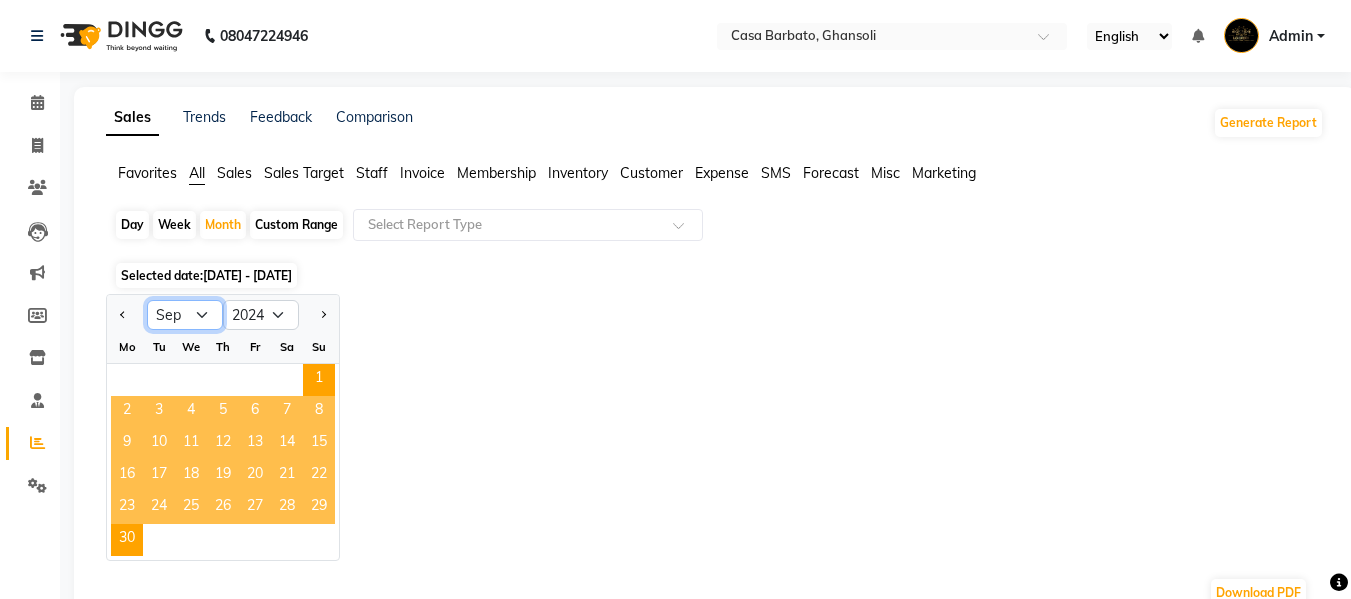 select on "10" 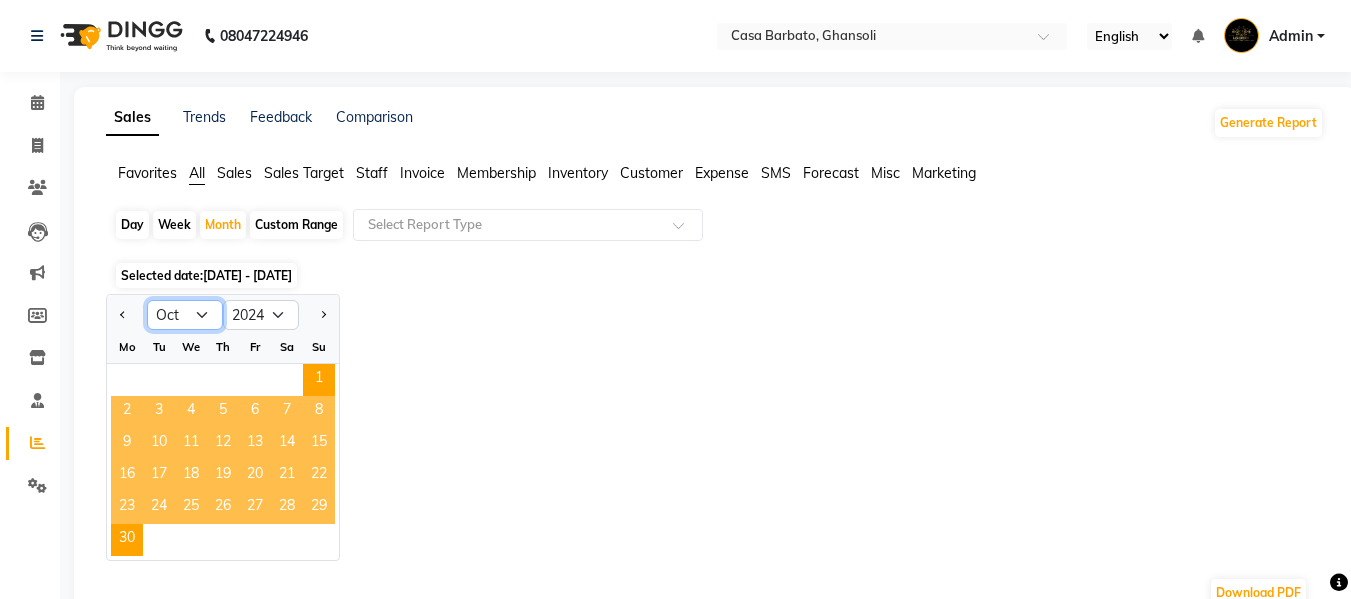 click on "Jan Feb Mar Apr May Jun Jul Aug Sep Oct Nov Dec" 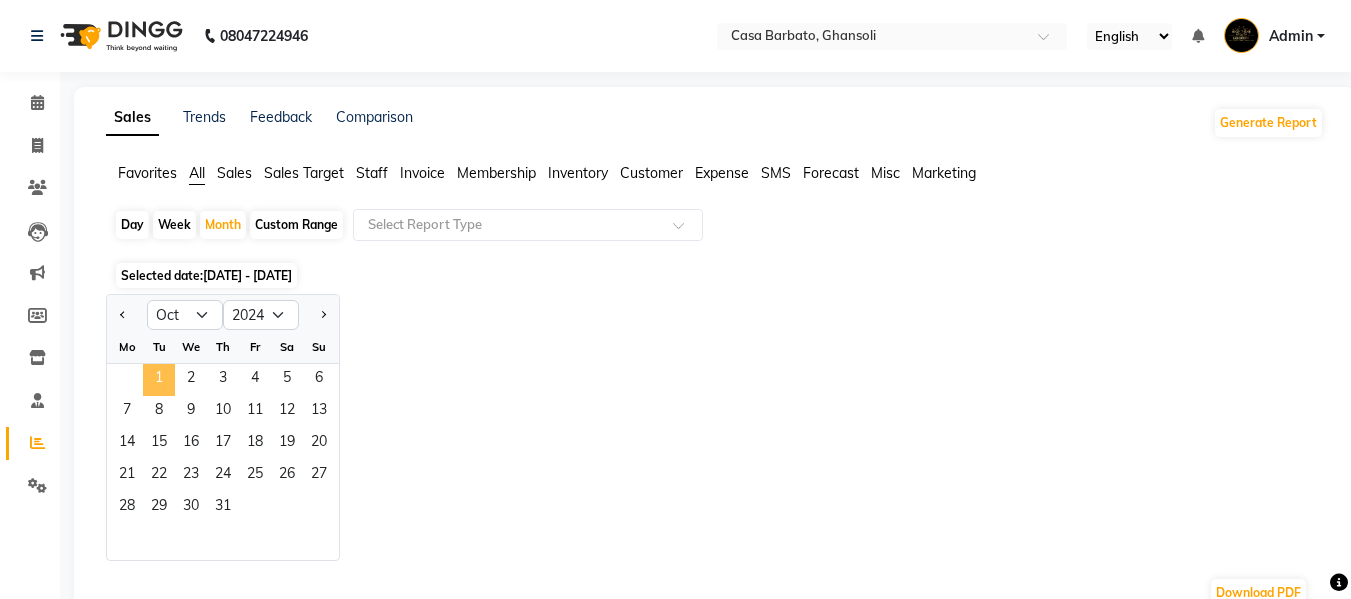 click on "1" 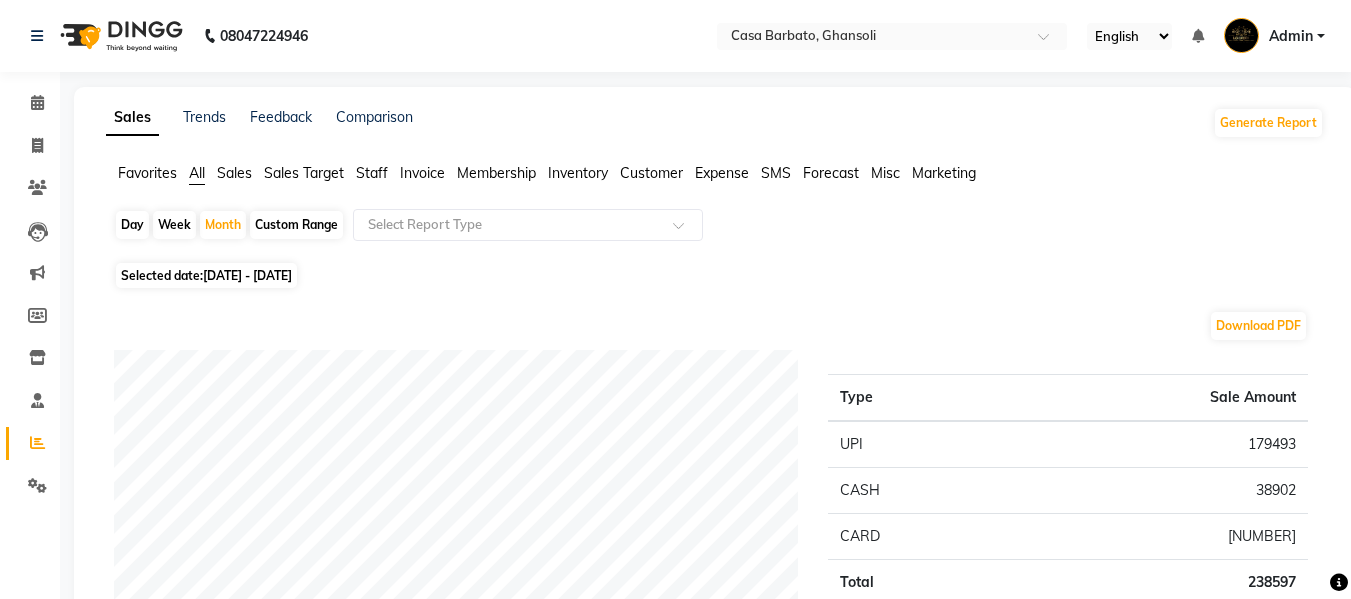 scroll, scrollTop: 524, scrollLeft: 0, axis: vertical 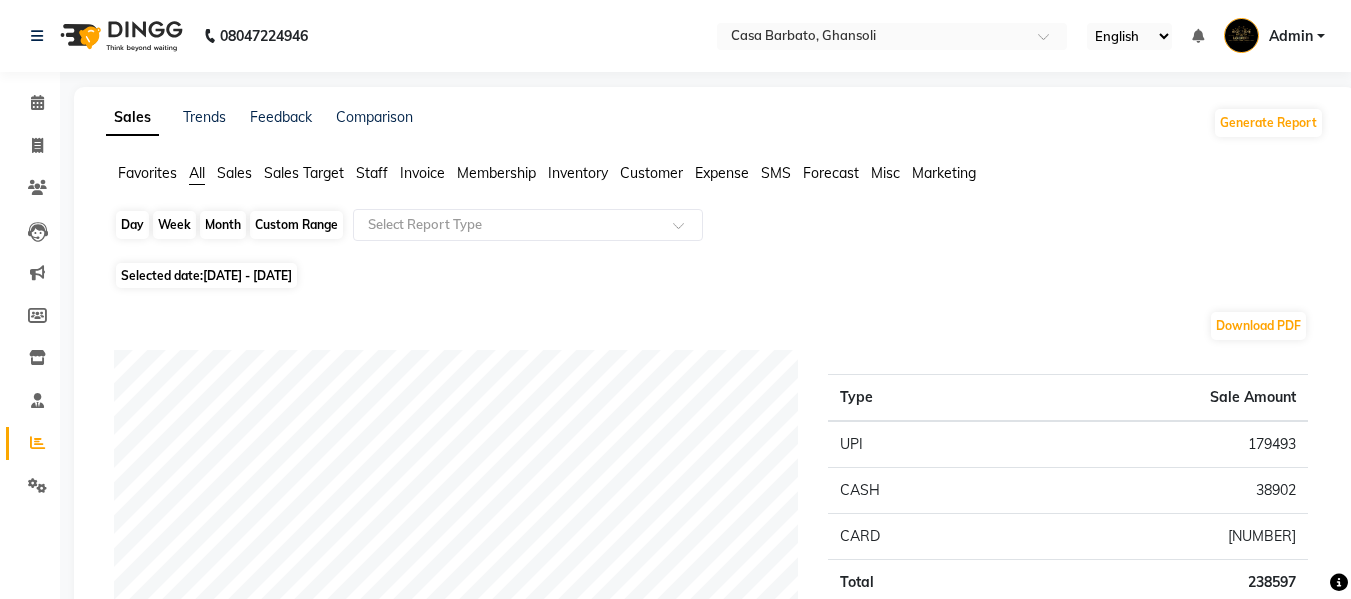 click on "Month" 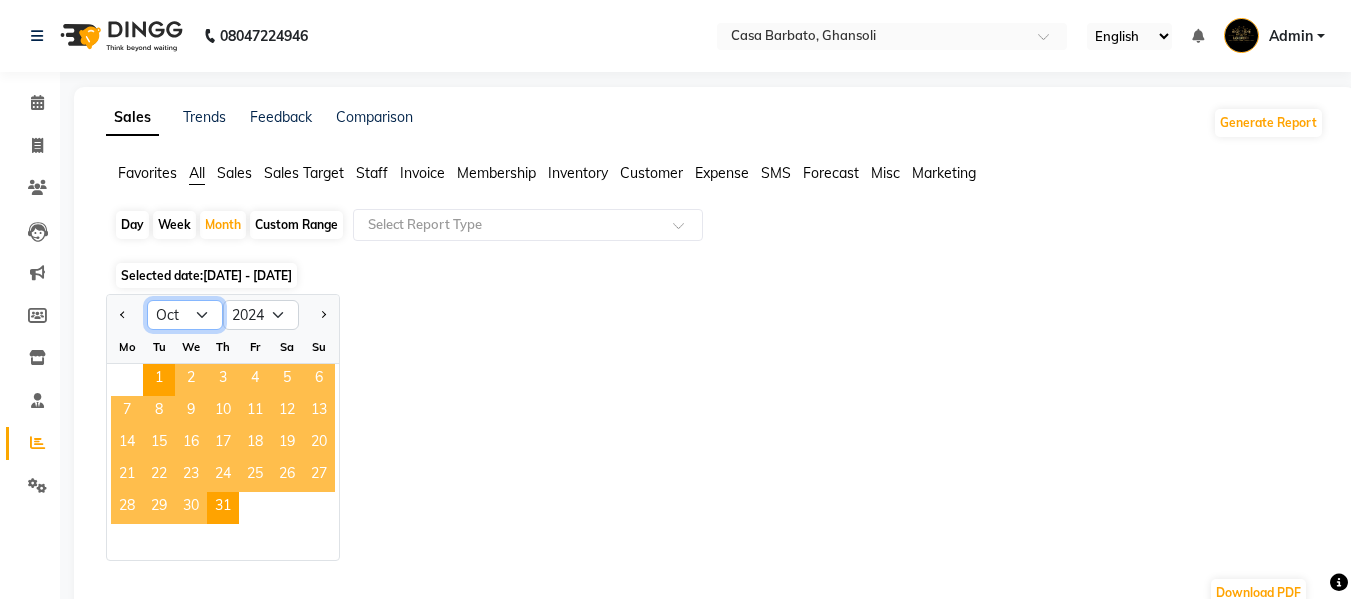 click on "Jan Feb Mar Apr May Jun Jul Aug Sep Oct Nov Dec" 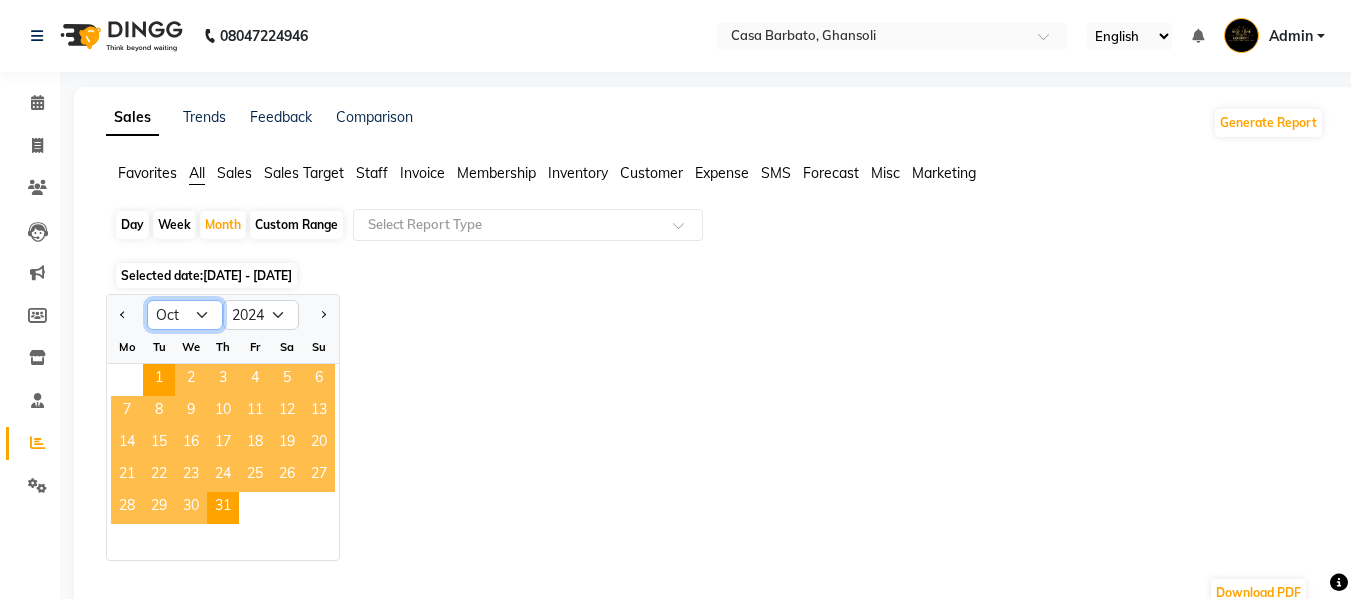 select on "11" 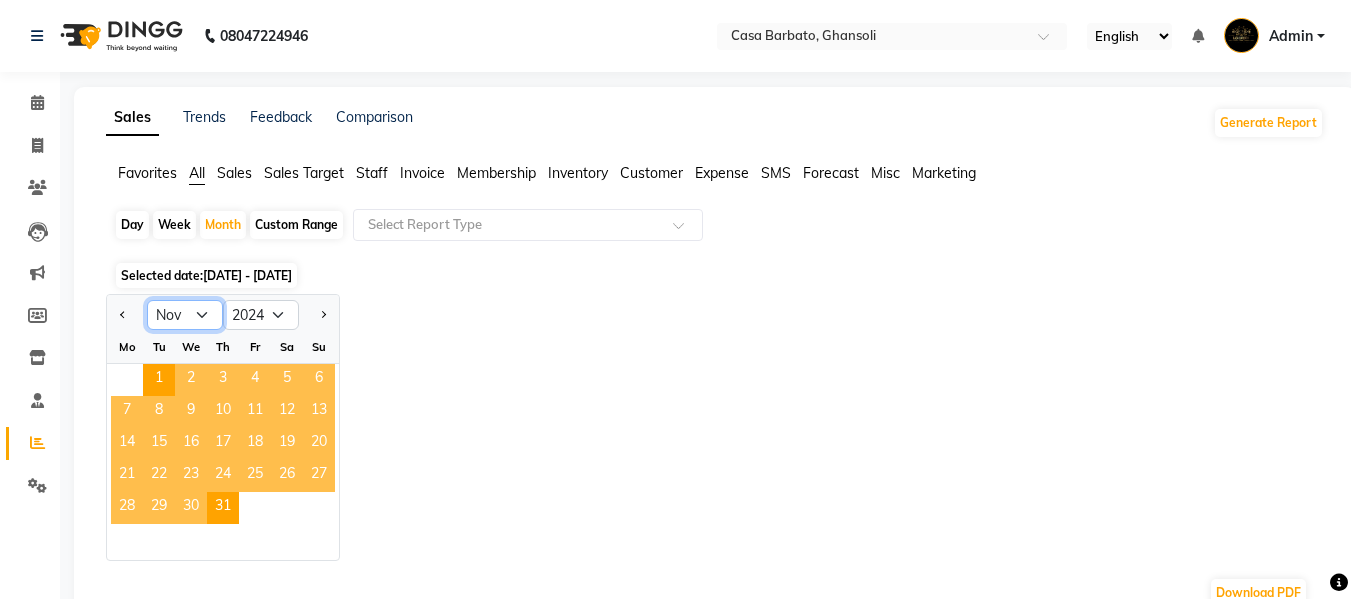 click on "Jan Feb Mar Apr May Jun Jul Aug Sep Oct Nov Dec" 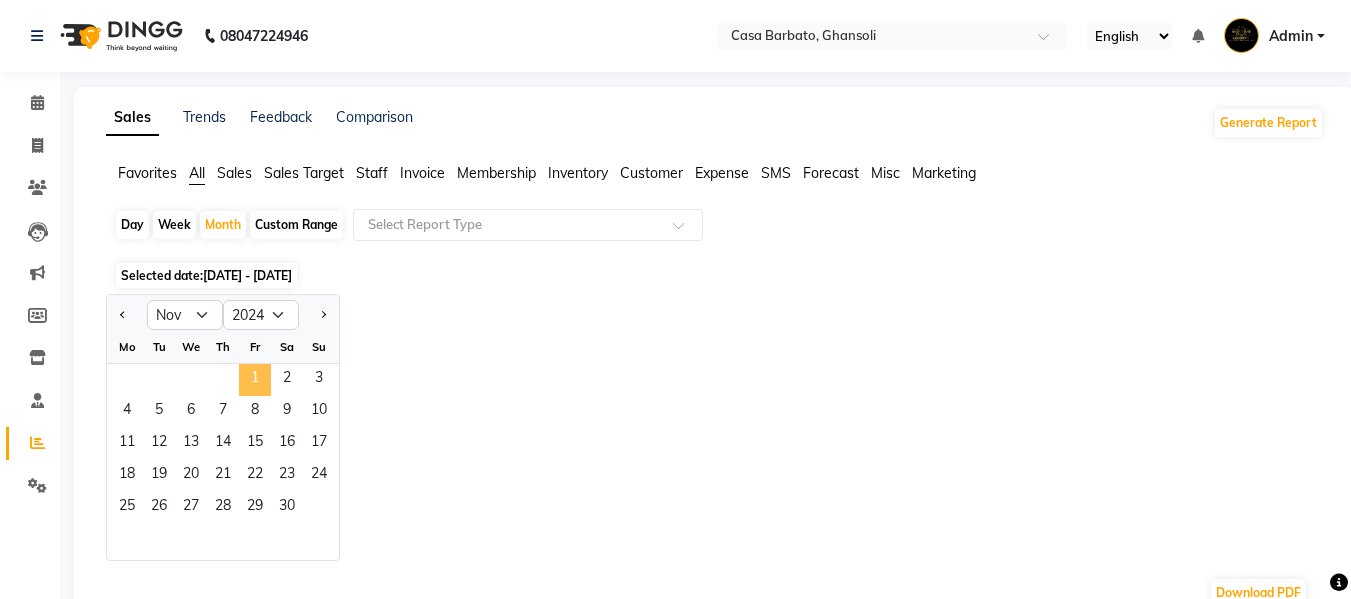 click on "1" 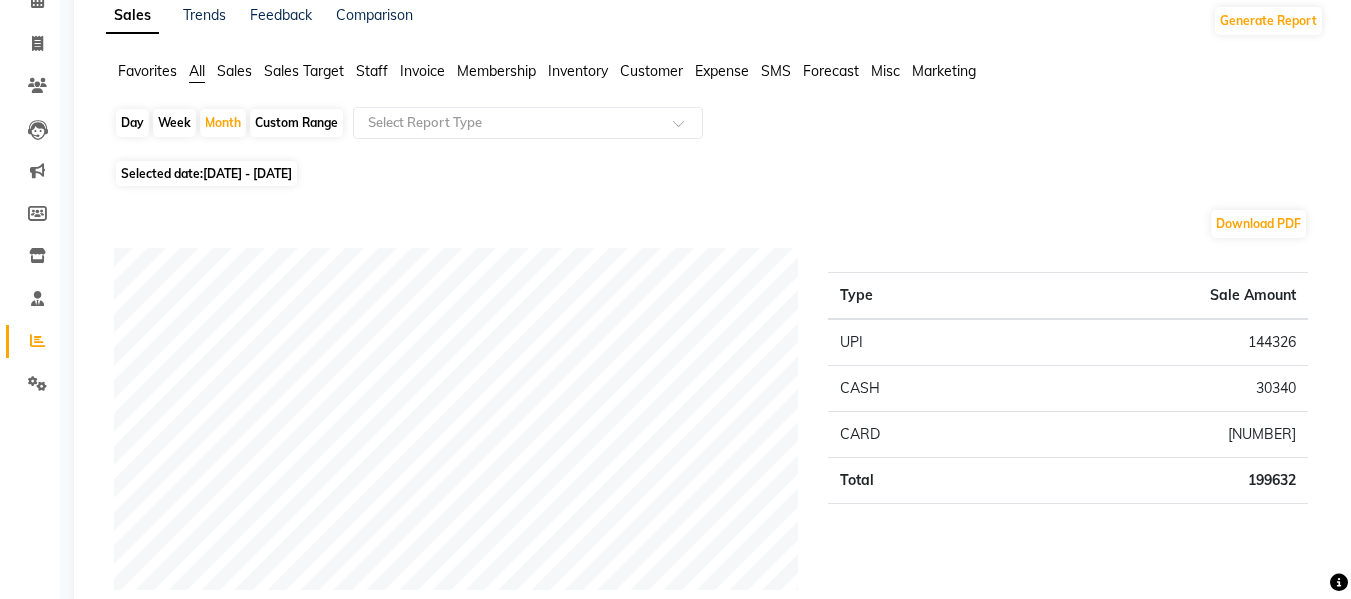 scroll, scrollTop: 36, scrollLeft: 0, axis: vertical 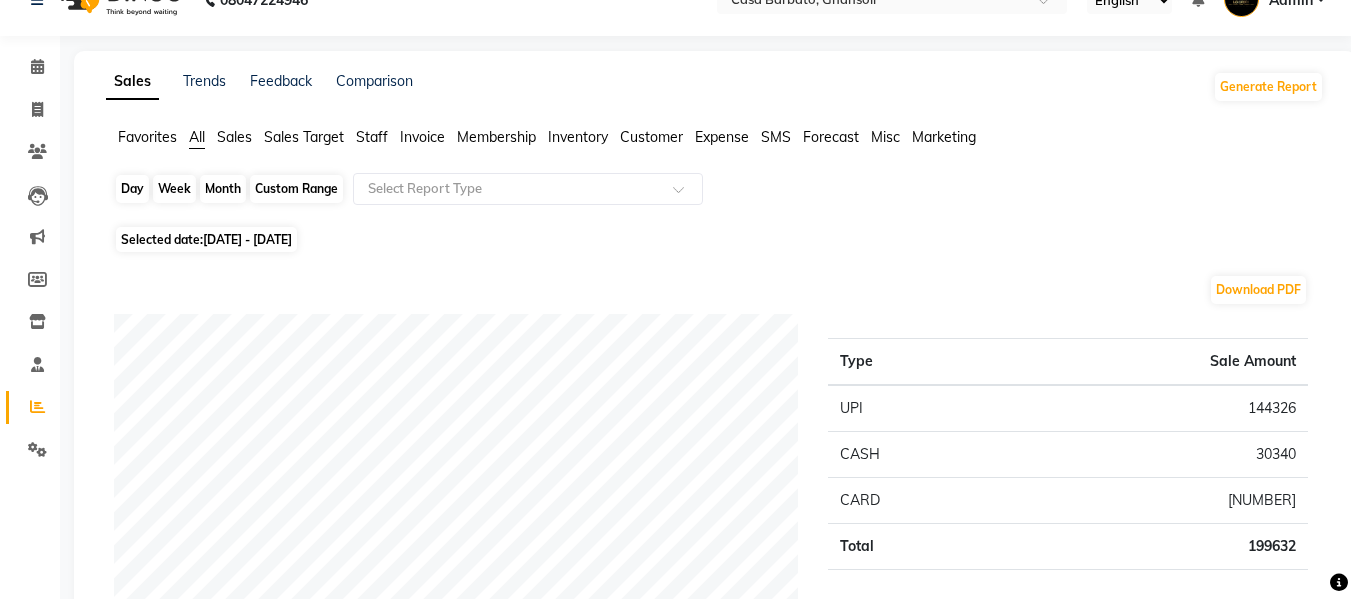 click on "Month" 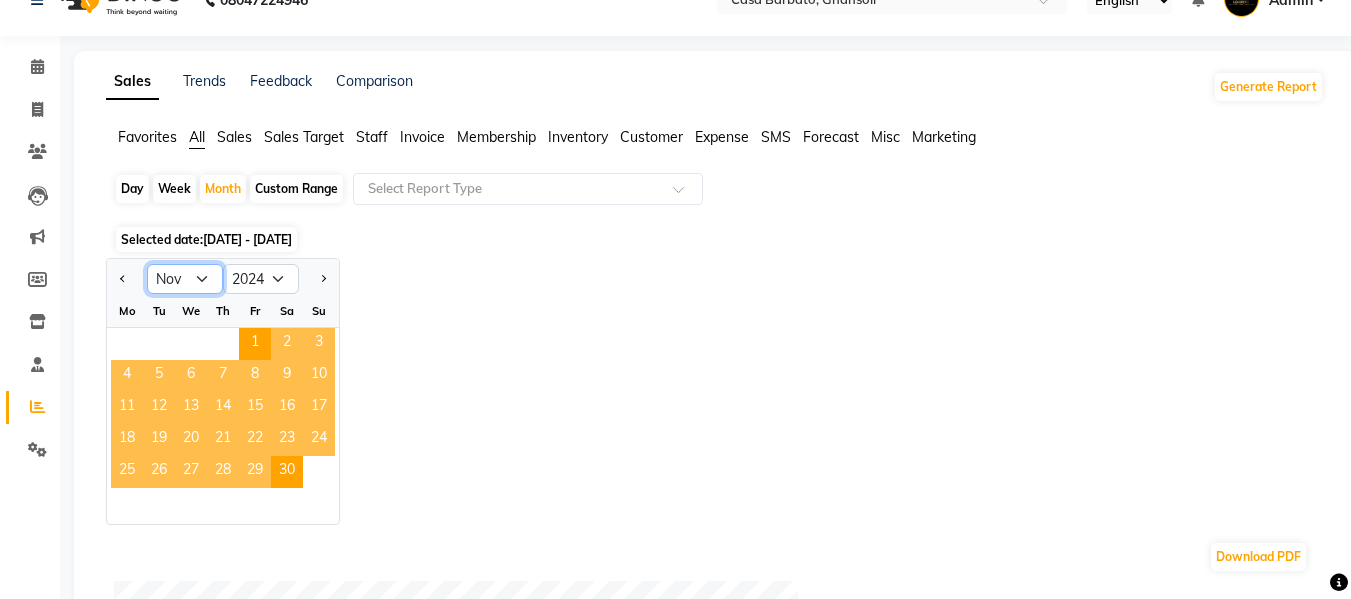 click on "Jan Feb Mar Apr May Jun Jul Aug Sep Oct Nov Dec" 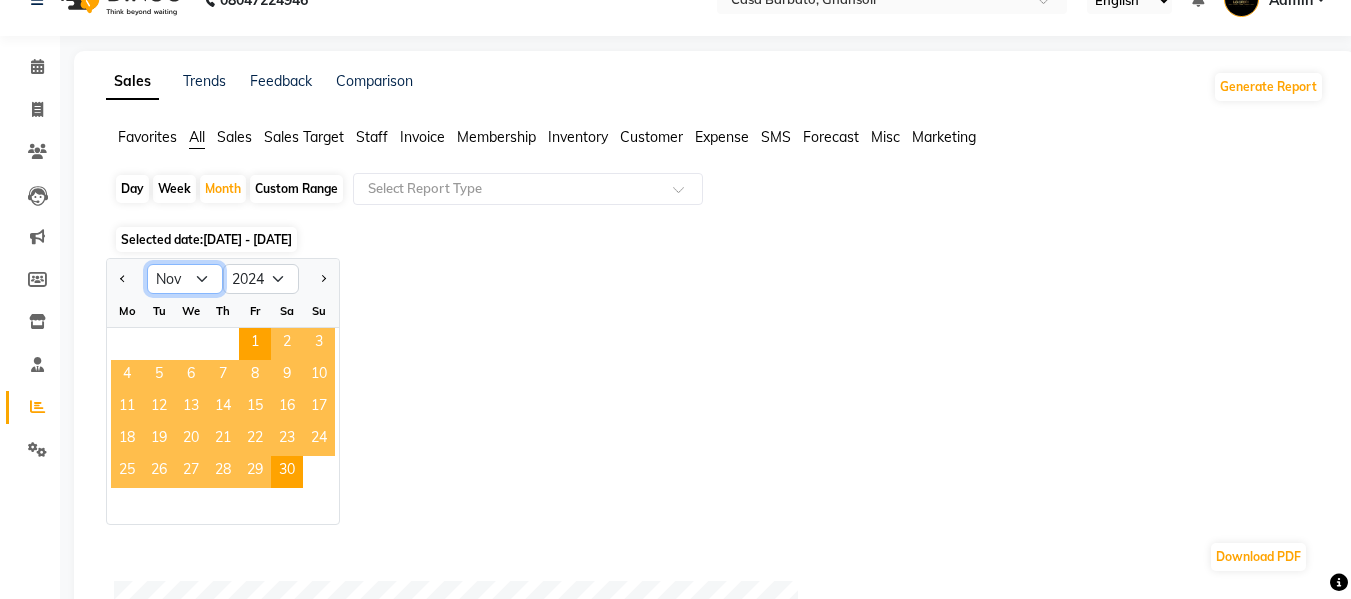select on "12" 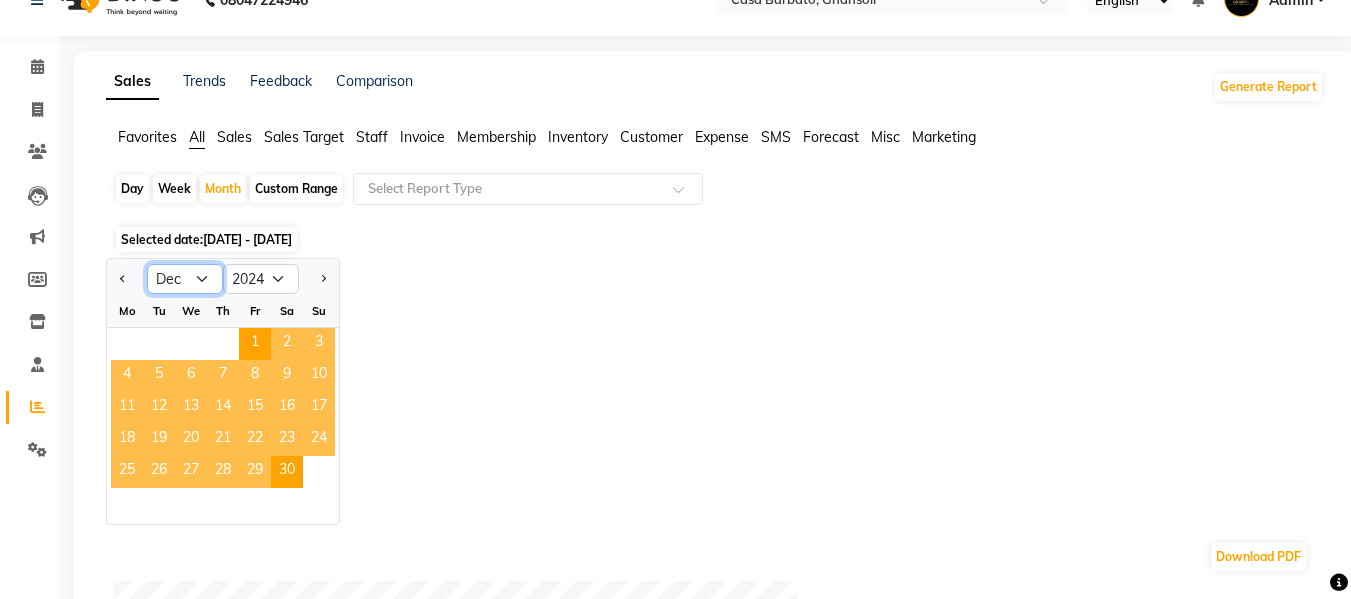 click on "Jan Feb Mar Apr May Jun Jul Aug Sep Oct Nov Dec" 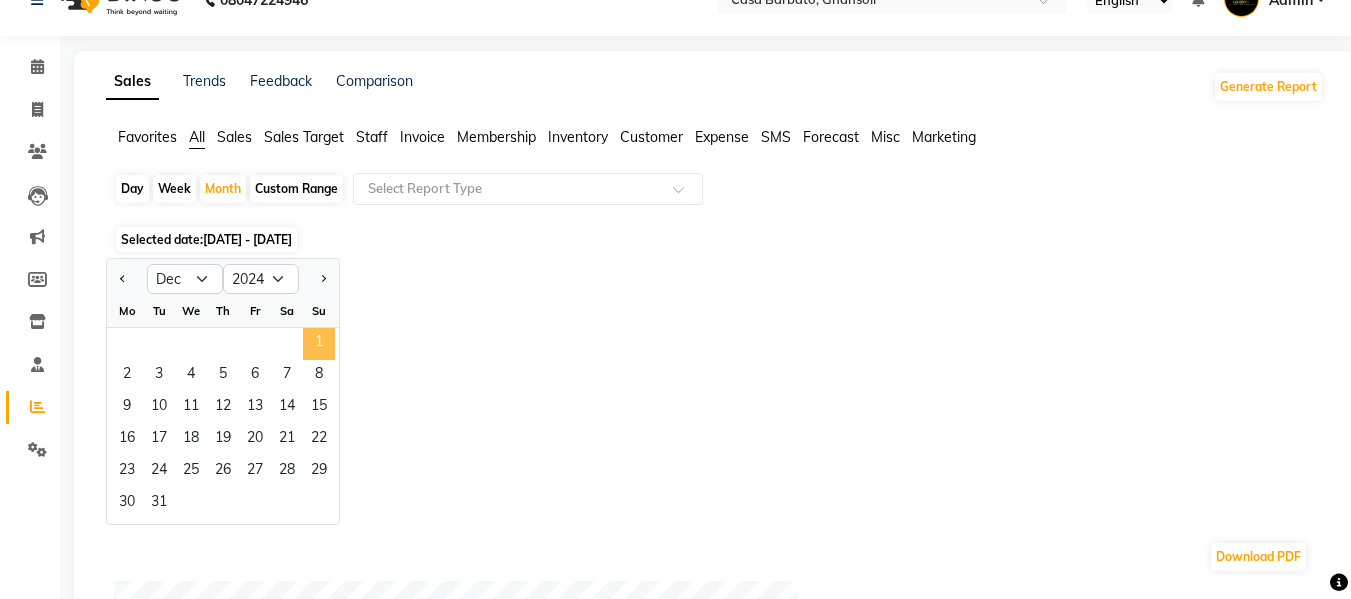 click on "1" 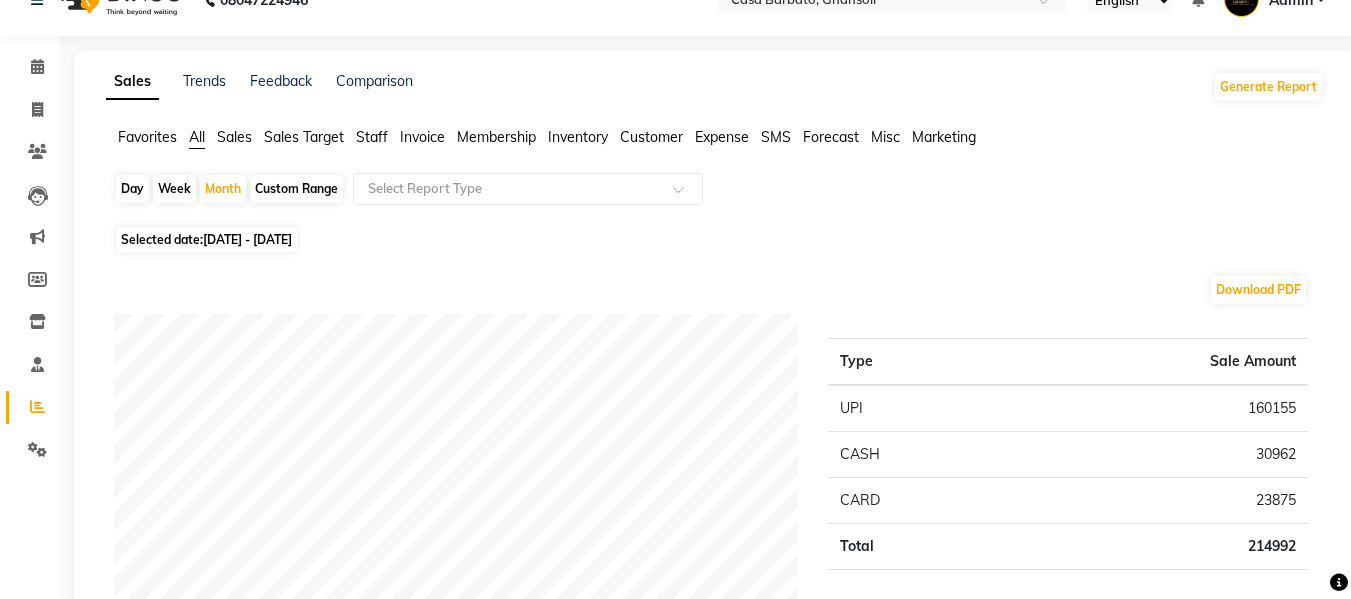 scroll, scrollTop: 560, scrollLeft: 0, axis: vertical 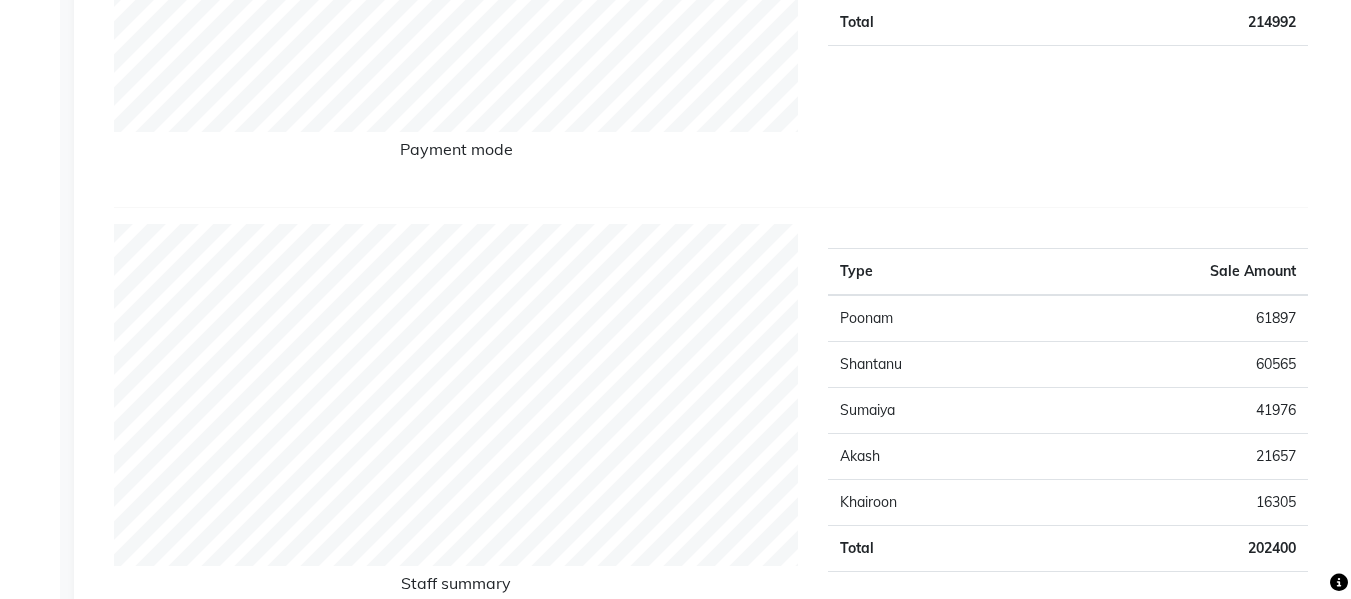 click on "Sales Trends Feedback Comparison Generate Report Favorites All Sales Sales Target Staff Invoice Membership Inventory Customer Expense SMS Forecast Misc Marketing  Day   Week   Month   Custom Range  Select Report Type Selected date:  [DATE] - [DATE]  Download PDF Payment mode Type Sale Amount UPI [NUMBER] CASH [NUMBER] CARD [NUMBER] Total [NUMBER] Staff summary Type Sale Amount [FIRST] [NUMBER] [FIRST]  [NUMBER] [FIRST] [NUMBER] [FIRST] [NUMBER] Total [NUMBER] Sales summary Type Sale Amount Gift card [NUMBER] Tips [NUMBER] Prepaid [NUMBER] Vouchers [NUMBER] Services [NUMBER] Products [NUMBER] Memberships [NUMBER] Fee [NUMBER] Packages [NUMBER] Total [NUMBER] Service by category Type Sale Amount [NAME] Signature Range [NUMBER] hydra therapy [NUMBER] Women Coloring [NUMBER] Women Haircut [NUMBER] Men's Hair Cut [NUMBER] Women Highlights Techniques [NUMBER] women Chocolate Wax [NUMBER] Women Keratin /Cysteine/ Qod/ Botox [NUMBER] Experience Rituals [NUMBER] Women Manicure & Pedicure [NUMBER] Others [NUMBER] Total [NUMBER] Service sales Type Sale Amount Women Haircut - Senior Hair Artist [PRICE] [PRICE]" 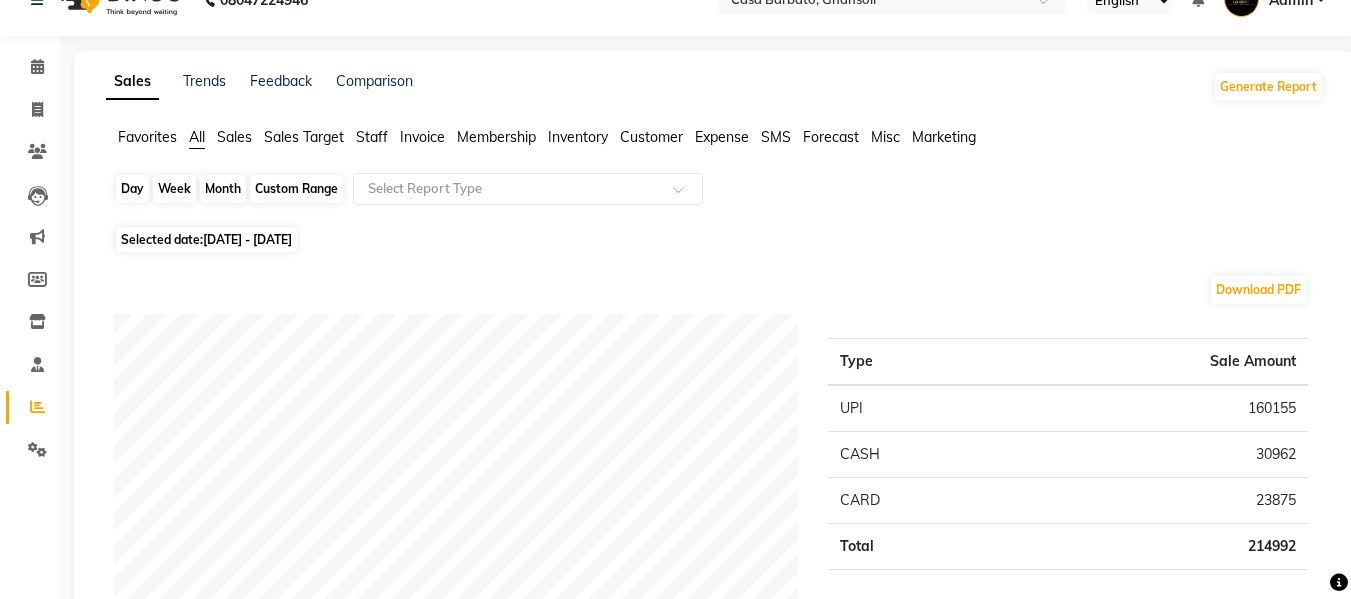 click on "Month" 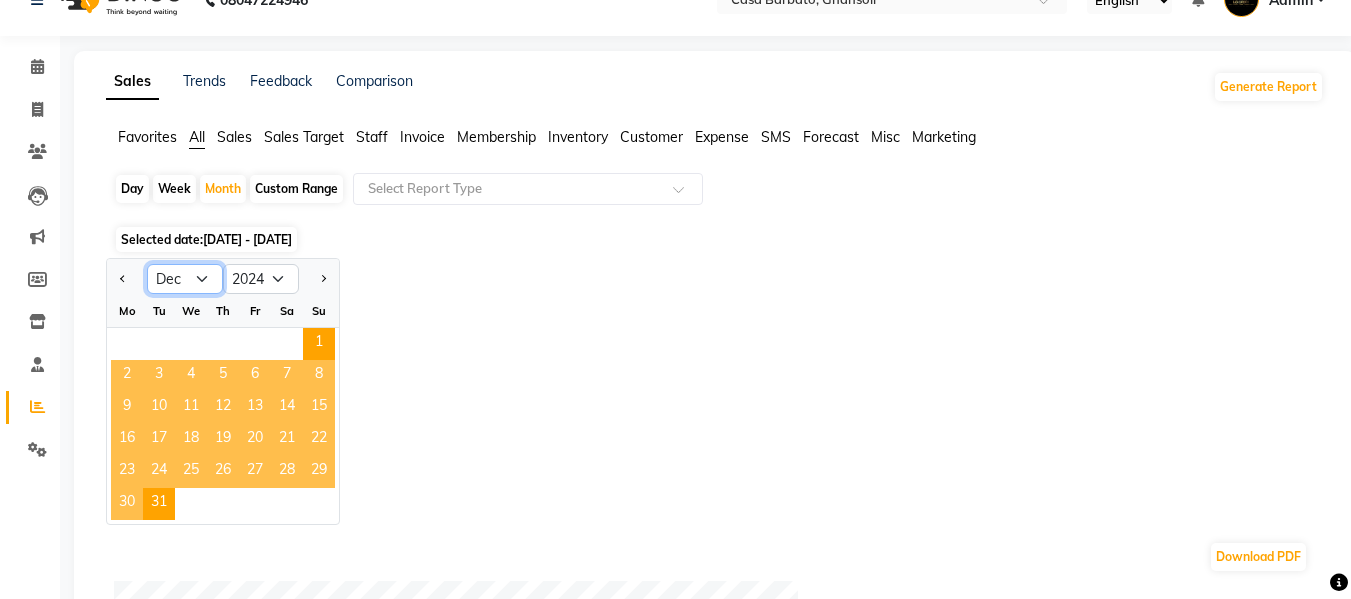 click on "Jan Feb Mar Apr May Jun Jul Aug Sep Oct Nov Dec" 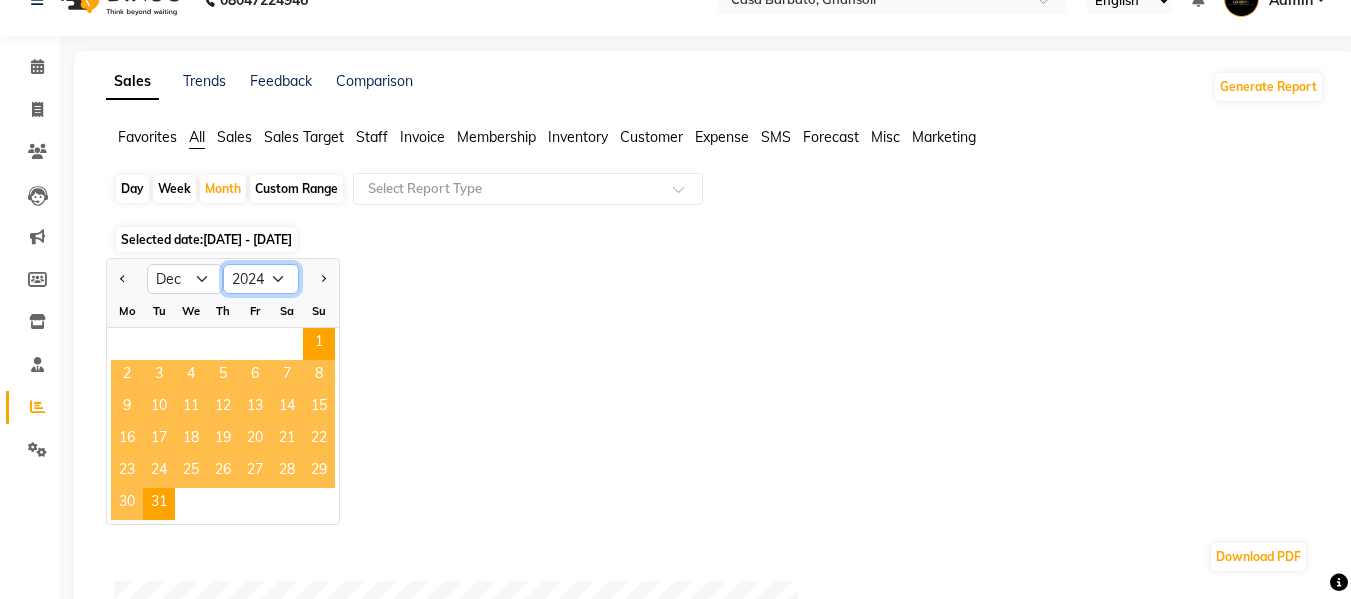 click on "2014 2015 2016 2017 2018 2019 2020 2021 2022 2023 2024 2025 2026 2027 2028 2029 2030 2031 2032 2033 2034" 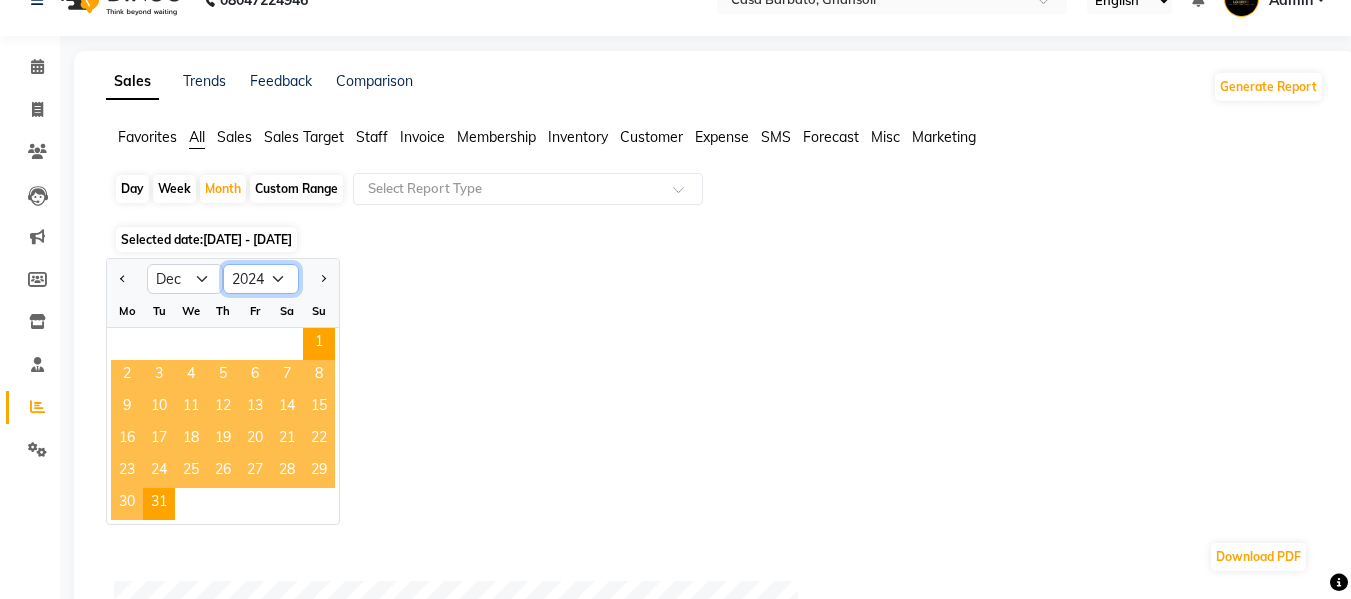 select on "2025" 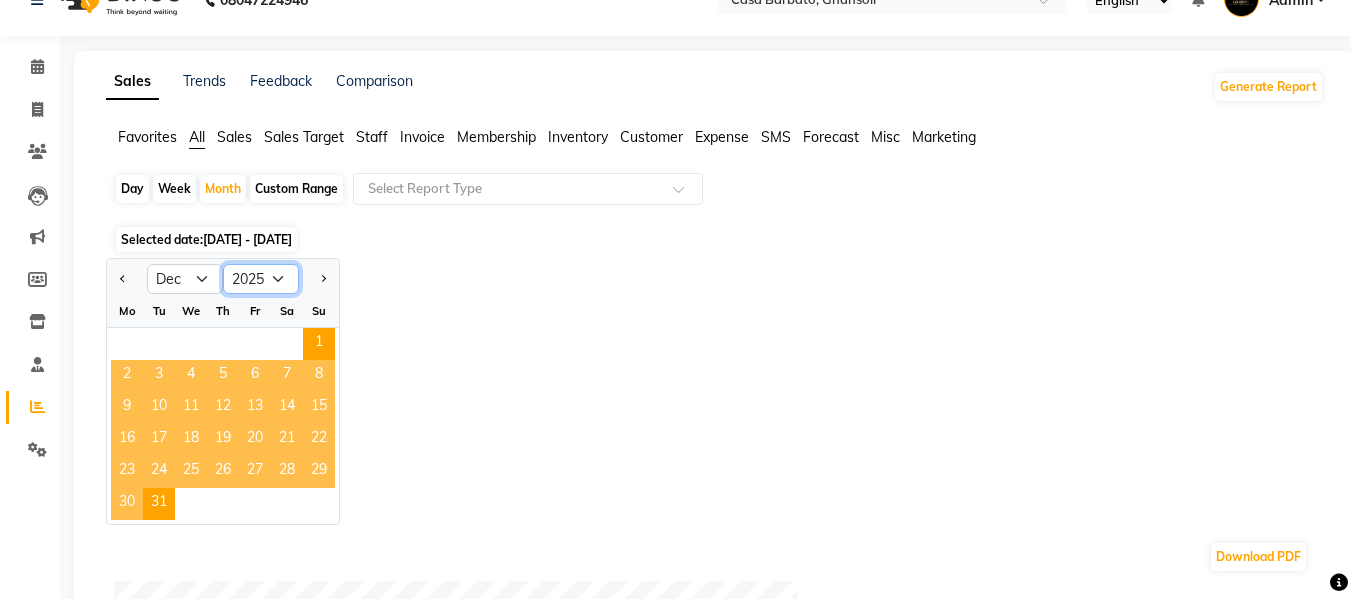 click on "2014 2015 2016 2017 2018 2019 2020 2021 2022 2023 2024 2025 2026 2027 2028 2029 2030 2031 2032 2033 2034" 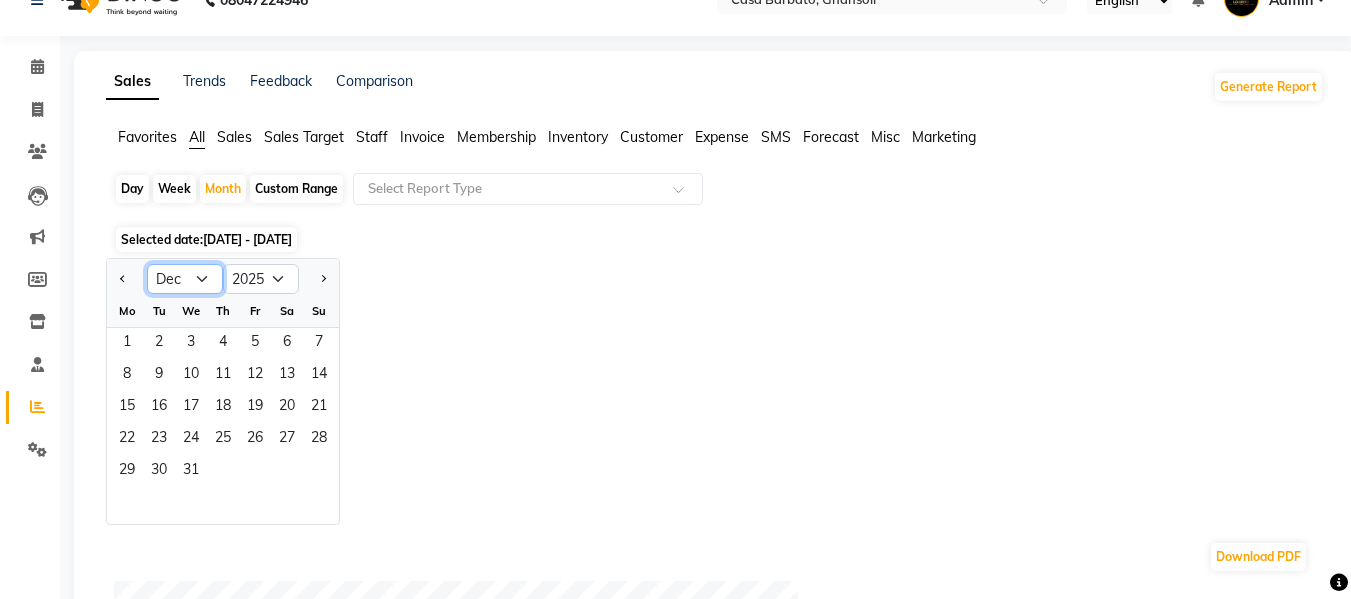 click on "Jan Feb Mar Apr May Jun Jul Aug Sep Oct Nov Dec" 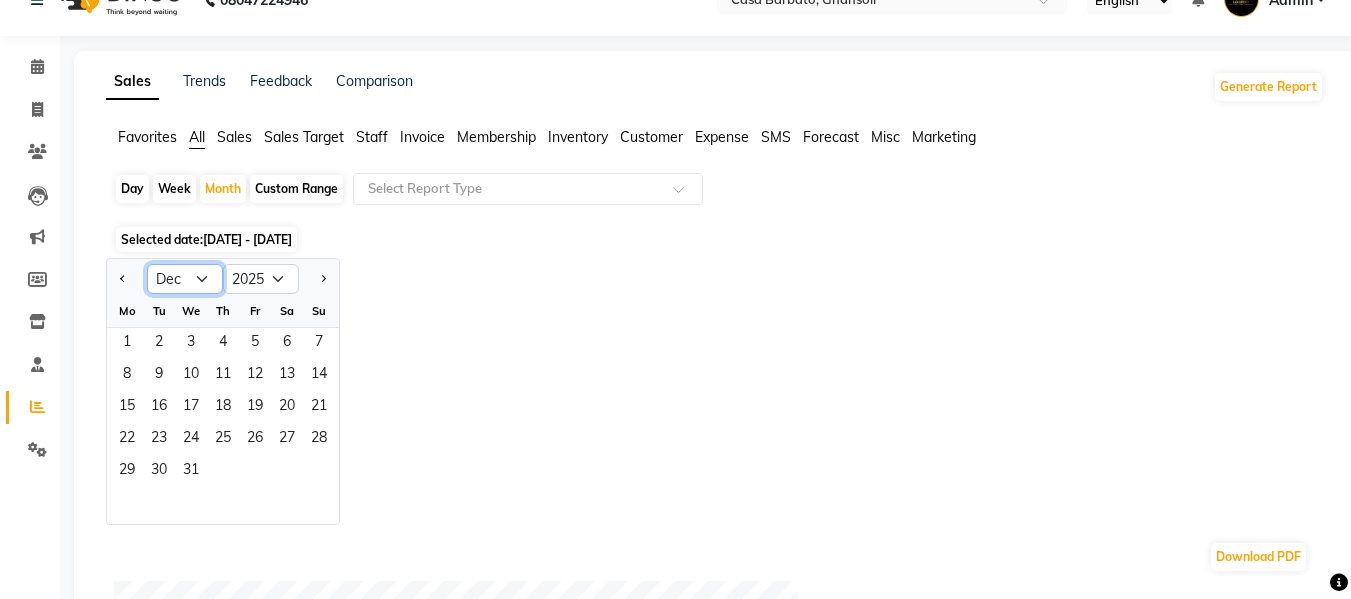 select on "8" 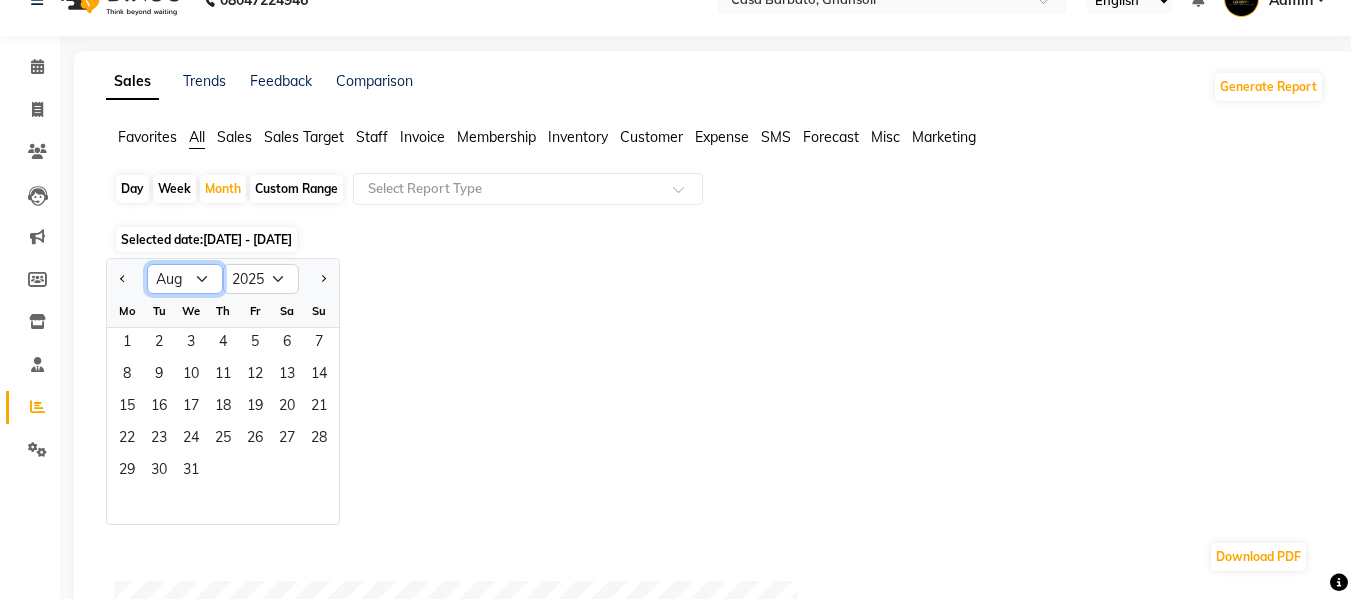 click on "Jan Feb Mar Apr May Jun Jul Aug Sep Oct Nov Dec" 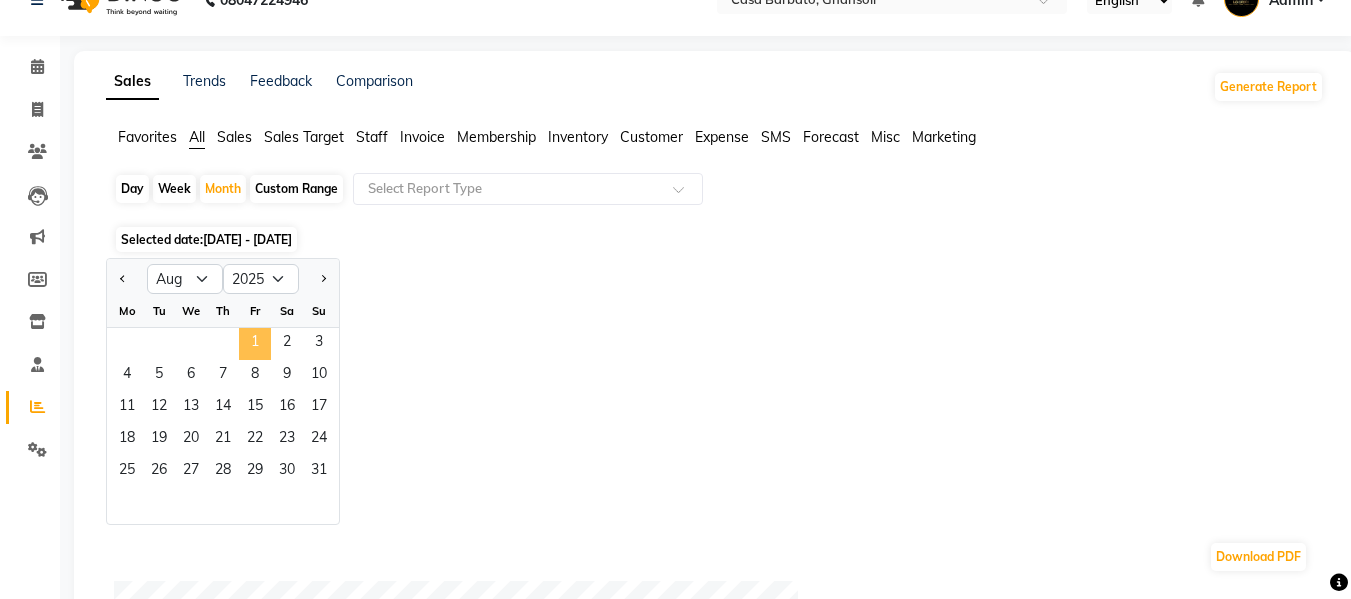 click on "1" 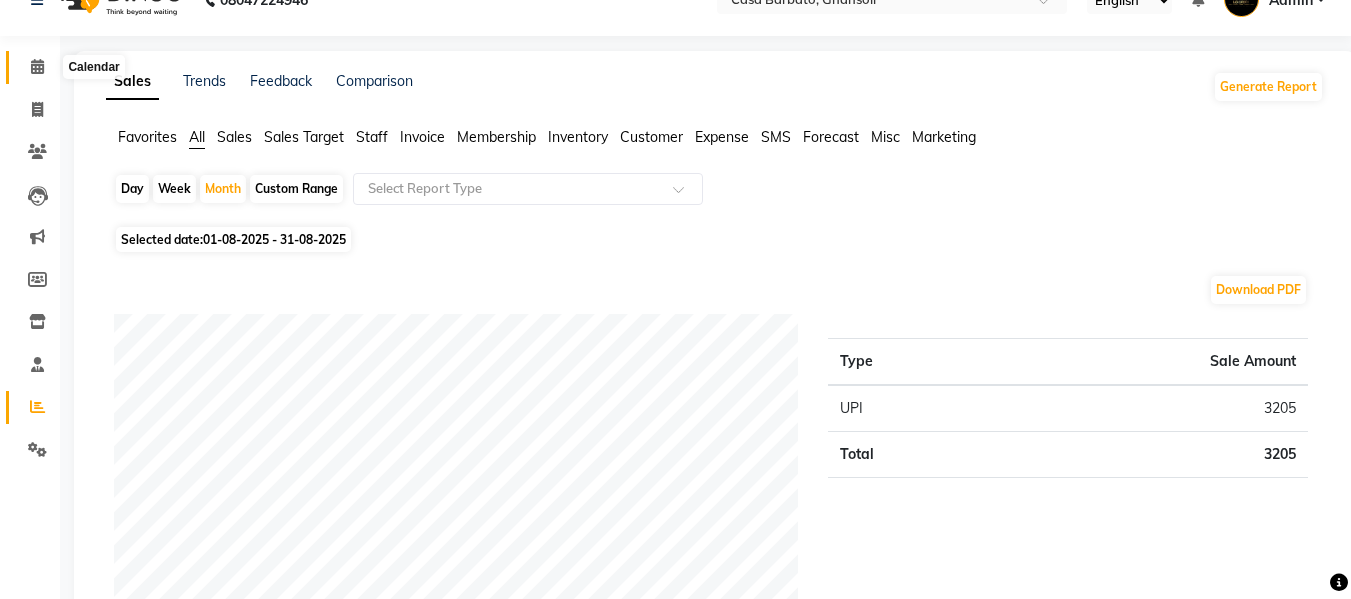 click 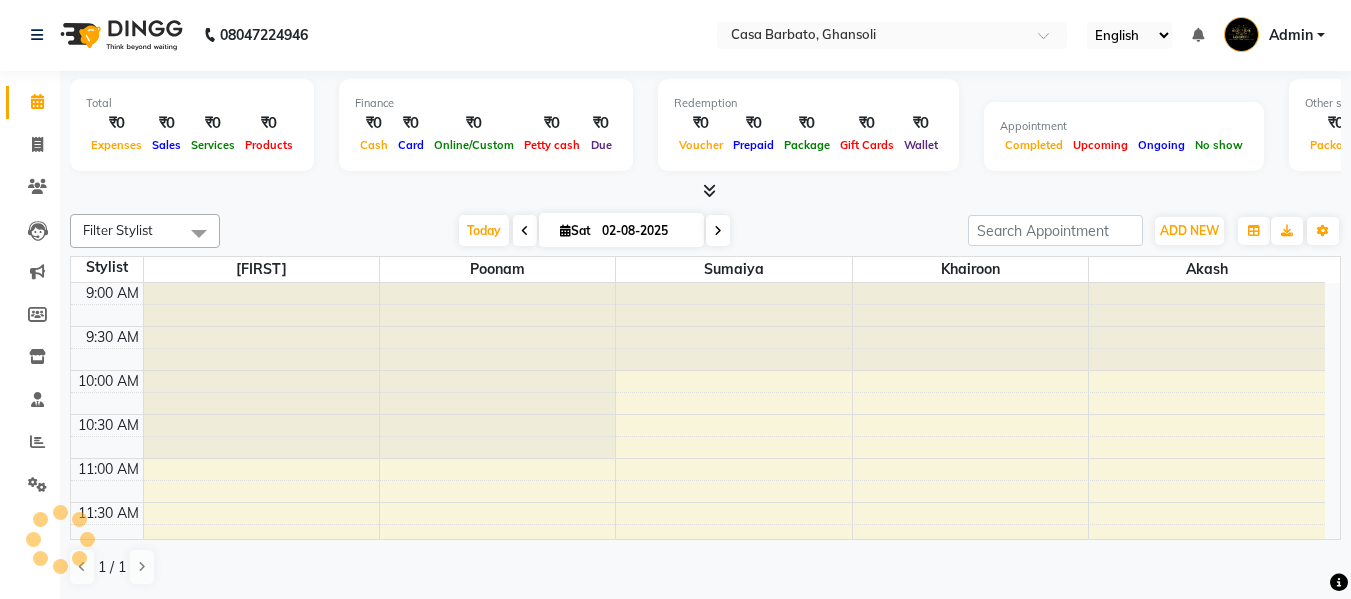 scroll, scrollTop: 0, scrollLeft: 0, axis: both 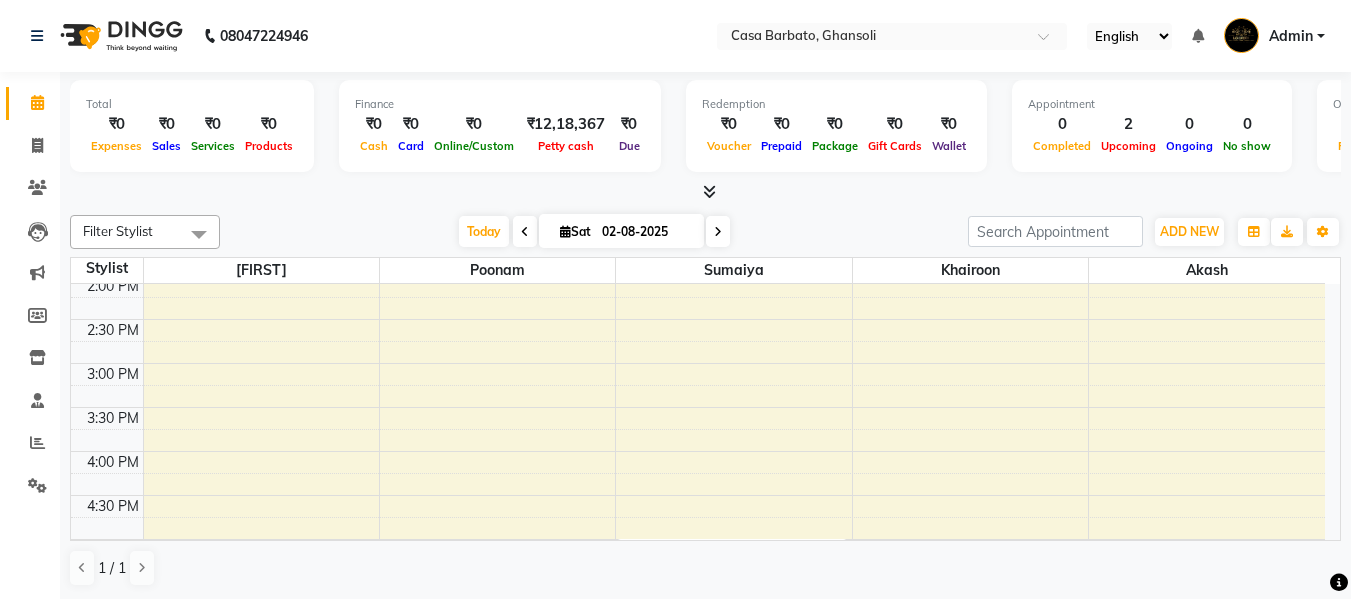 click at bounding box center (718, 231) 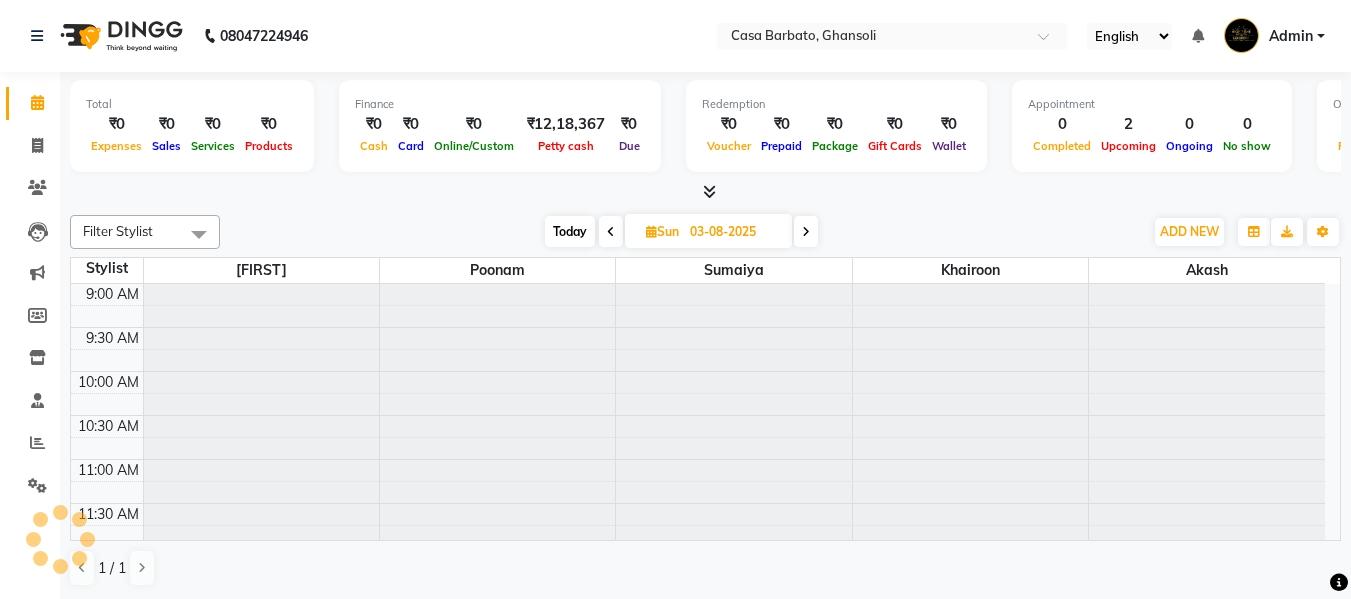 scroll, scrollTop: 265, scrollLeft: 0, axis: vertical 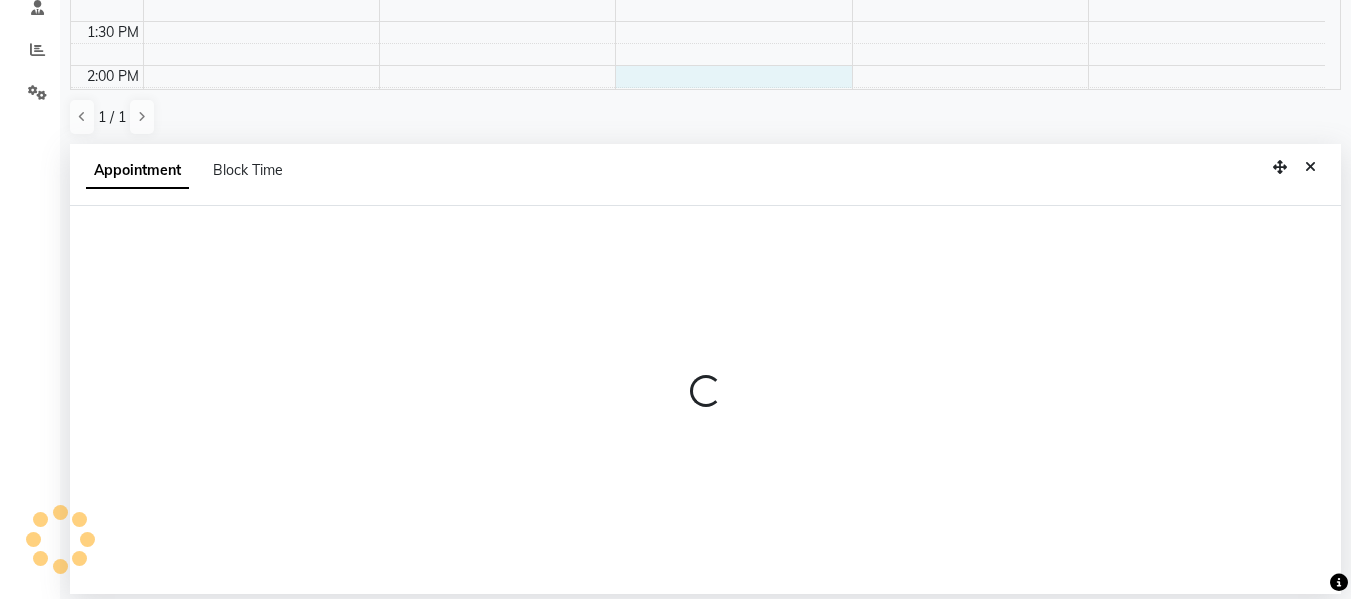 select on "10556" 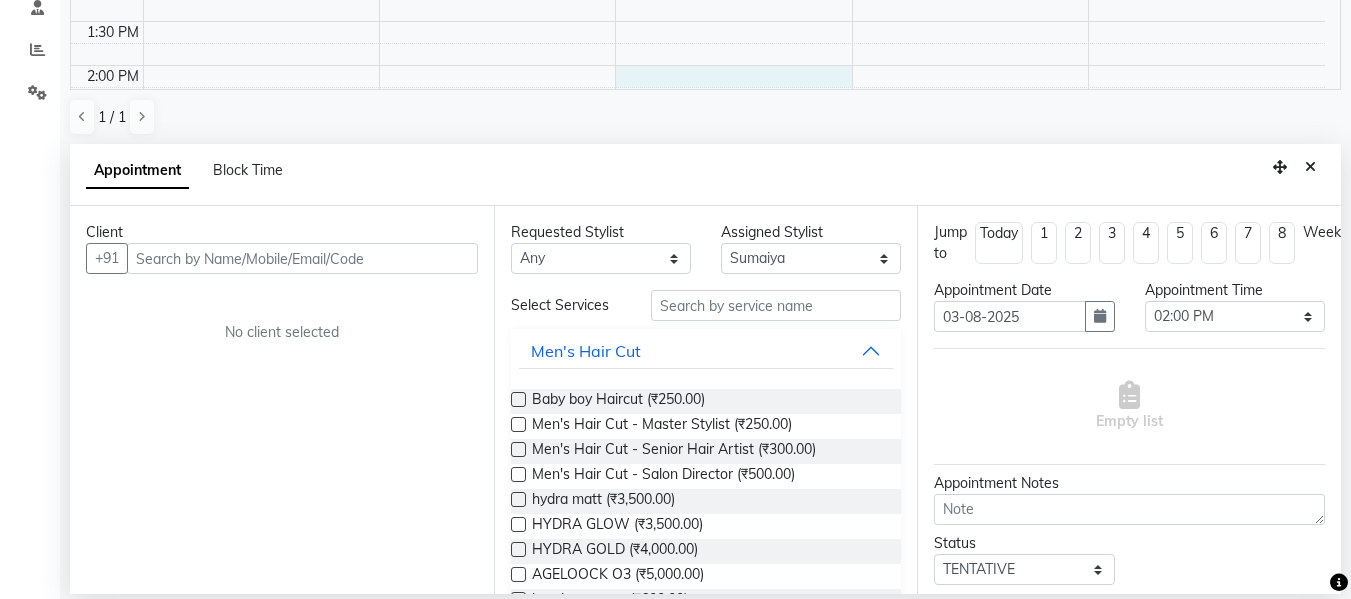 click at bounding box center (302, 258) 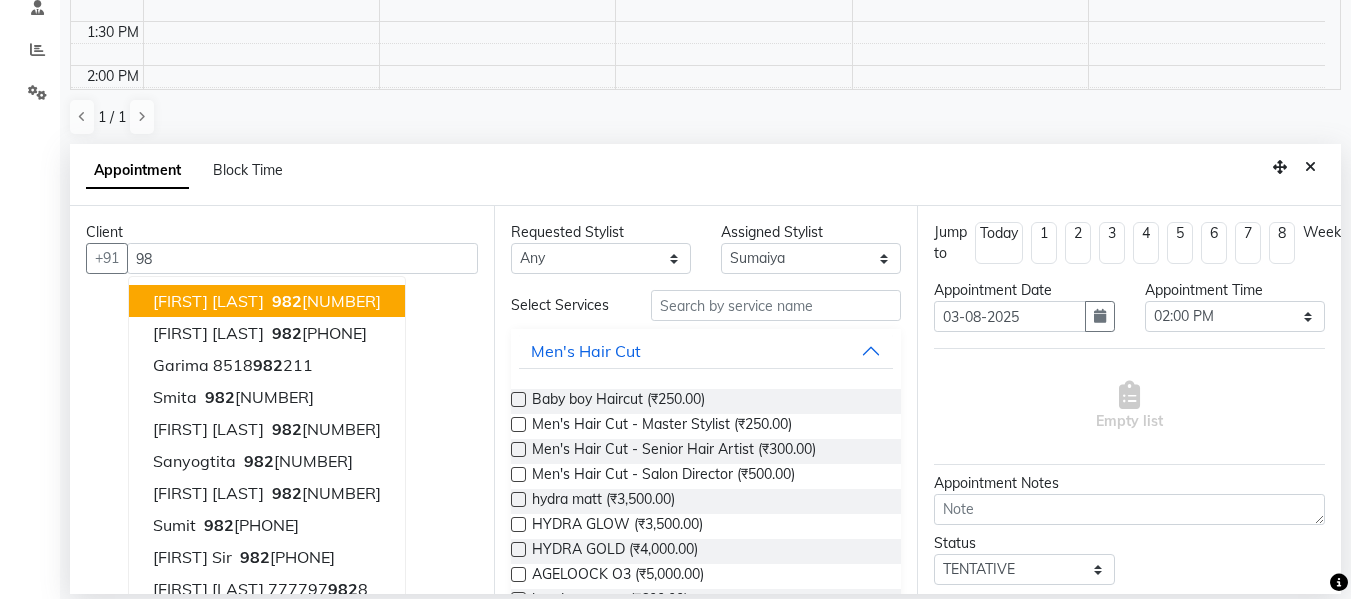 type on "9" 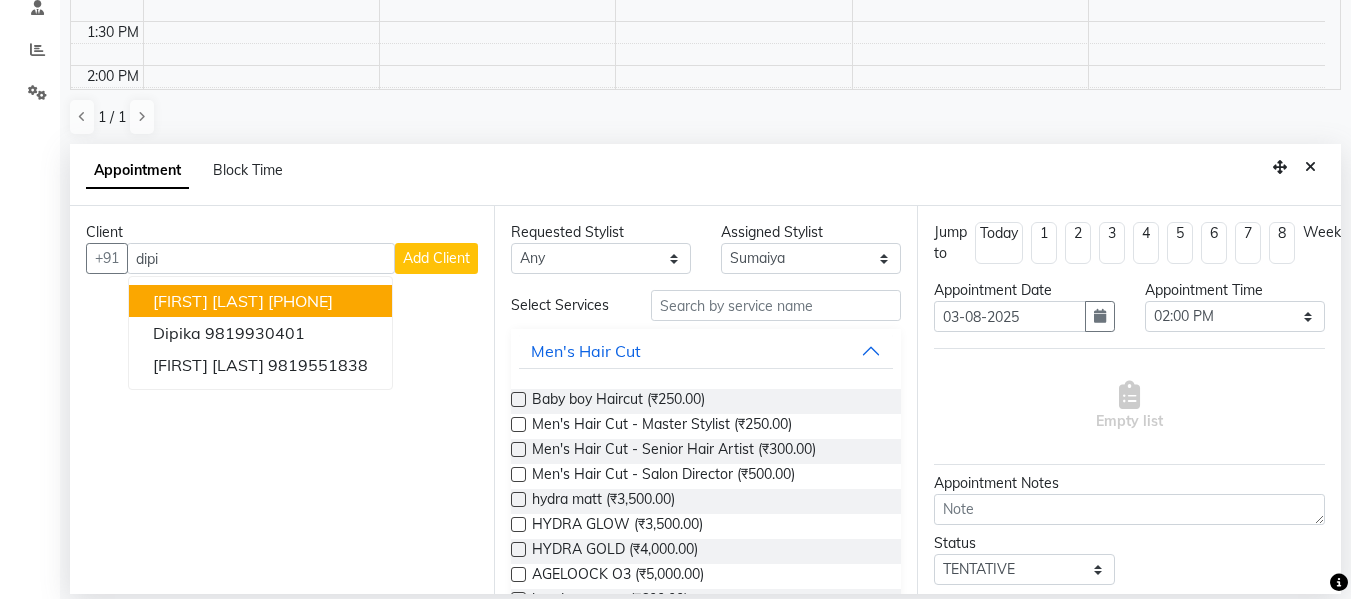 click on "dipi" at bounding box center [261, 258] 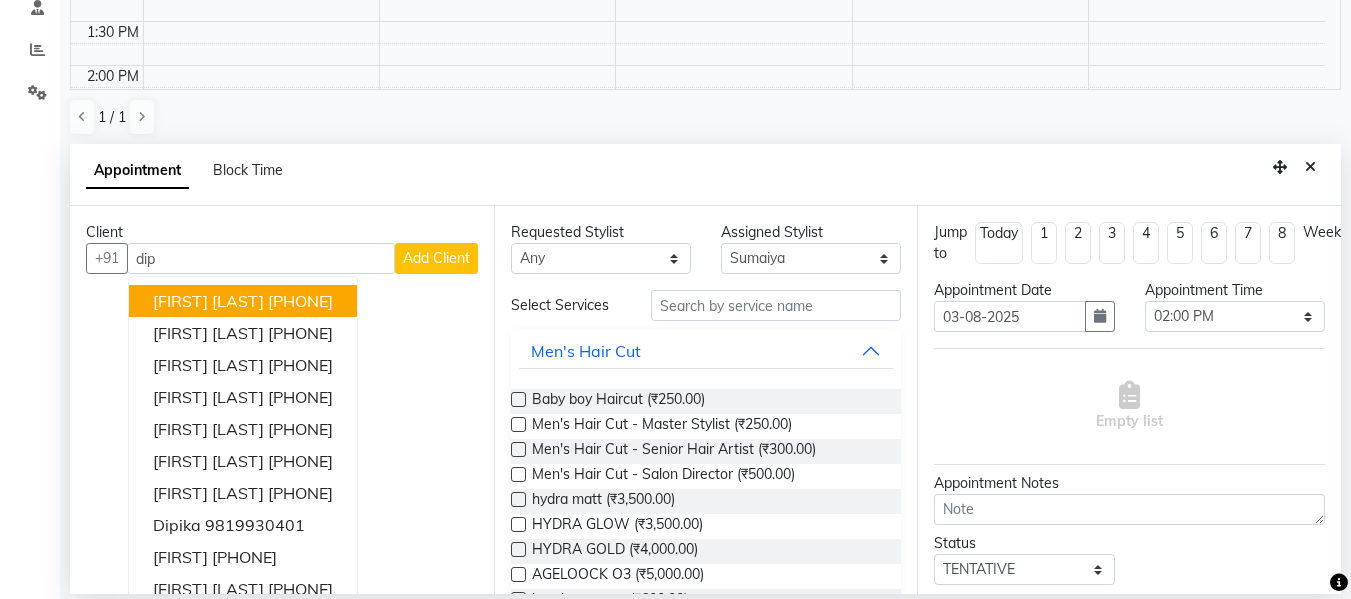 click on "dip" at bounding box center (261, 258) 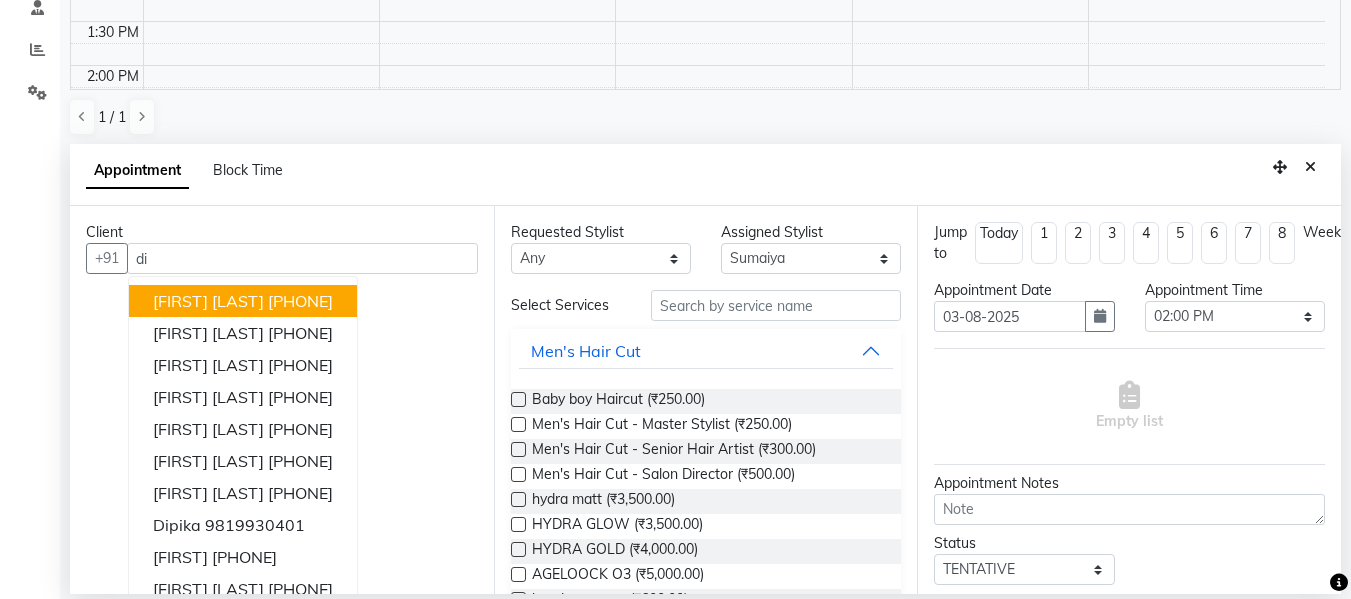 type on "d" 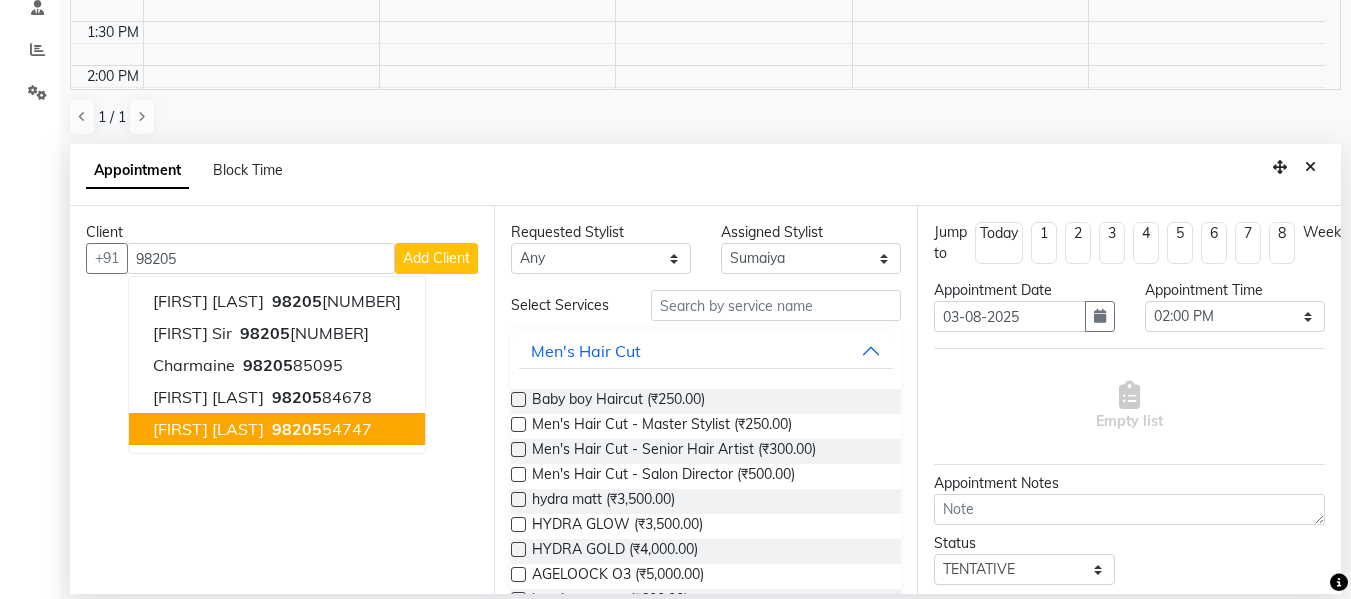 click on "[FIRST] [LAST] [PHONE]" at bounding box center (277, 429) 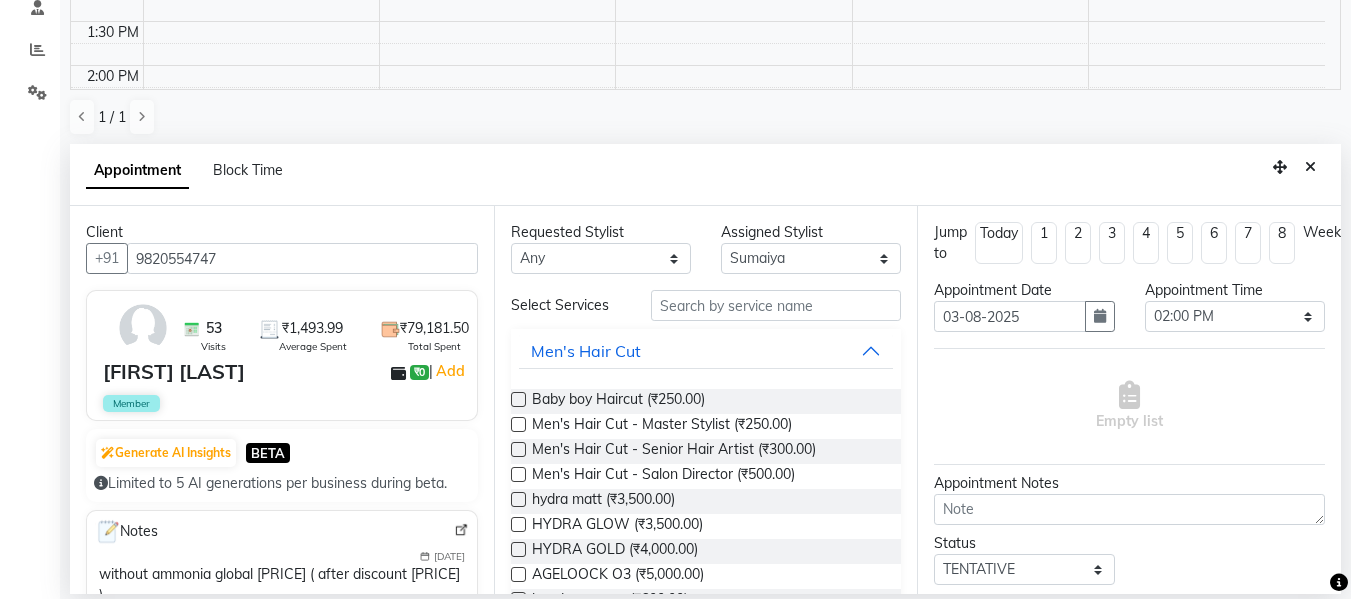 type on "9820554747" 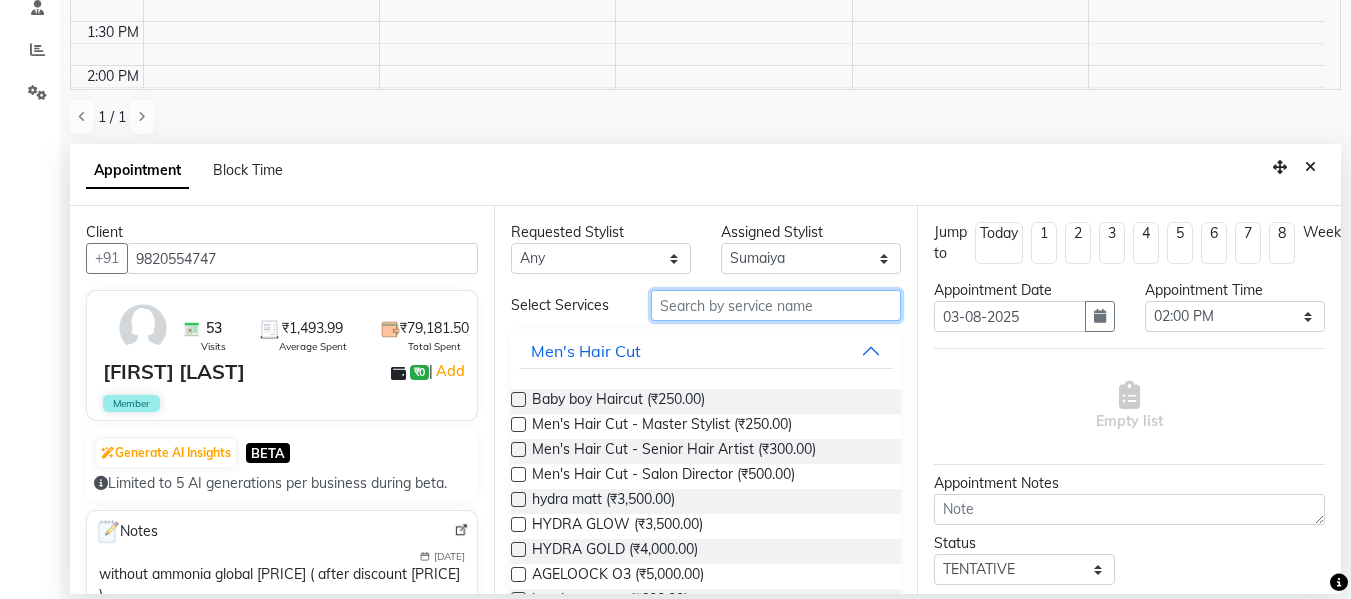 click at bounding box center [776, 305] 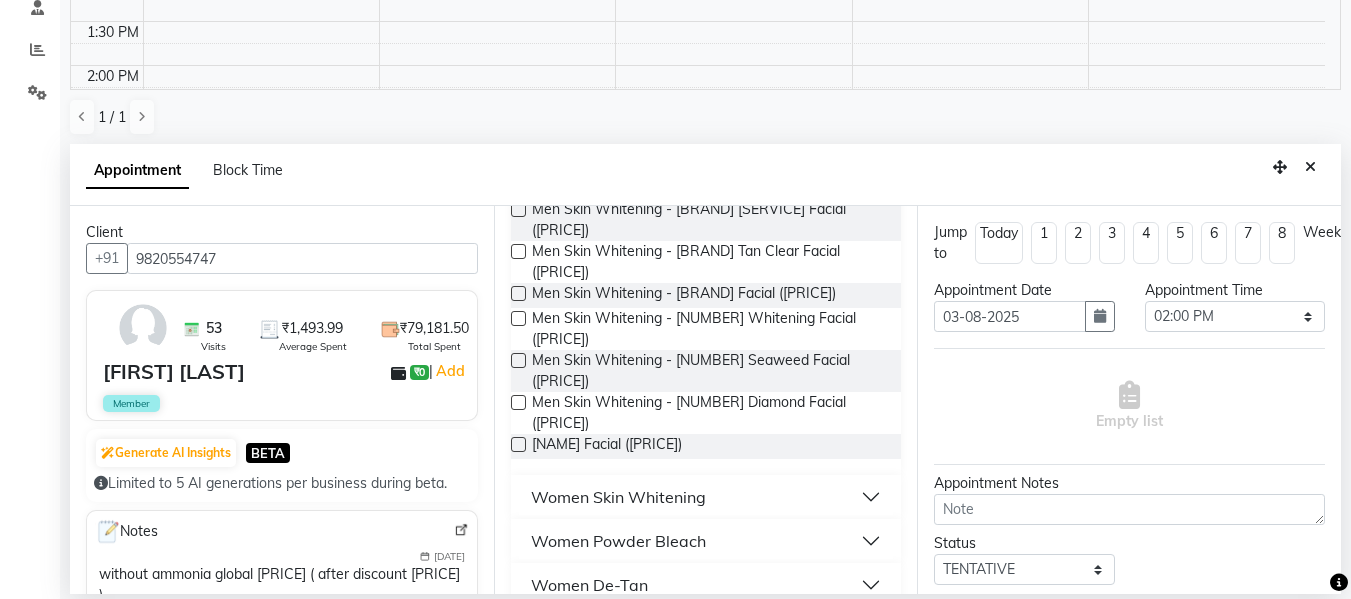 scroll, scrollTop: 339, scrollLeft: 0, axis: vertical 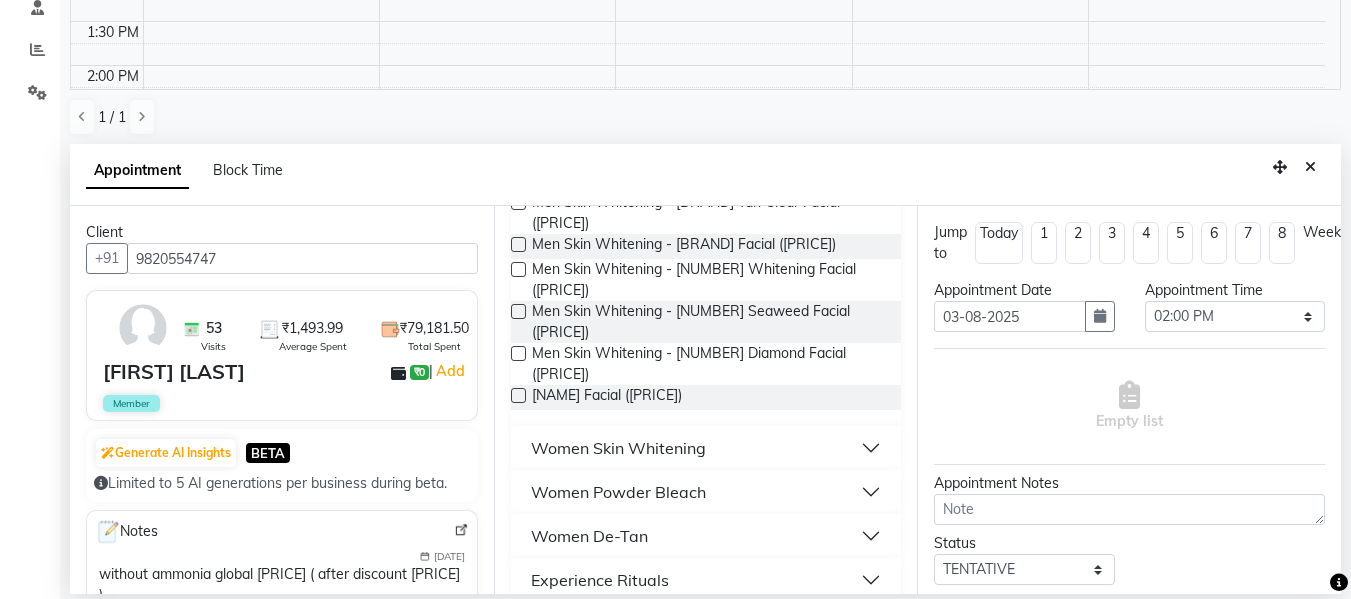 click on "Women Skin Whitening" at bounding box center [706, 448] 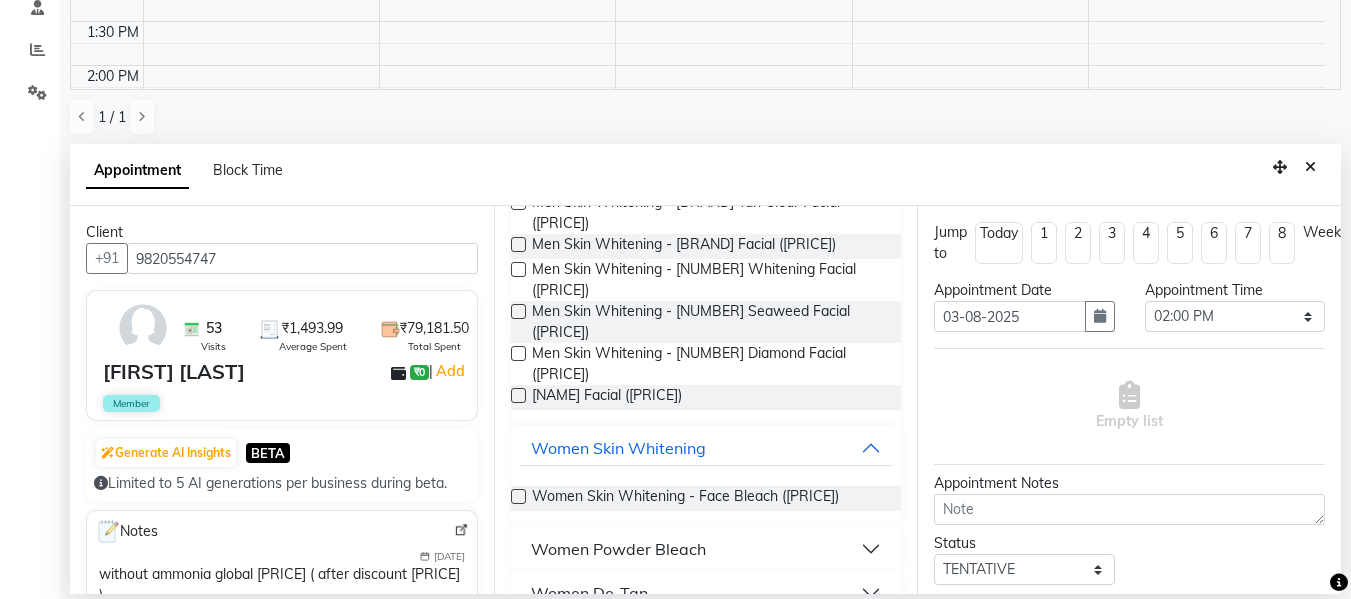 click on "Status Select TENTATIVE CONFIRM UPCOMING" at bounding box center [1024, 559] 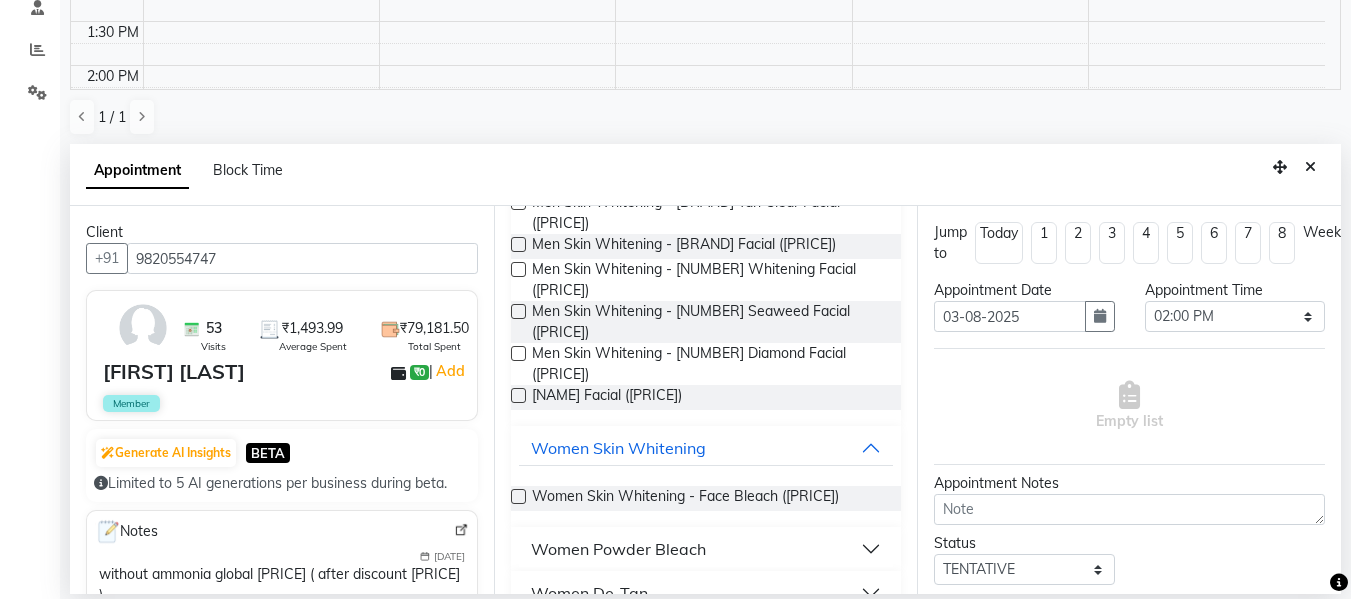 scroll, scrollTop: 678, scrollLeft: 0, axis: vertical 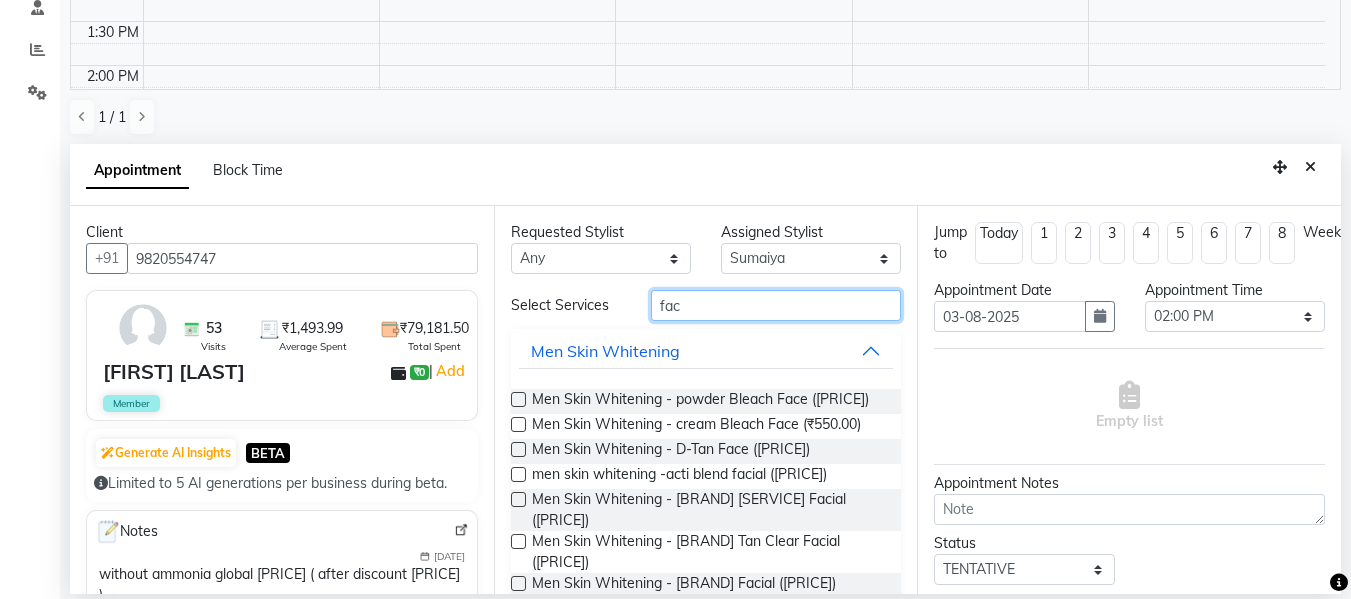 click on "fac" at bounding box center (776, 305) 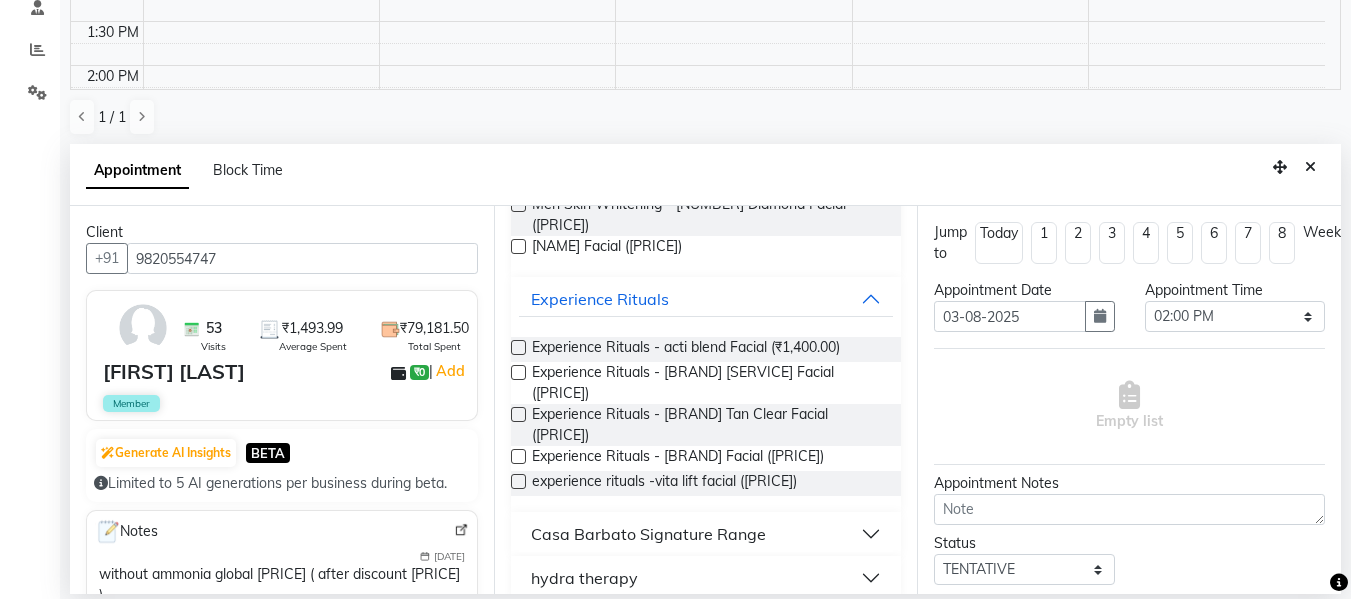 scroll, scrollTop: 435, scrollLeft: 0, axis: vertical 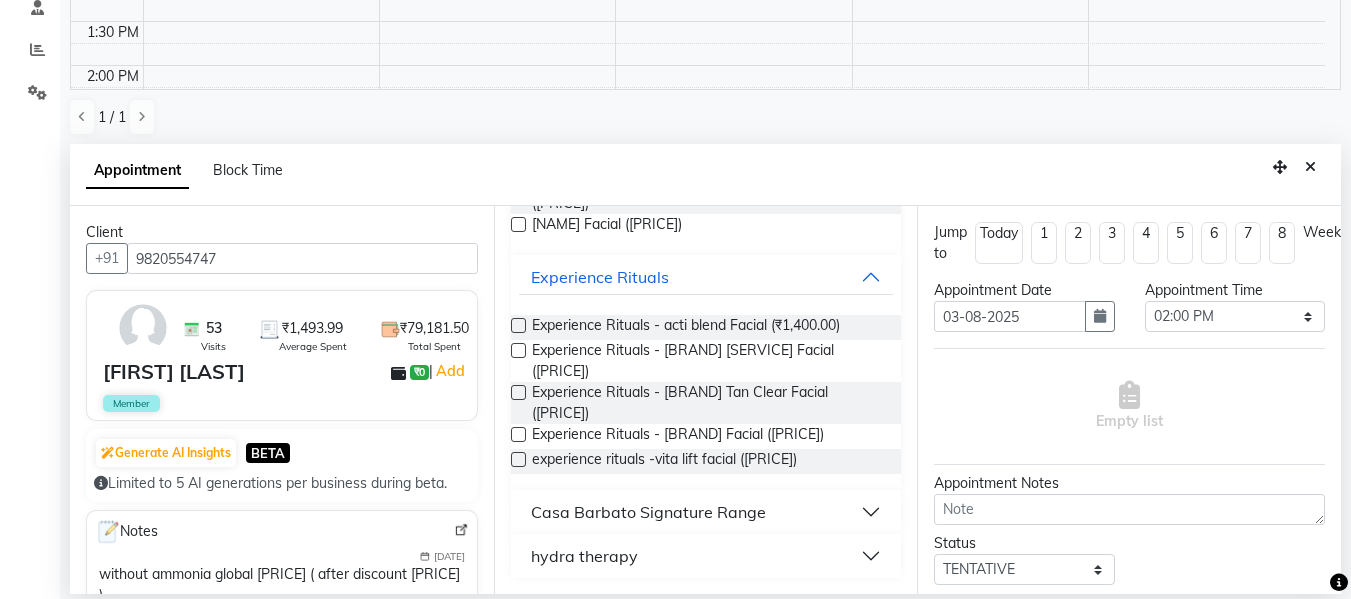 type on "facial" 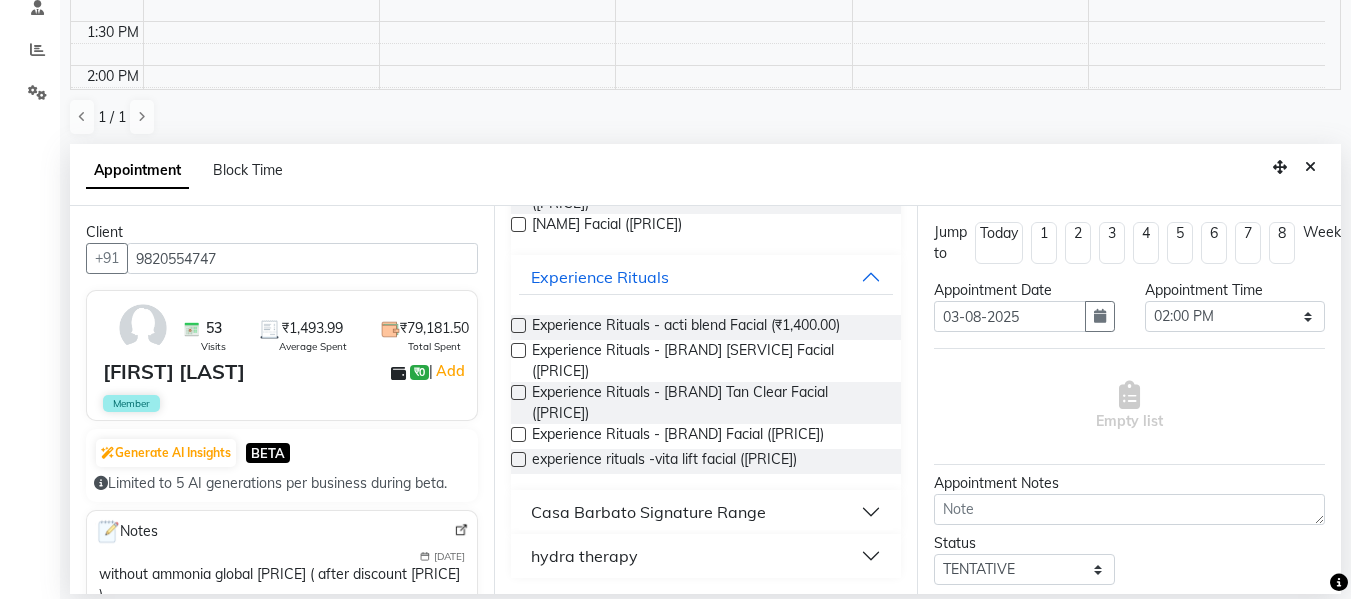 click on "Casa Barbato Signature Range" at bounding box center [706, 512] 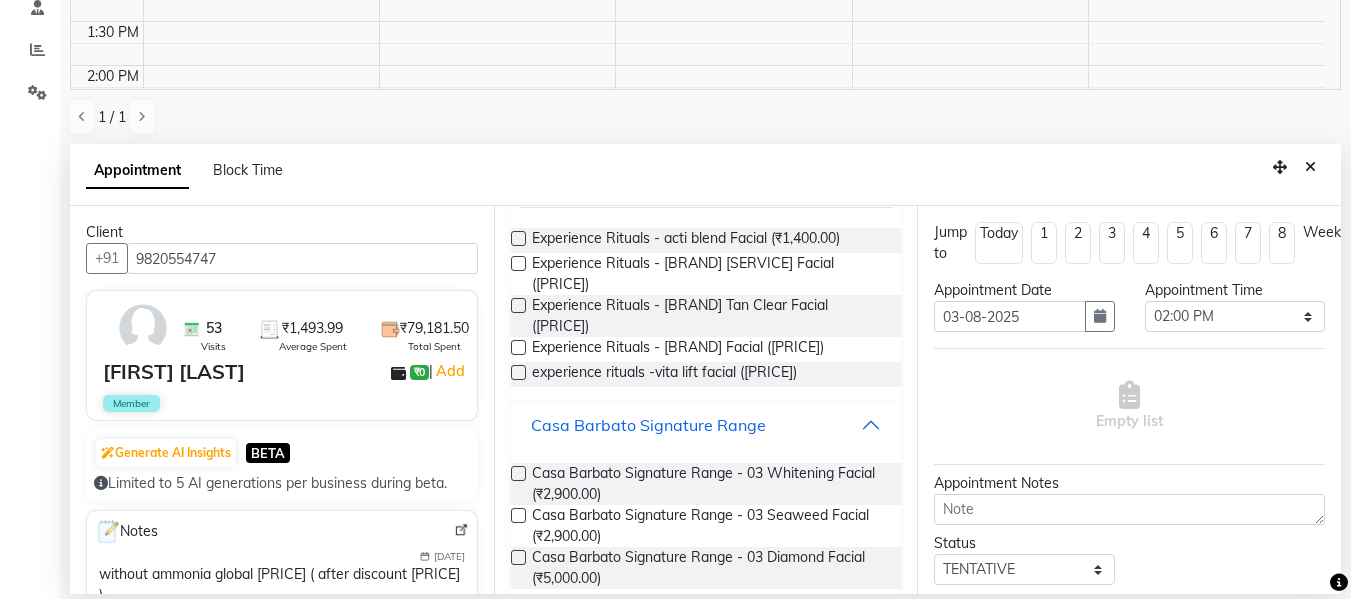 scroll, scrollTop: 593, scrollLeft: 0, axis: vertical 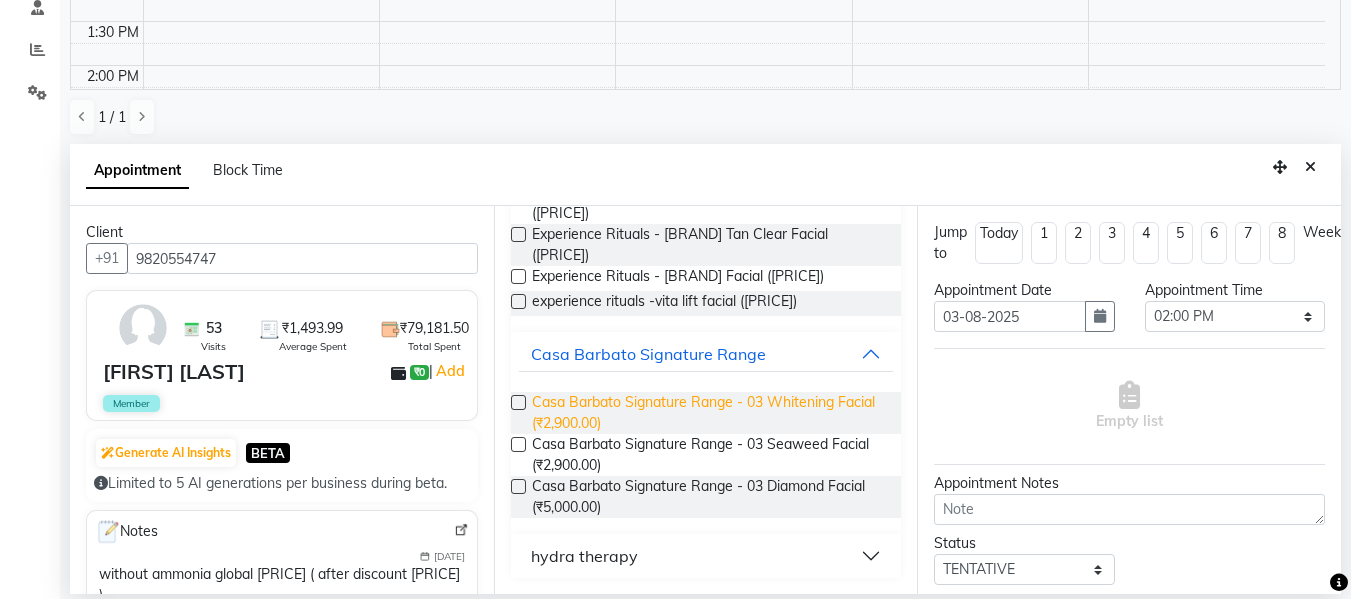 click on "Casa Barbato Signature Range - 03 Whitening Facial (₹2,900.00)" at bounding box center [709, 413] 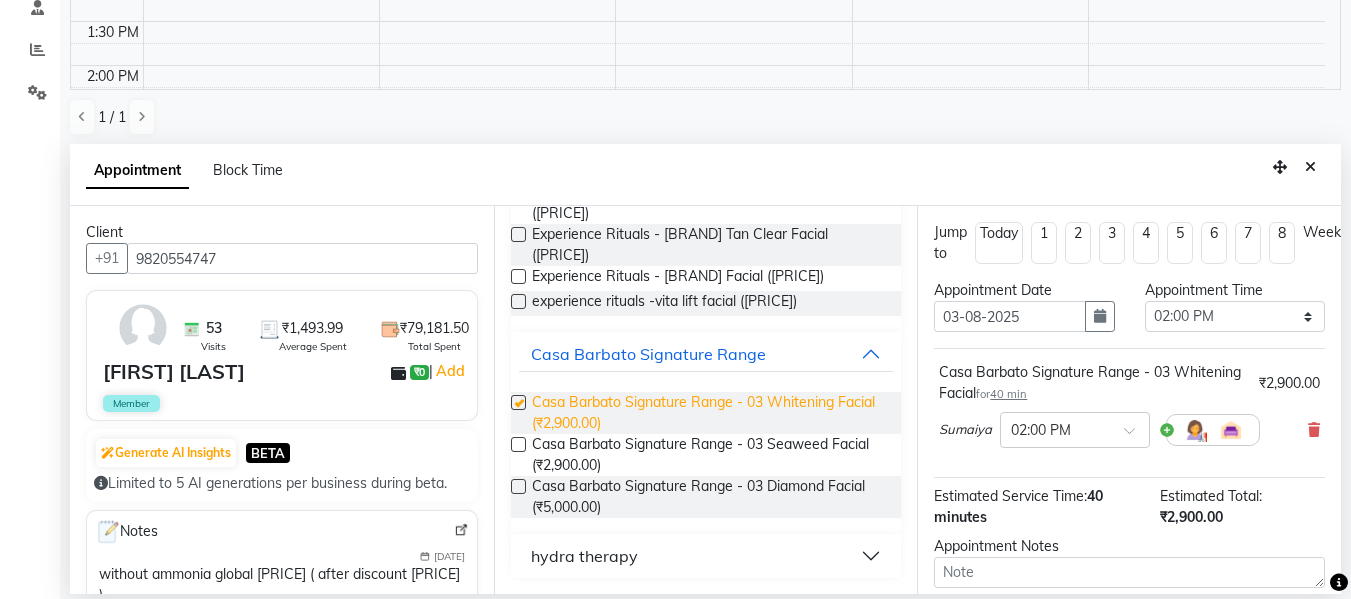 checkbox on "false" 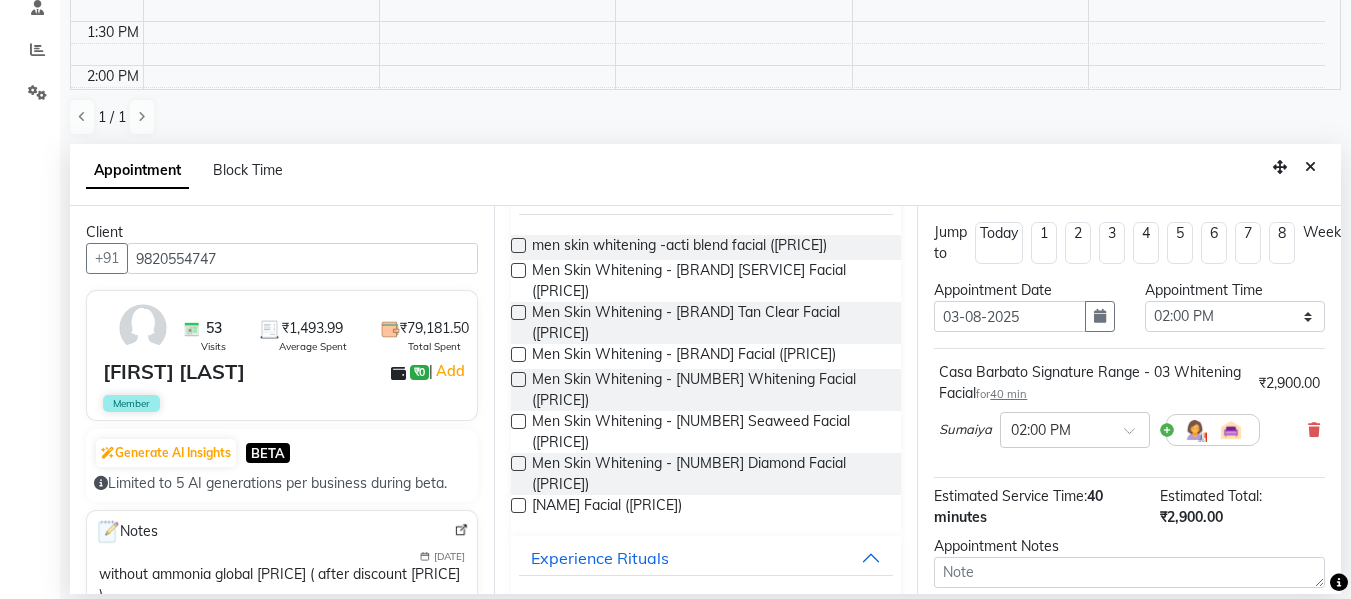 scroll, scrollTop: 0, scrollLeft: 0, axis: both 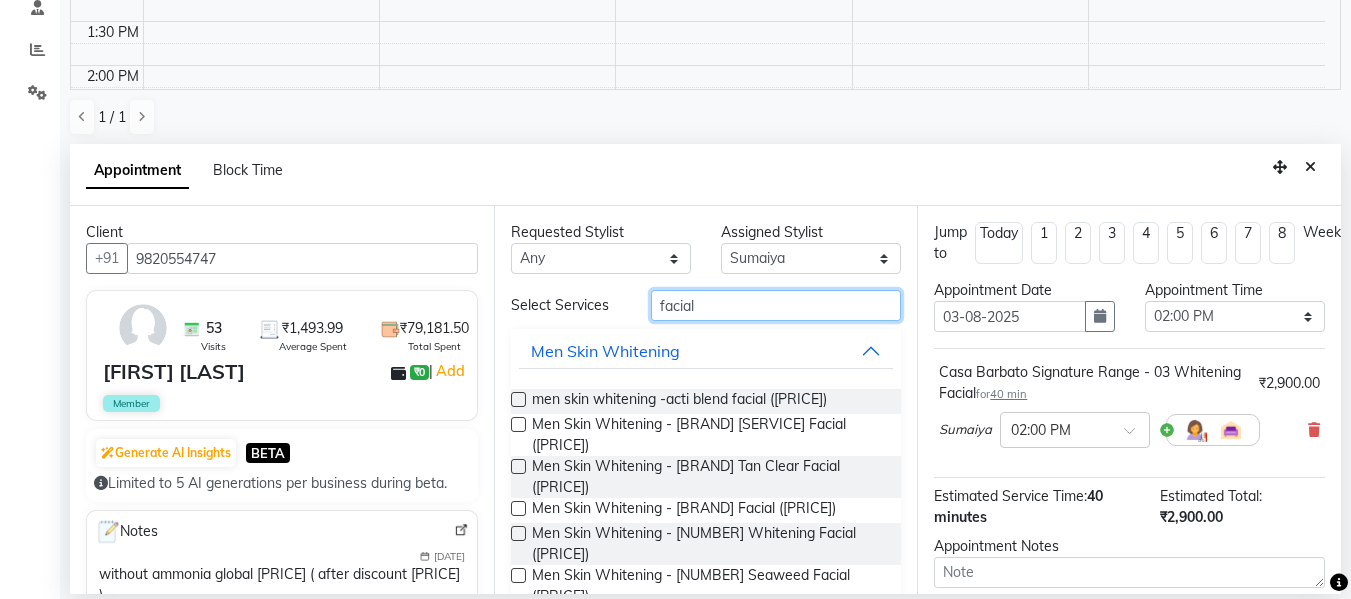 click on "facial" at bounding box center [776, 305] 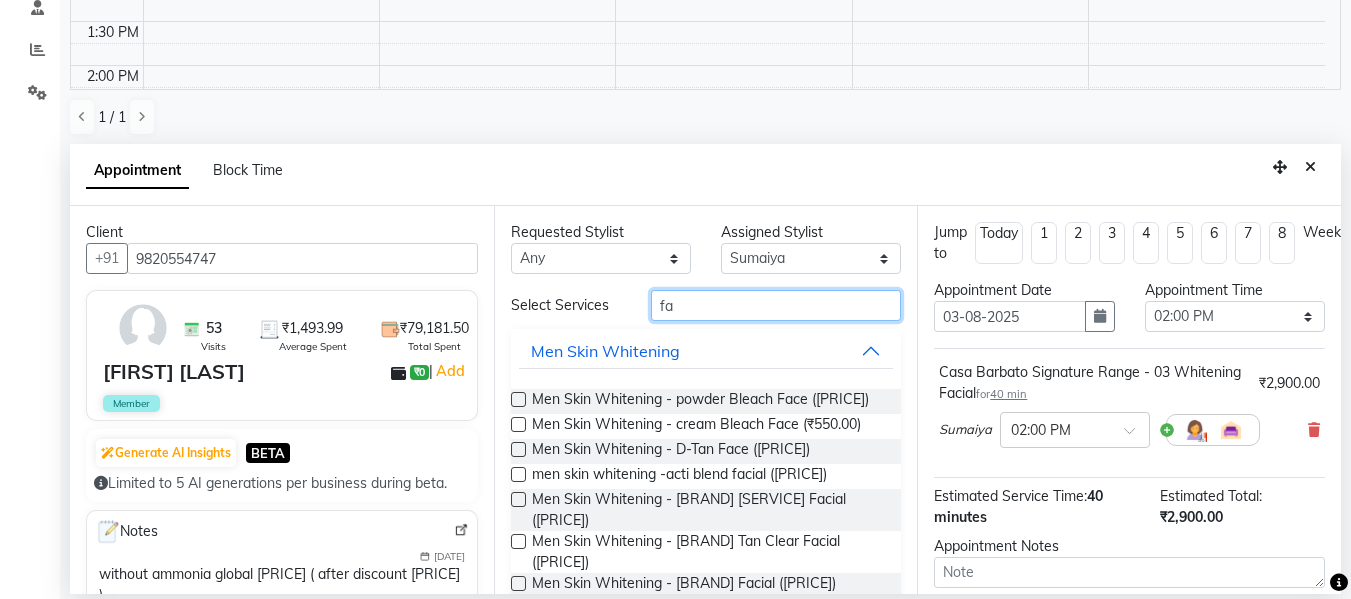 type on "f" 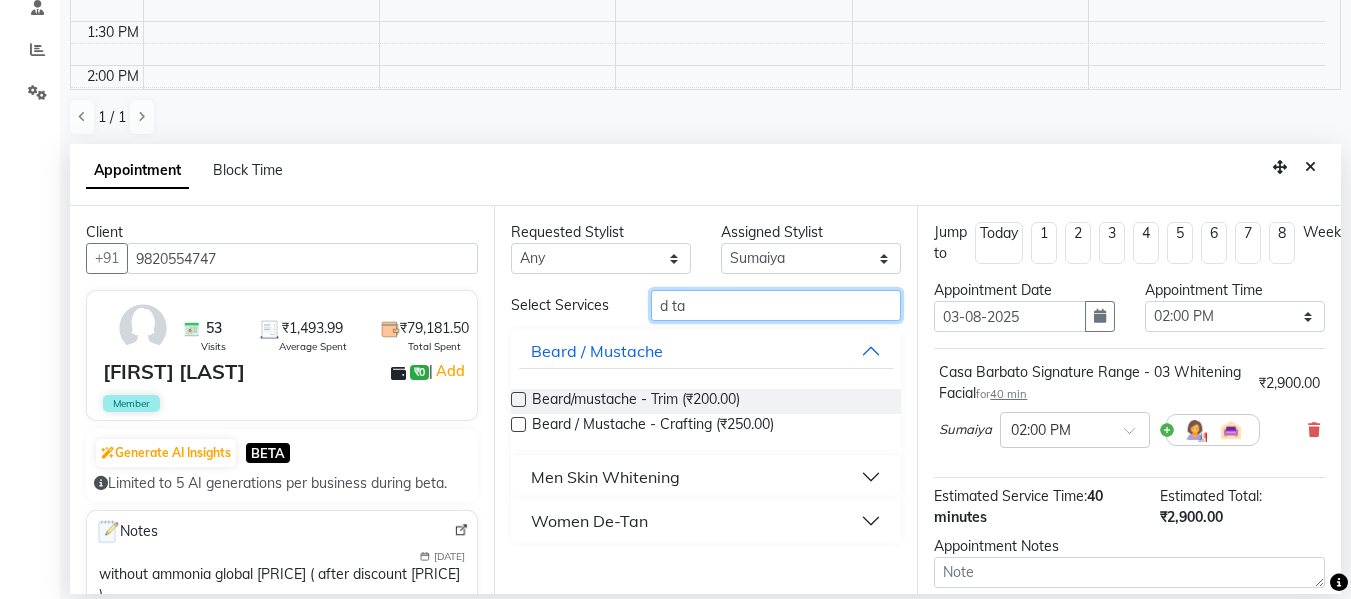type on "d ta" 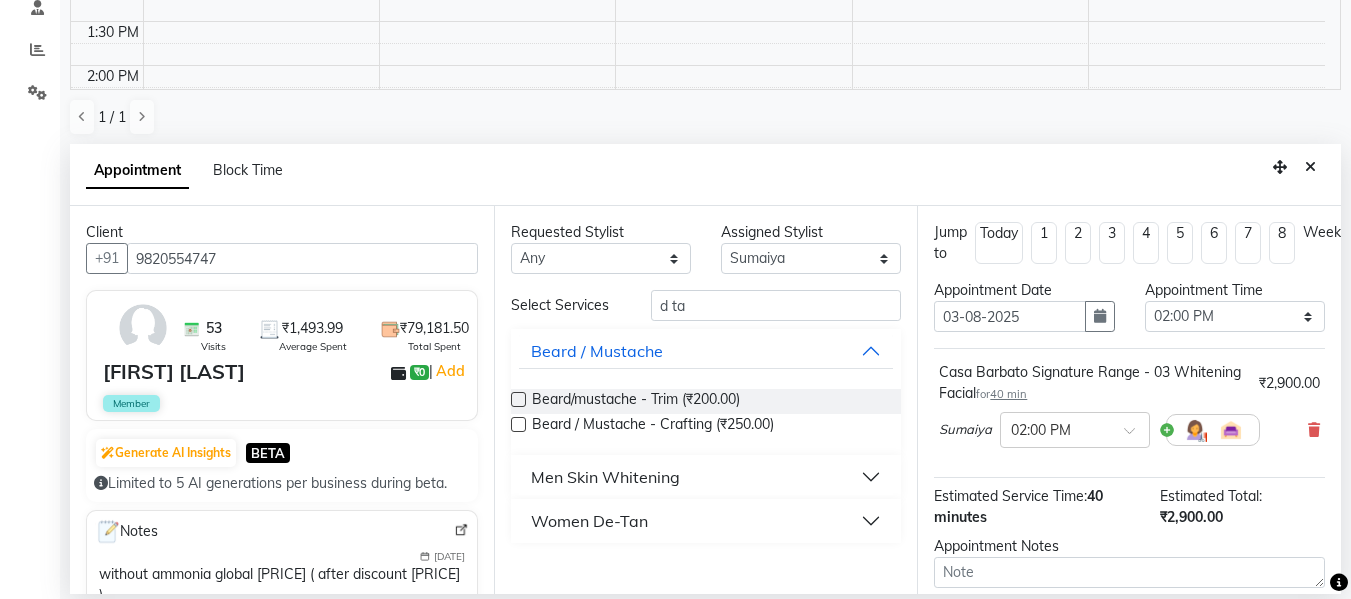 click on "Women De-Tan" at bounding box center (589, 521) 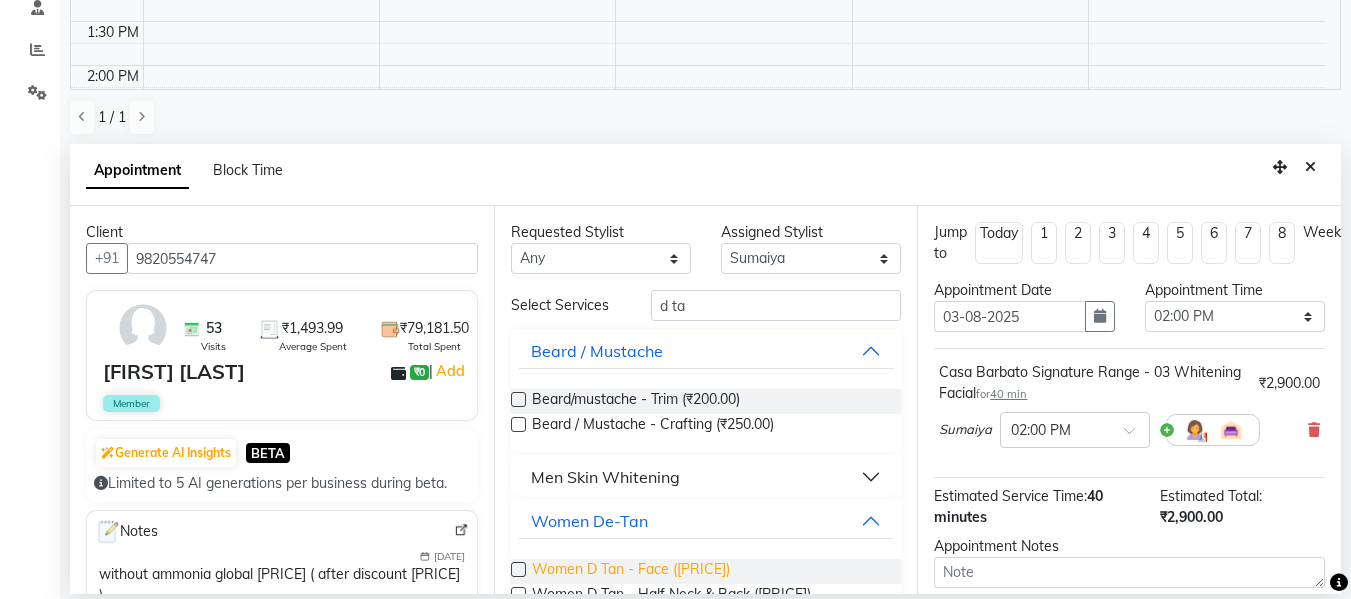 click on "Women D Tan - Face ([PRICE])" at bounding box center (631, 571) 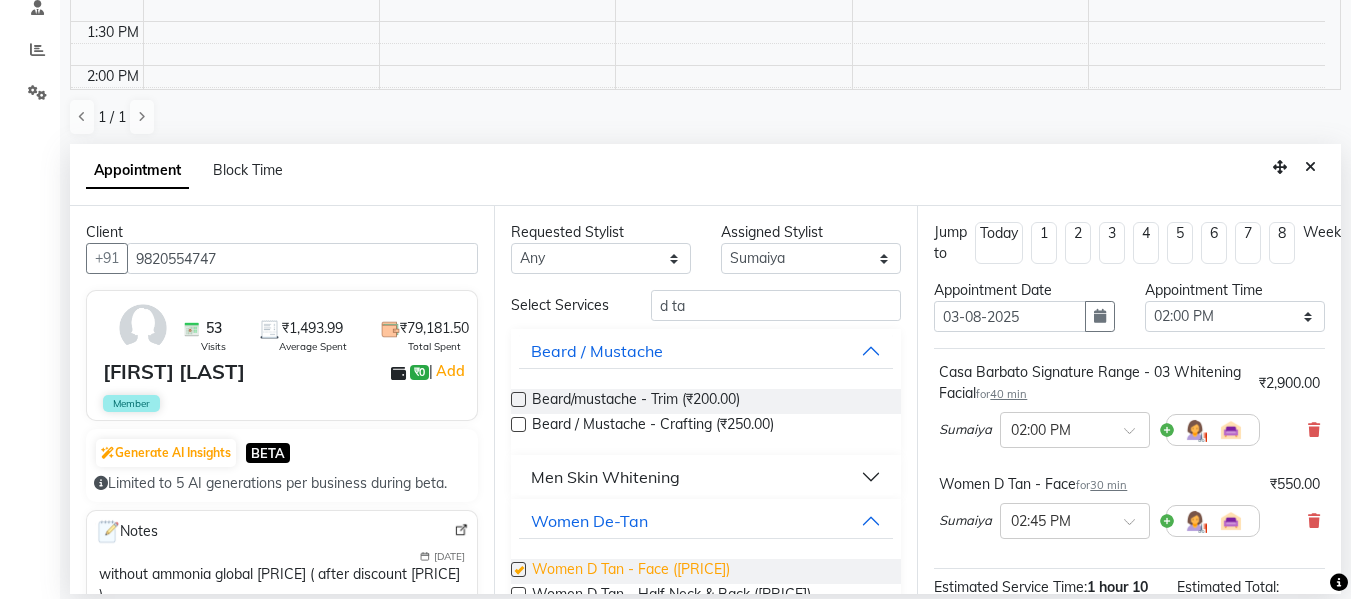 checkbox on "false" 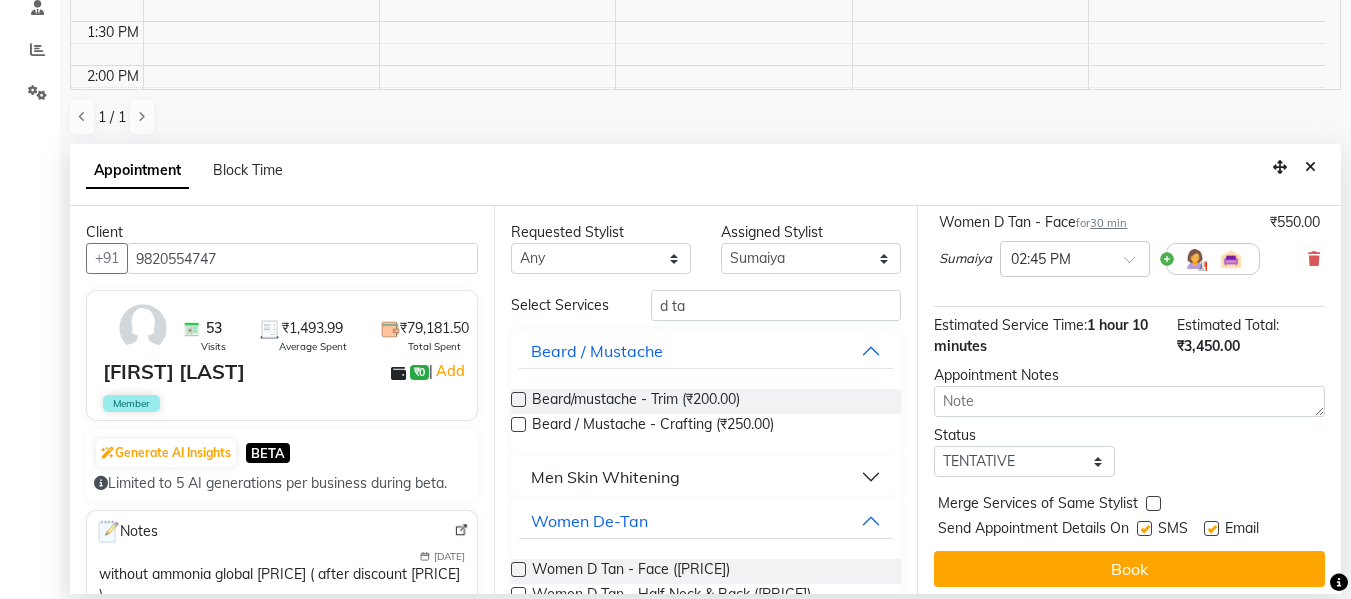 scroll, scrollTop: 286, scrollLeft: 0, axis: vertical 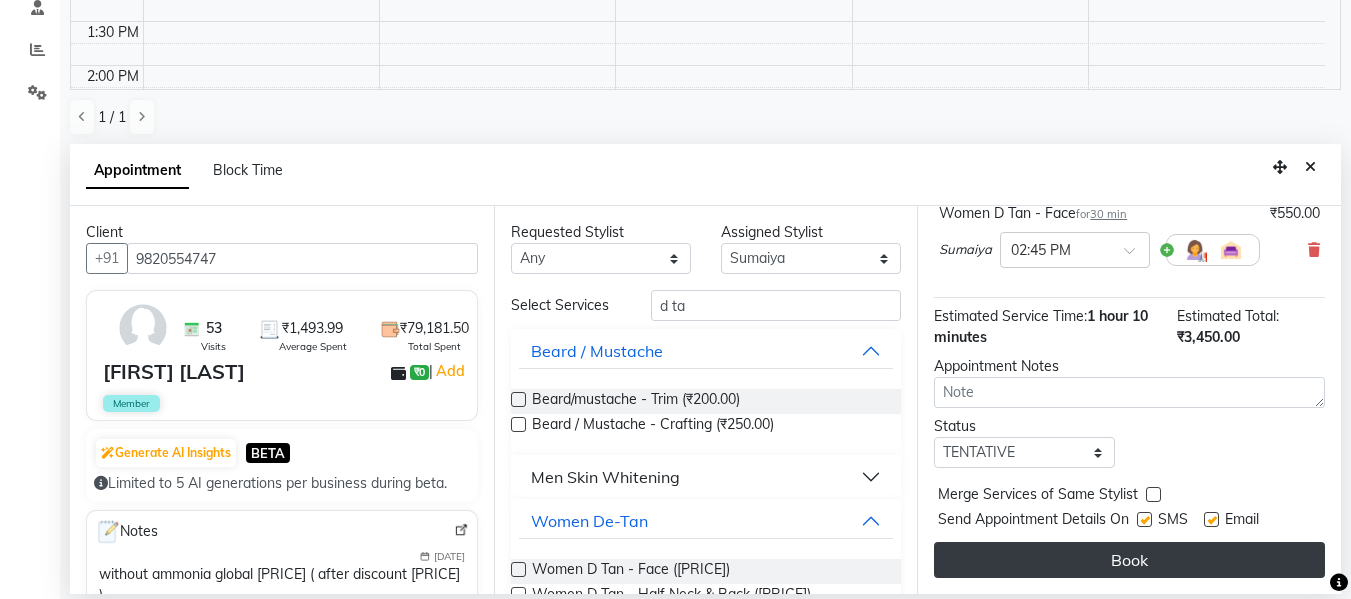 click on "Book" at bounding box center [1129, 560] 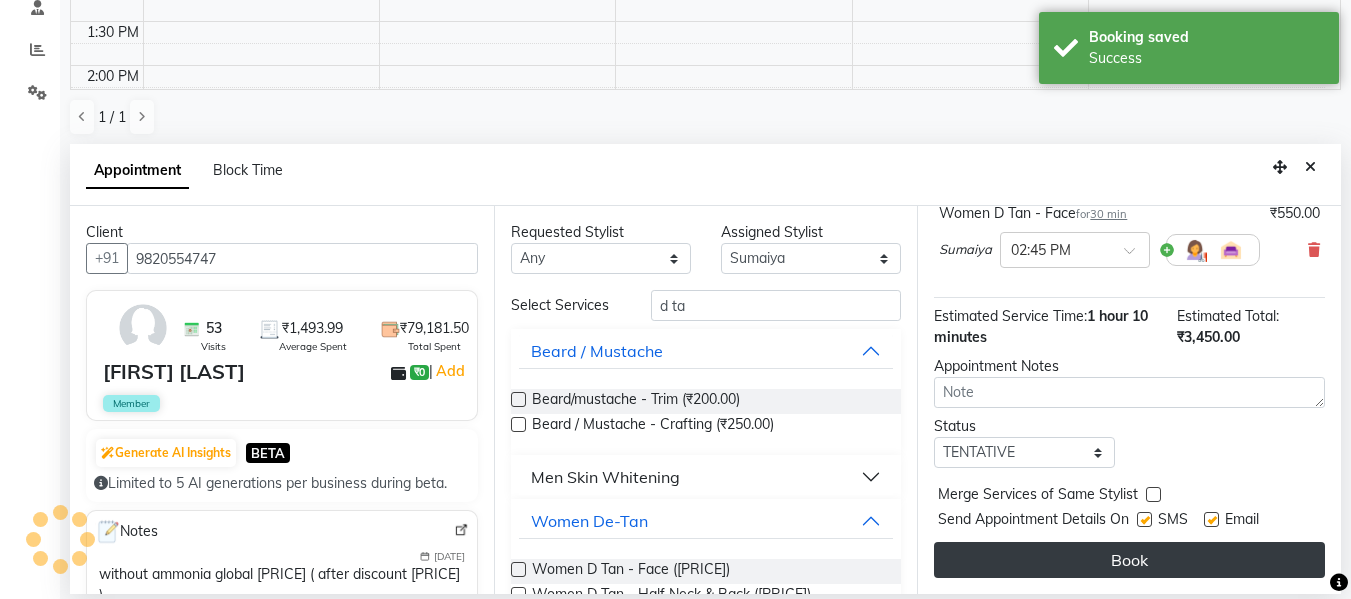 scroll, scrollTop: 261, scrollLeft: 0, axis: vertical 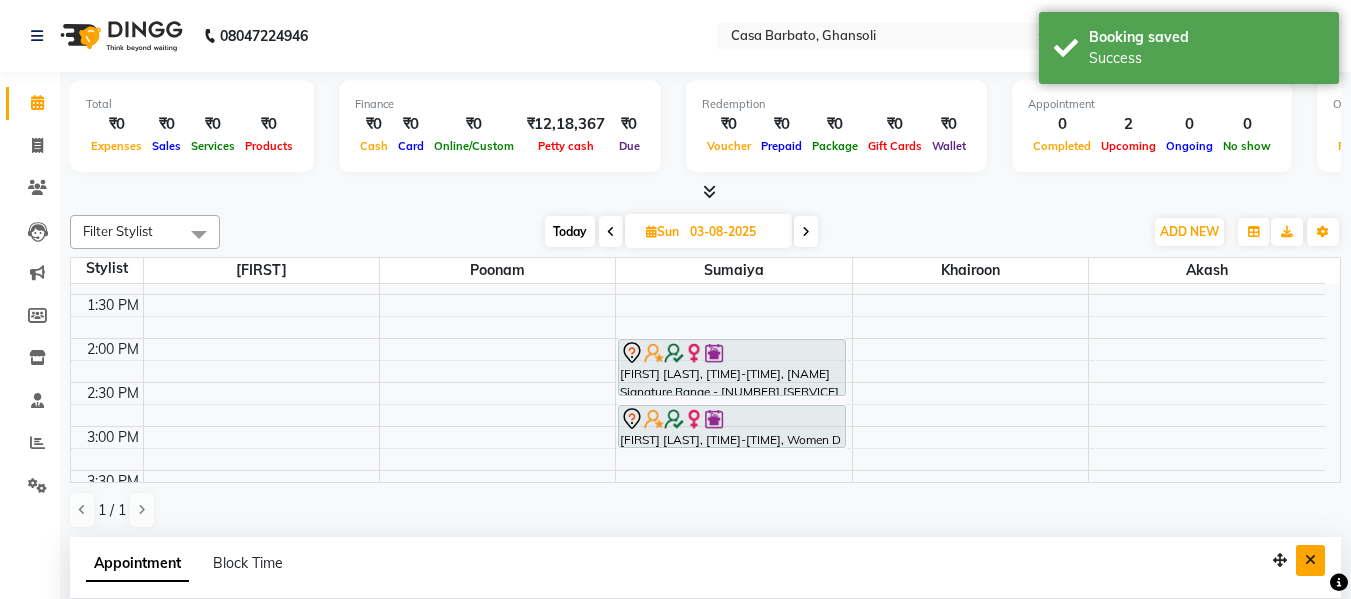 click at bounding box center (1310, 560) 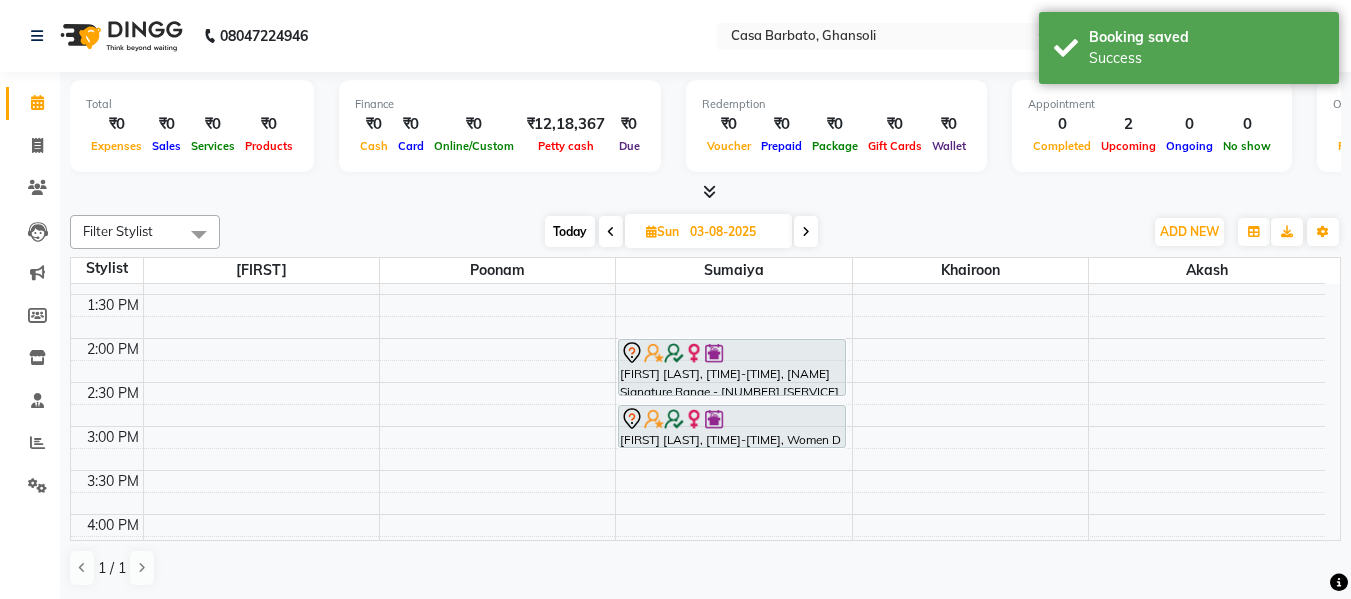 click on "Today" at bounding box center (570, 231) 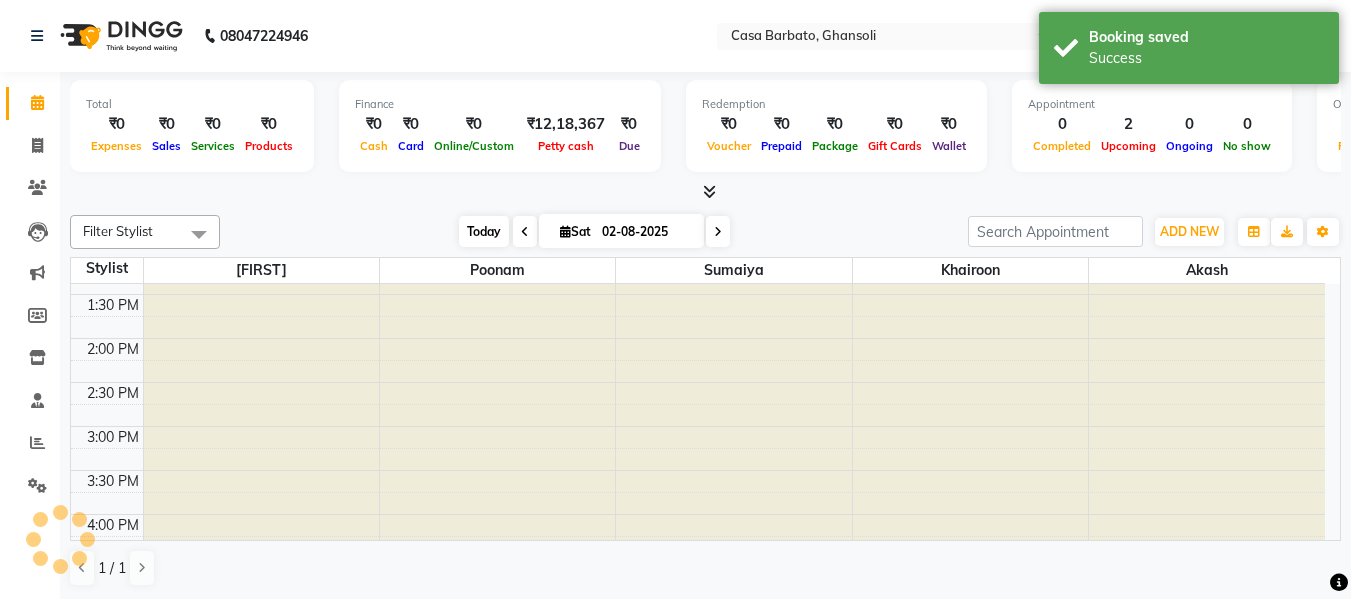 scroll, scrollTop: 265, scrollLeft: 0, axis: vertical 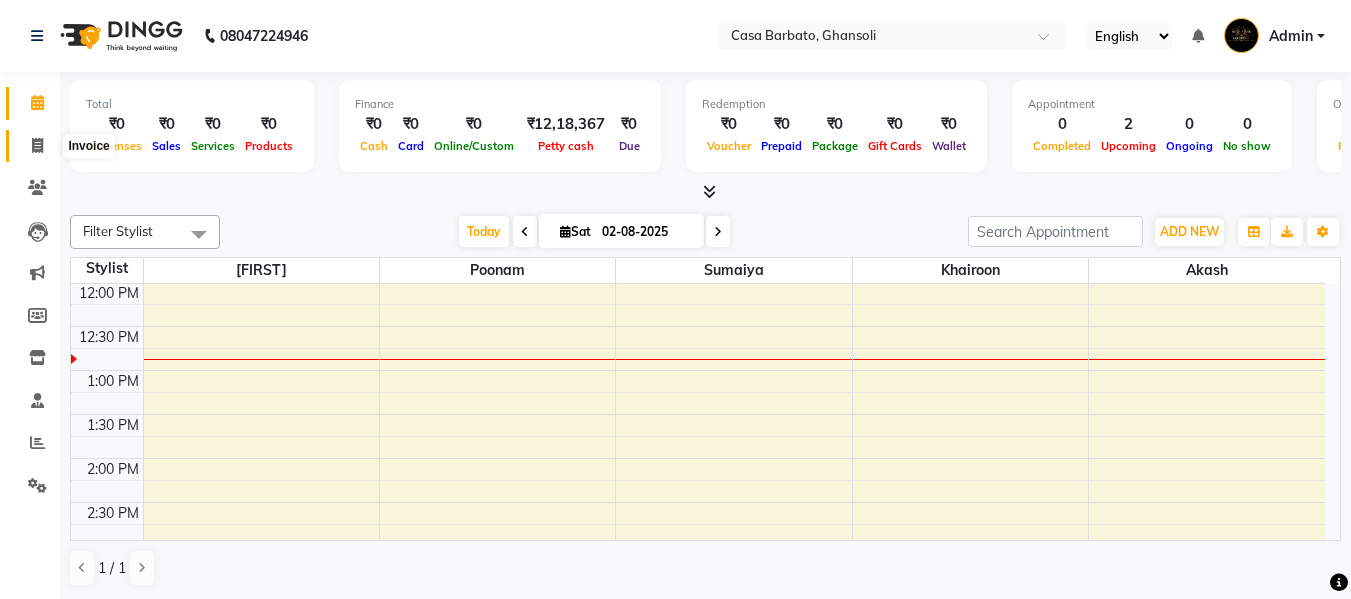 click 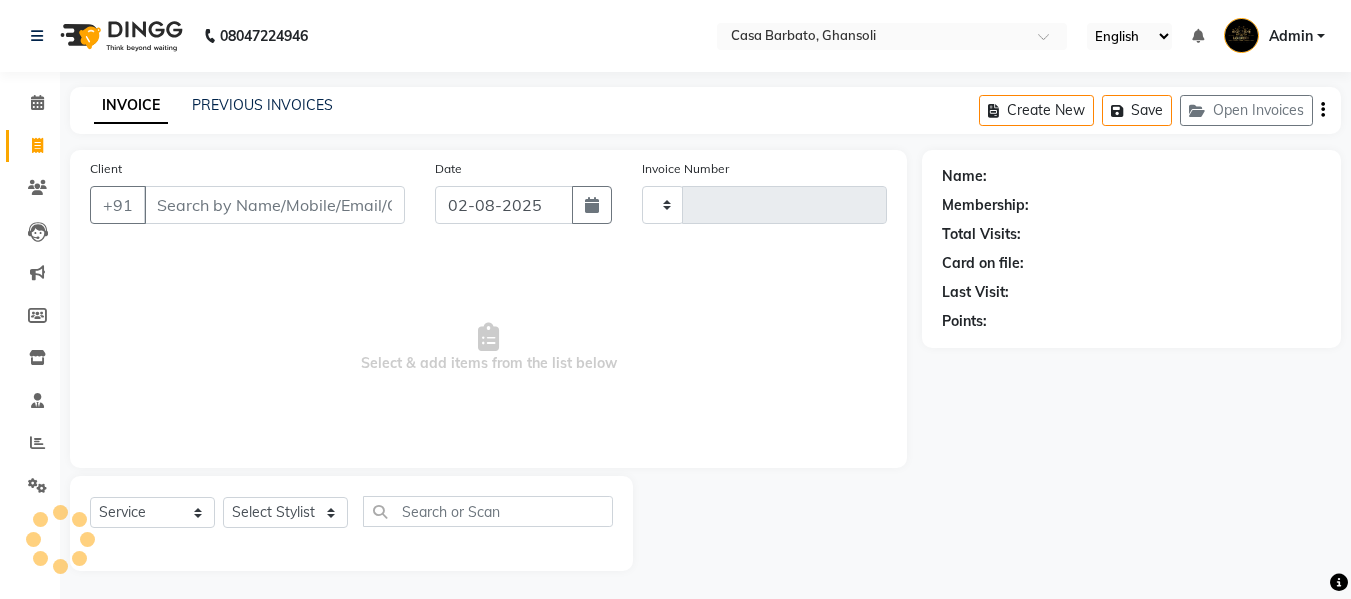 type on "0423" 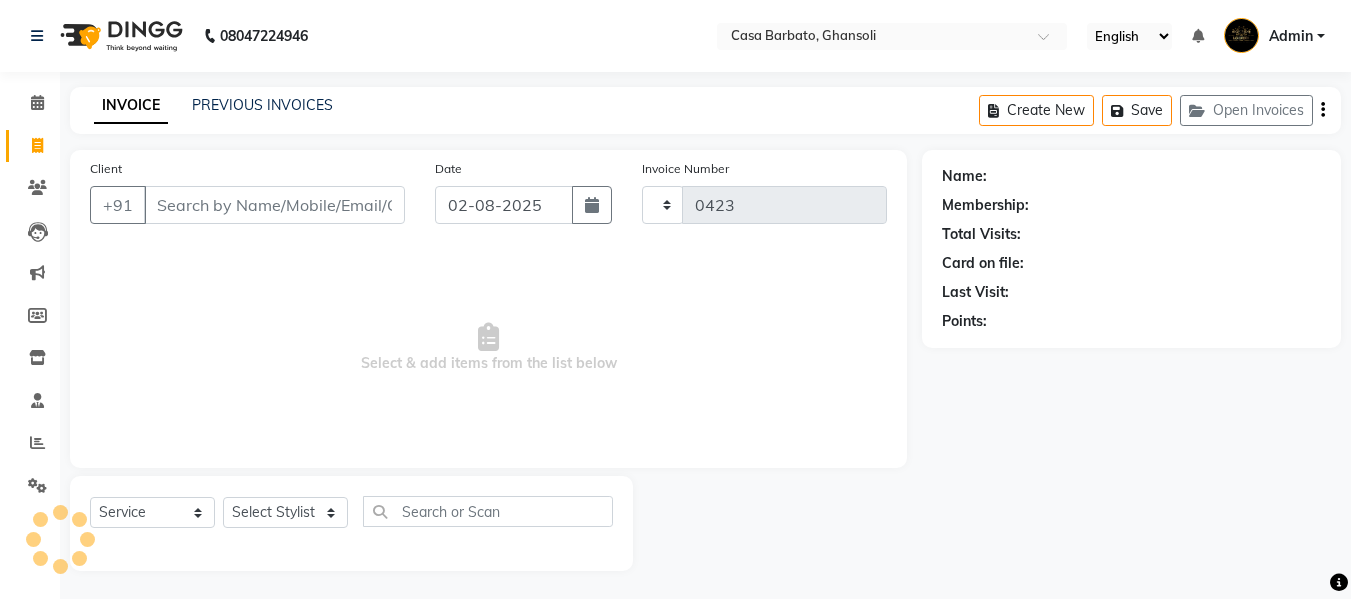 select on "700" 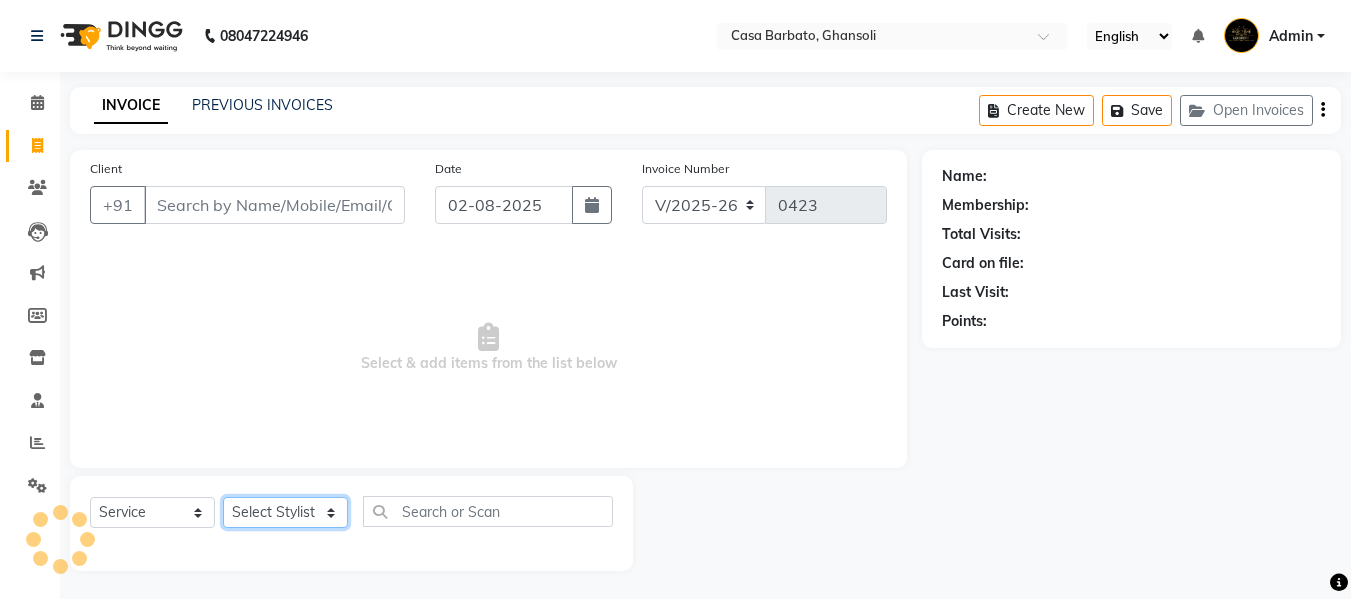 click on "Select Stylist [FIRST] [LAST] [FIRST] [FIRST] [FIRST]" 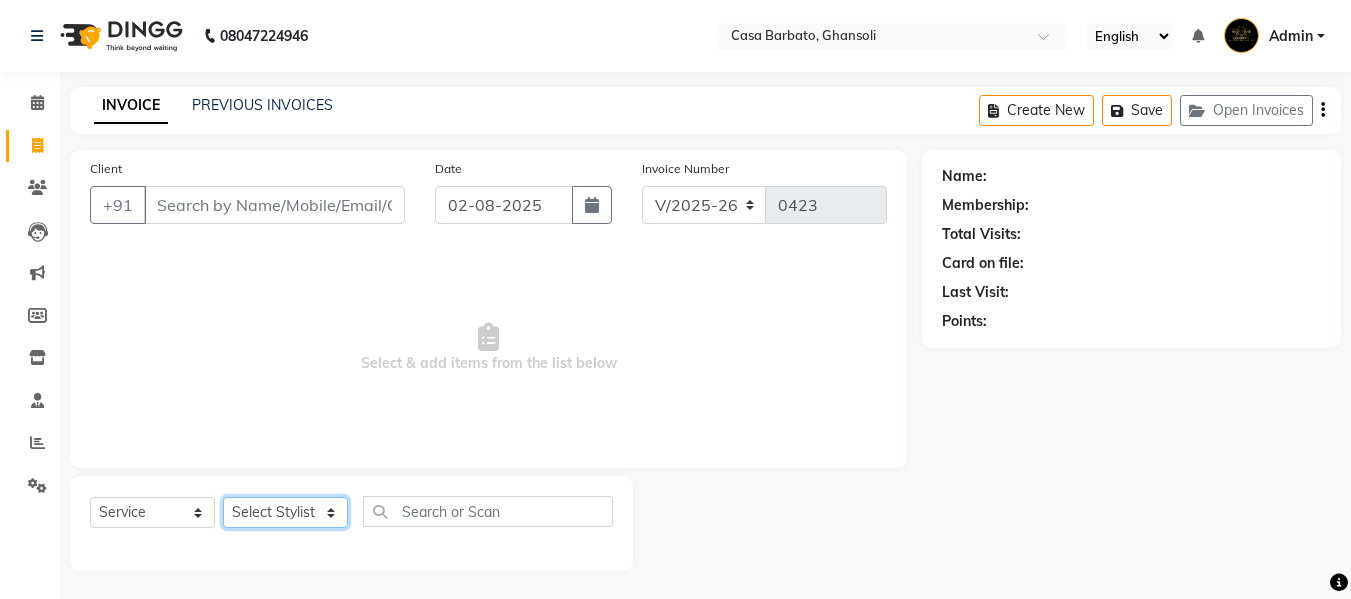 select on "10555" 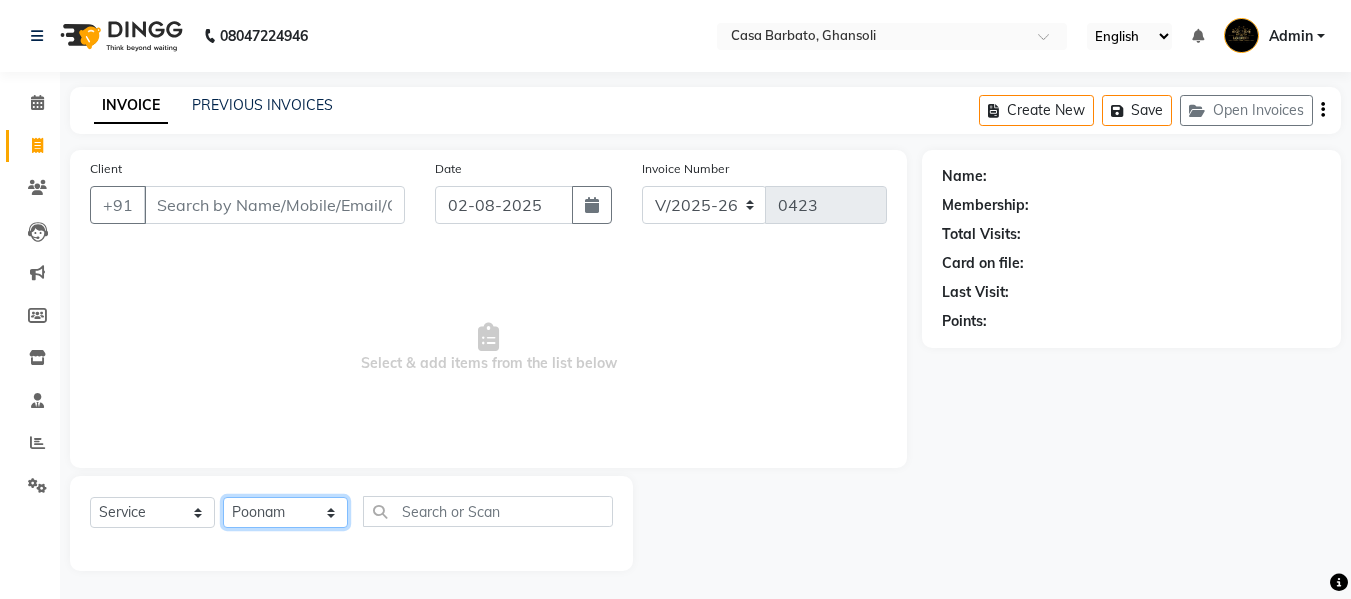 click on "Select Stylist [FIRST] [LAST] [FIRST] [FIRST] [FIRST]" 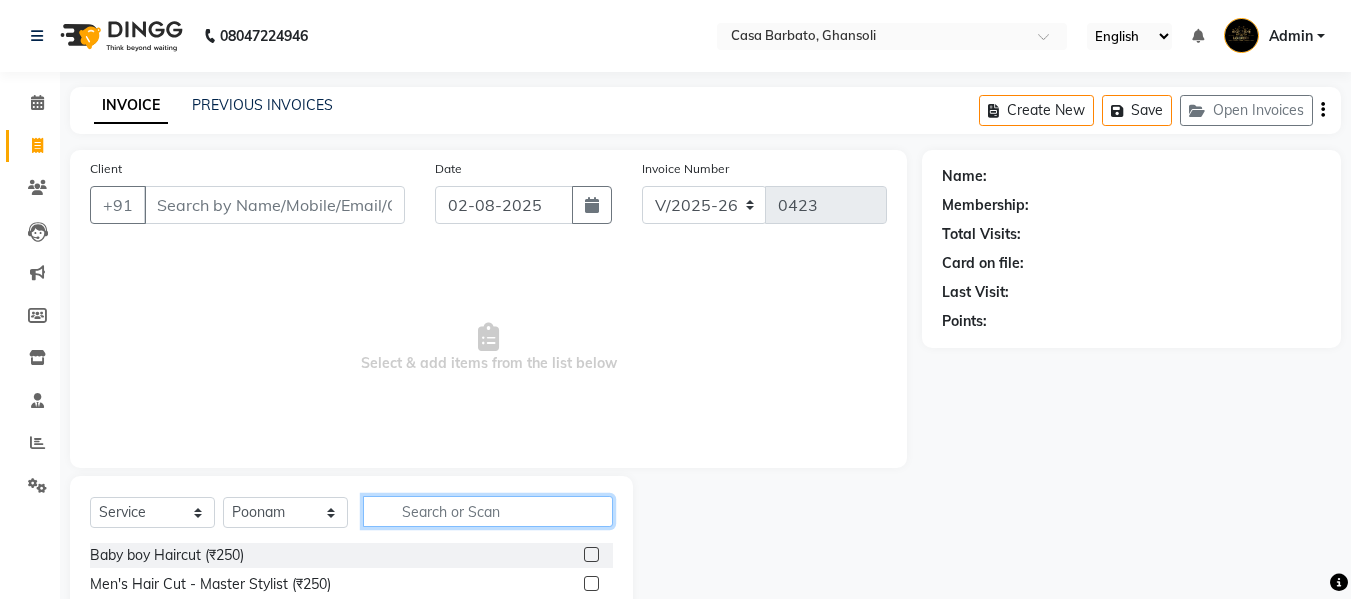 click 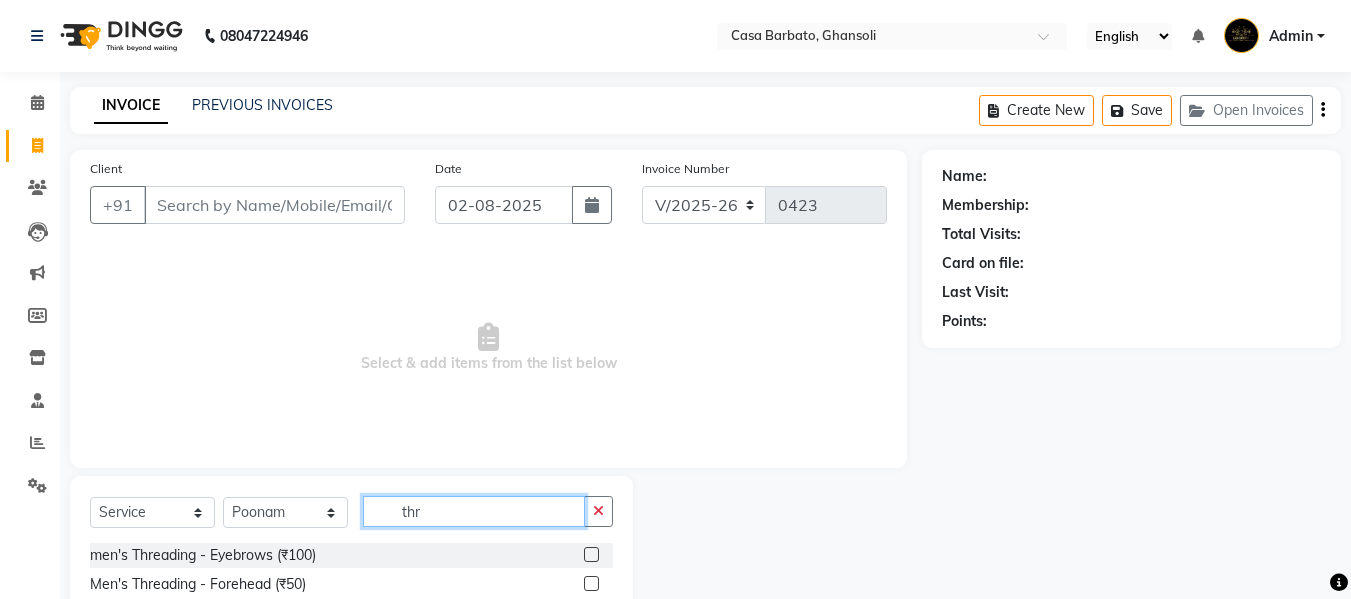 scroll, scrollTop: 202, scrollLeft: 0, axis: vertical 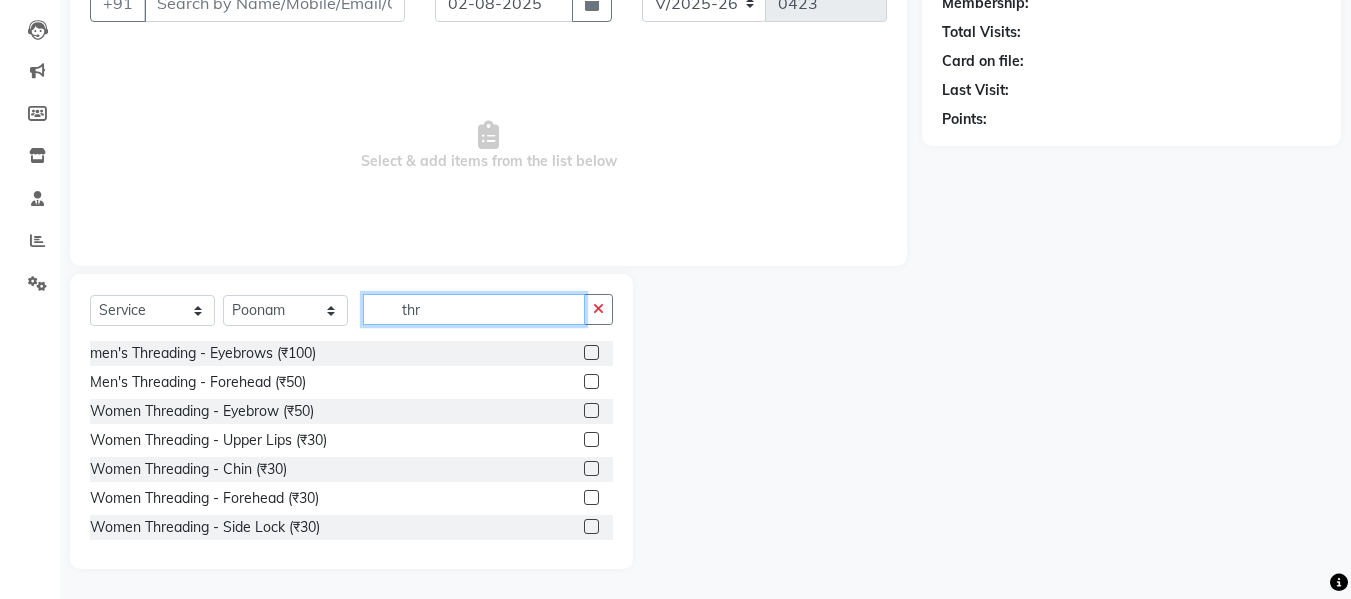 type on "thr" 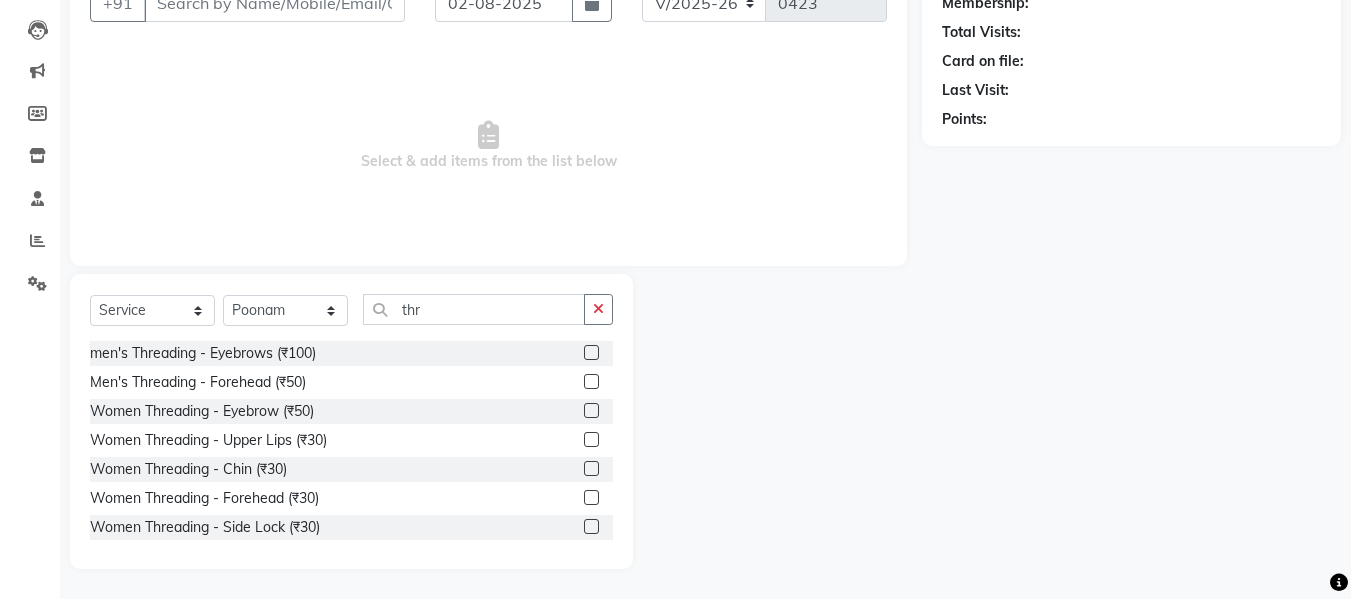 click 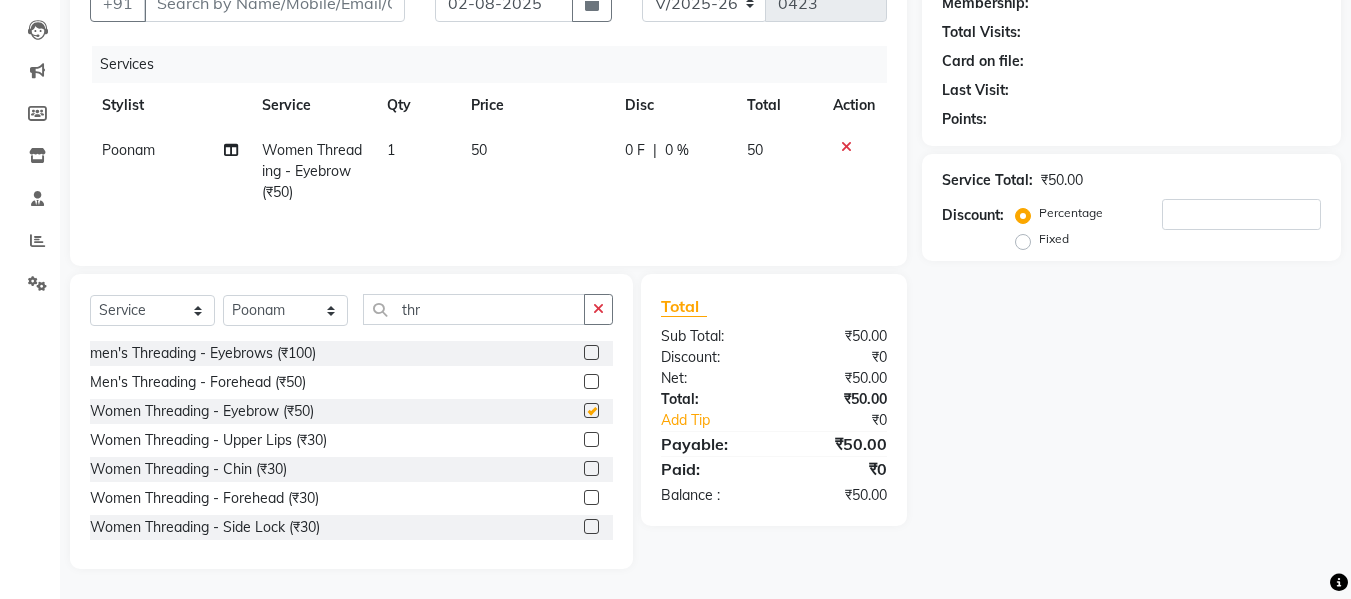 checkbox on "false" 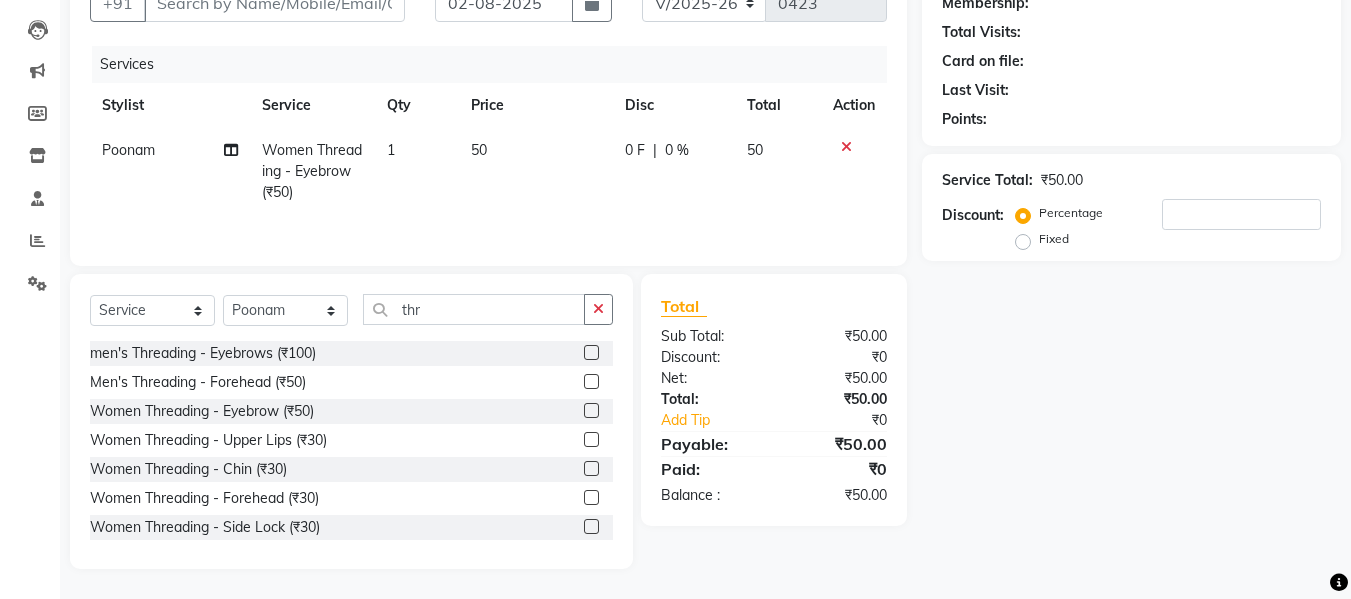 click 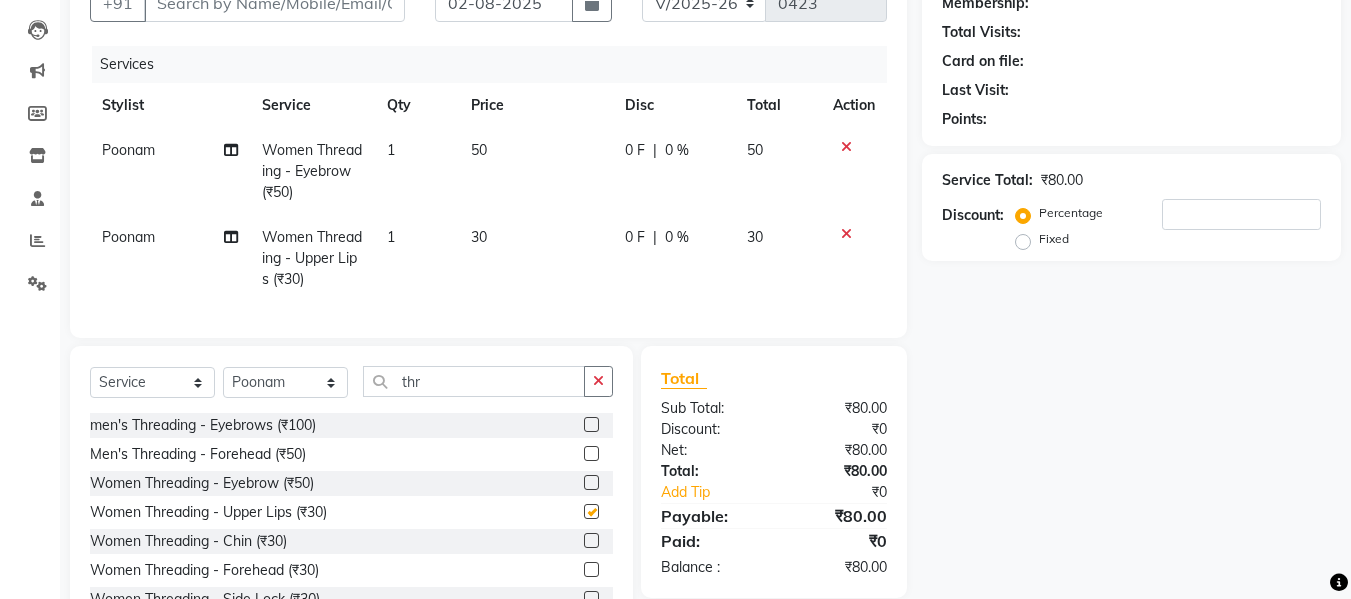 checkbox on "false" 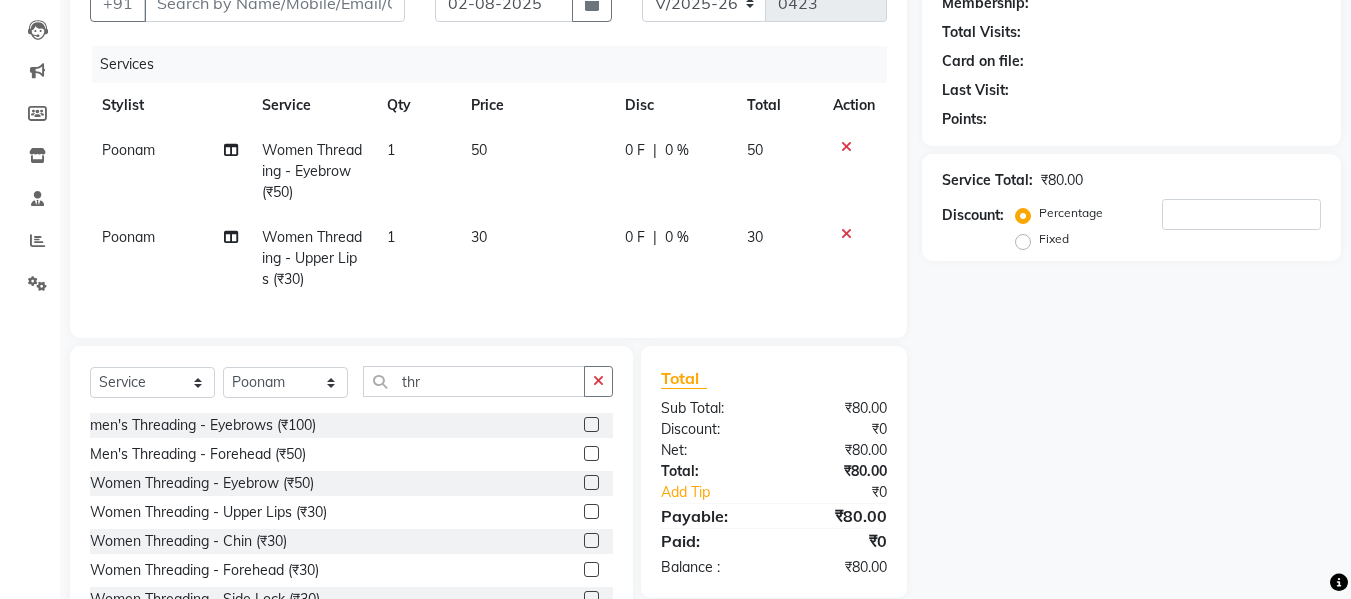 scroll, scrollTop: 0, scrollLeft: 0, axis: both 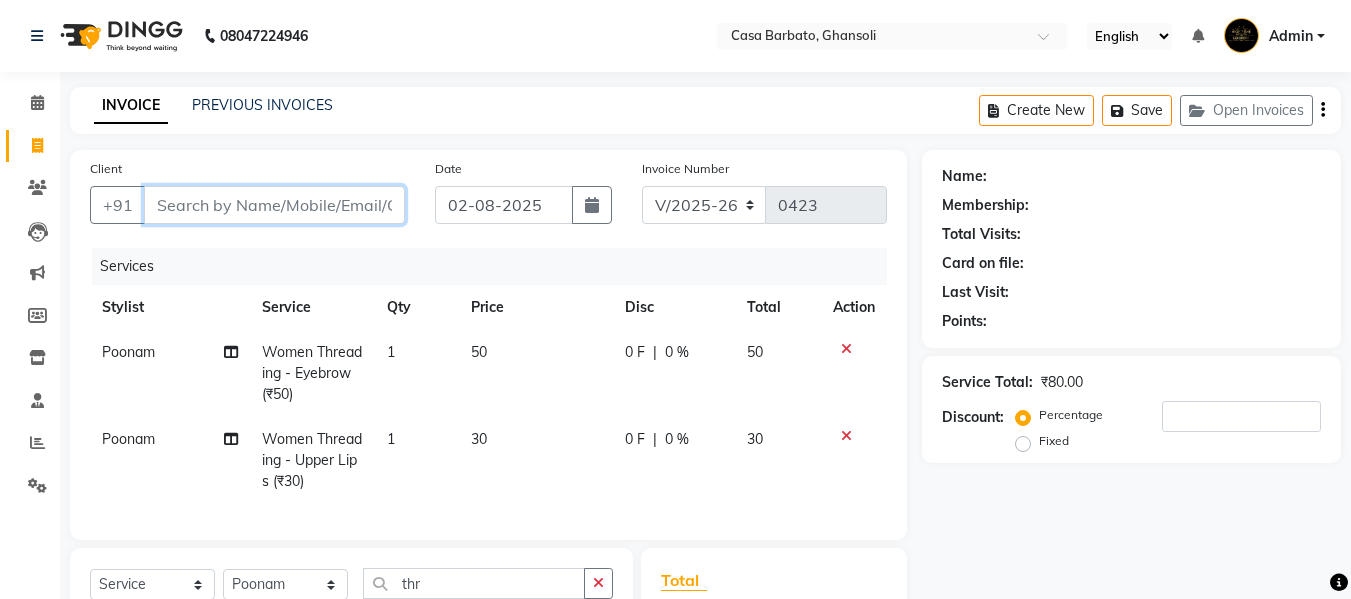 click on "Client" at bounding box center (274, 205) 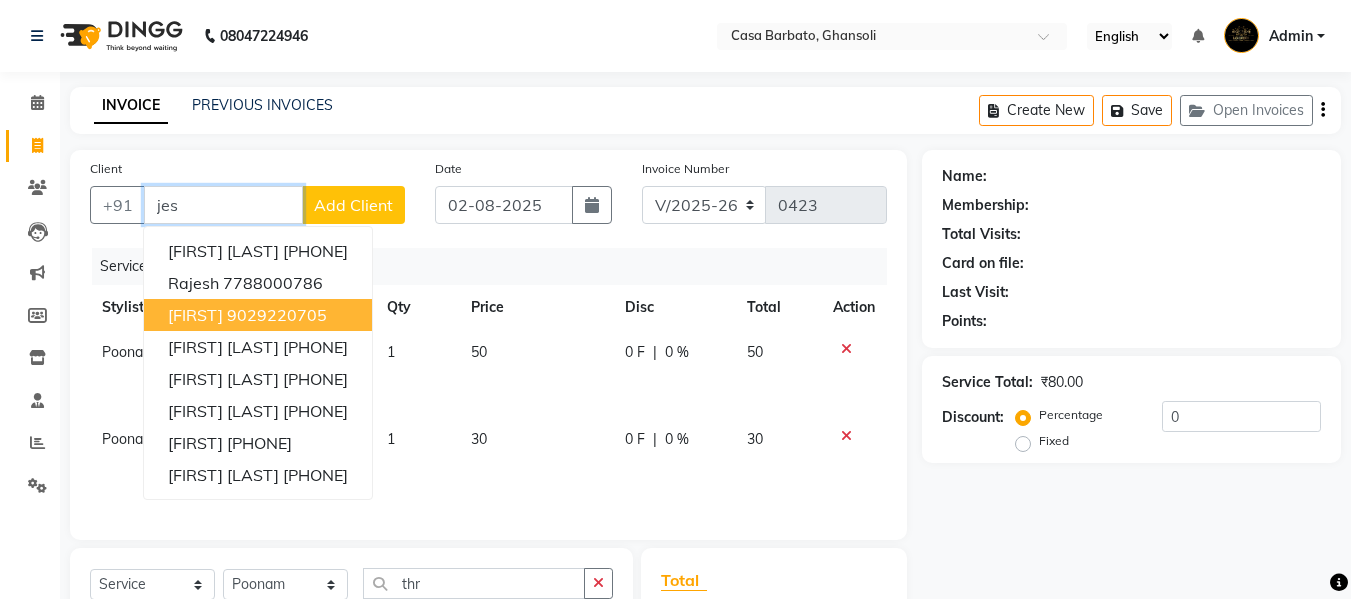 click on "[FIRST] [PHONE]" at bounding box center [258, 315] 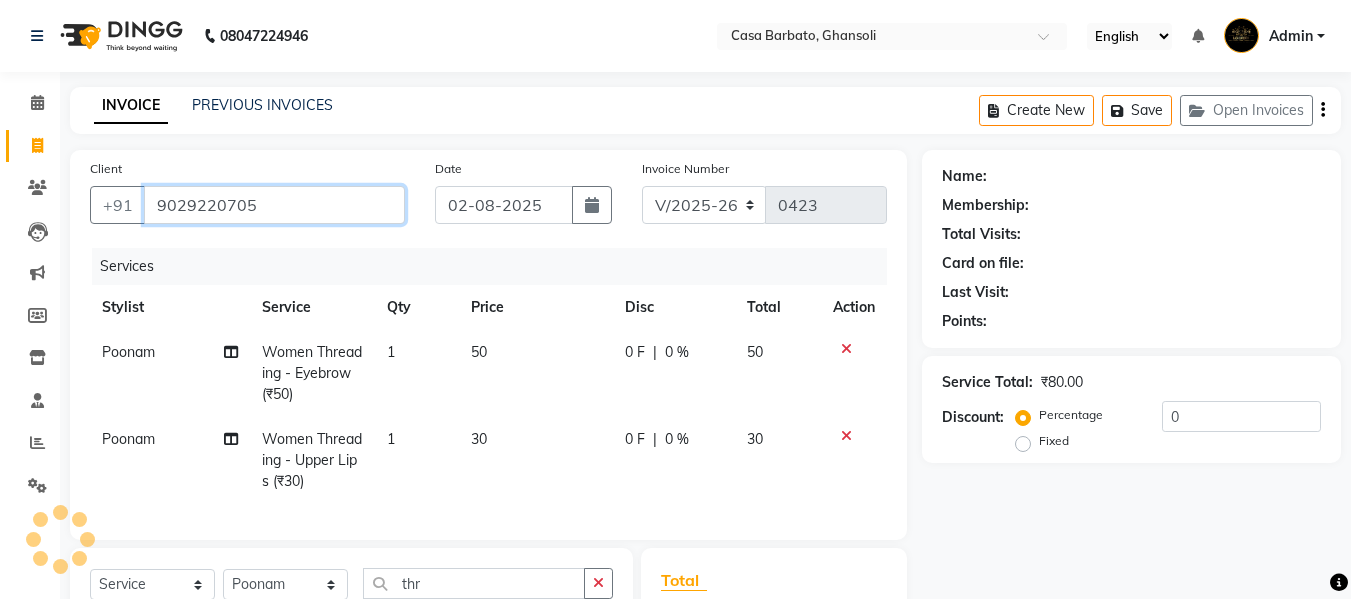 type on "9029220705" 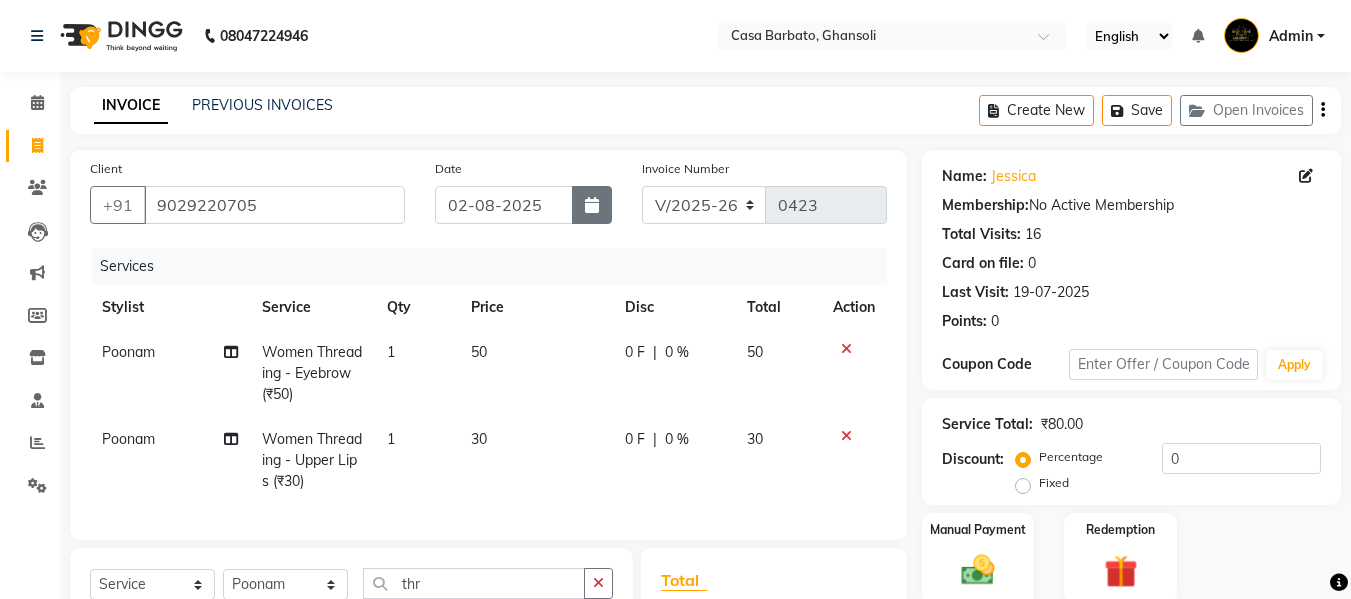 click 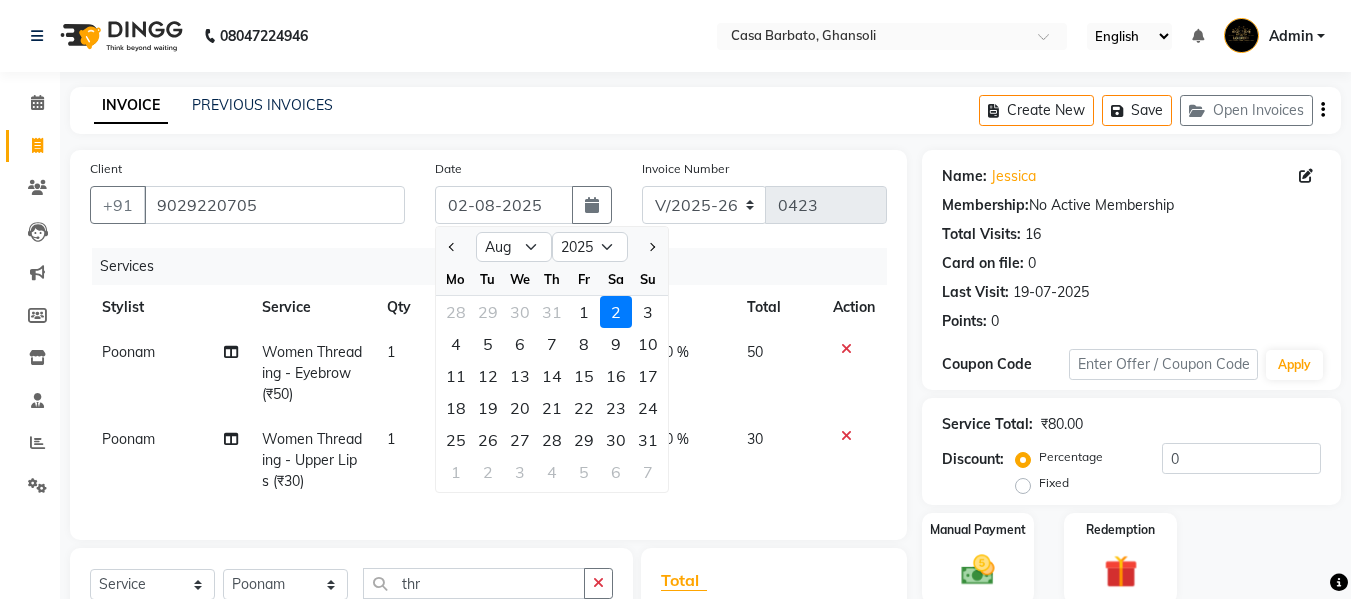 click on "Services Stylist Service Qty Price Disc Total Action [FIRST] Women Threading - Eyebrow ([PRICE]) [NUMBER] [PRICE] [NUMBER] F | [NUMBER] % [PRICE] [FIRST] Women Threading - Upper Lips ([PRICE]) [NUMBER] [PRICE] [NUMBER] F | [NUMBER] % [PRICE]" 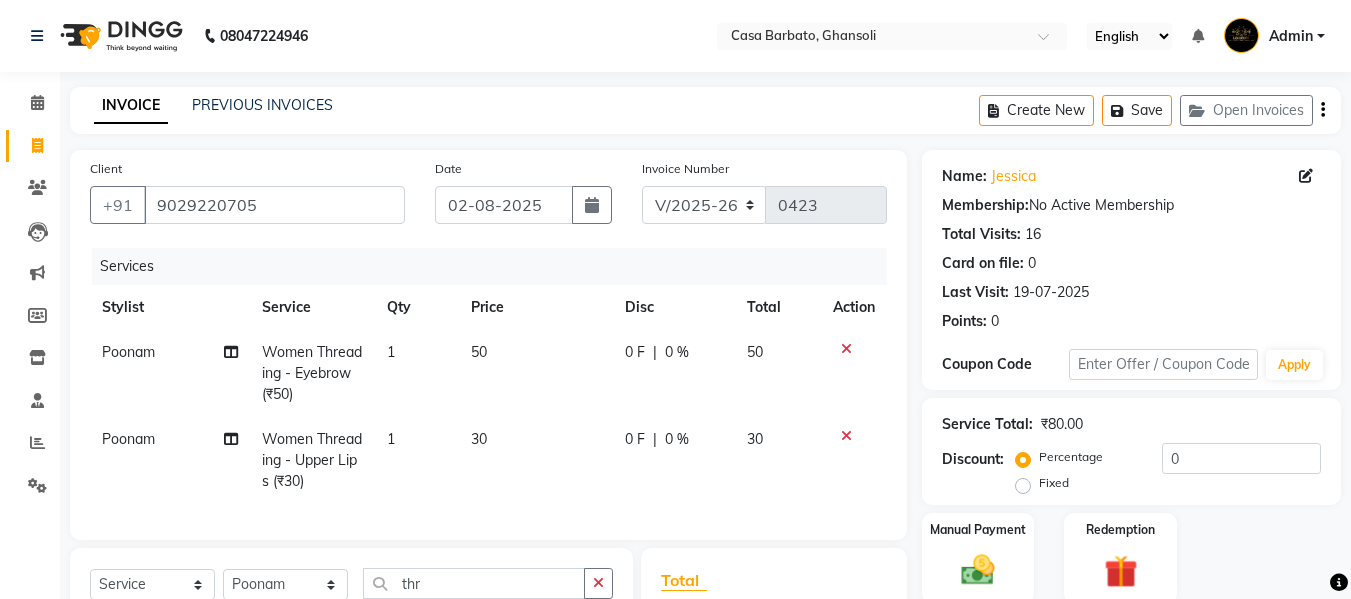 scroll, scrollTop: 289, scrollLeft: 0, axis: vertical 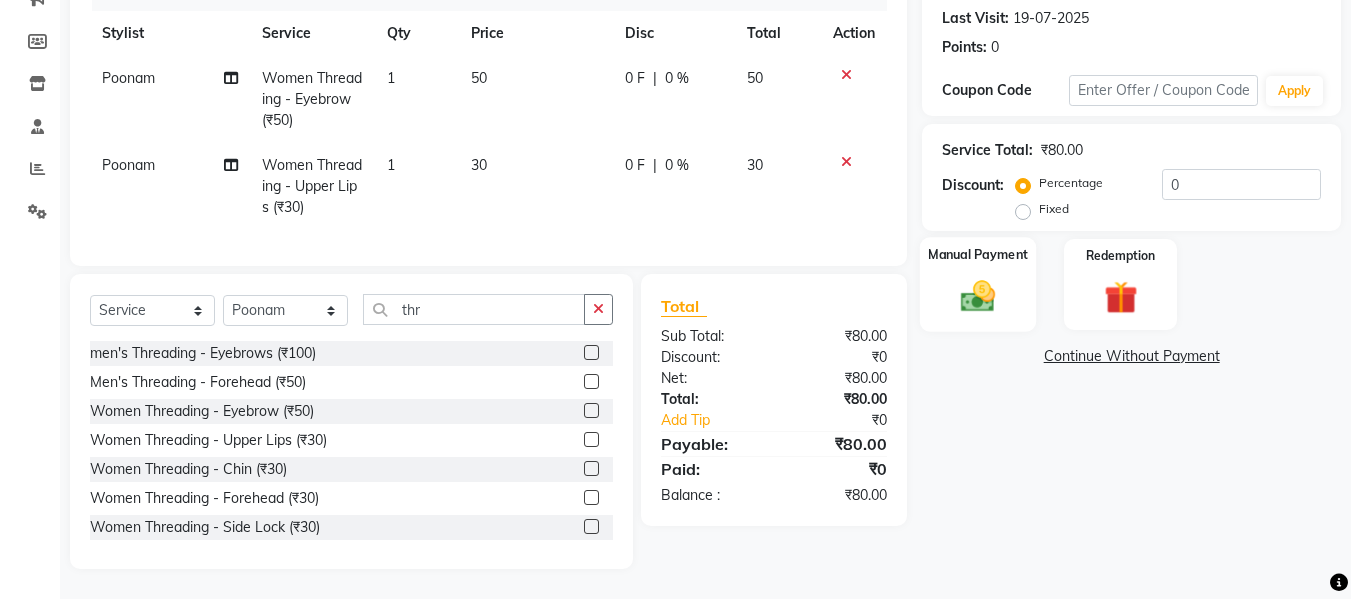 click 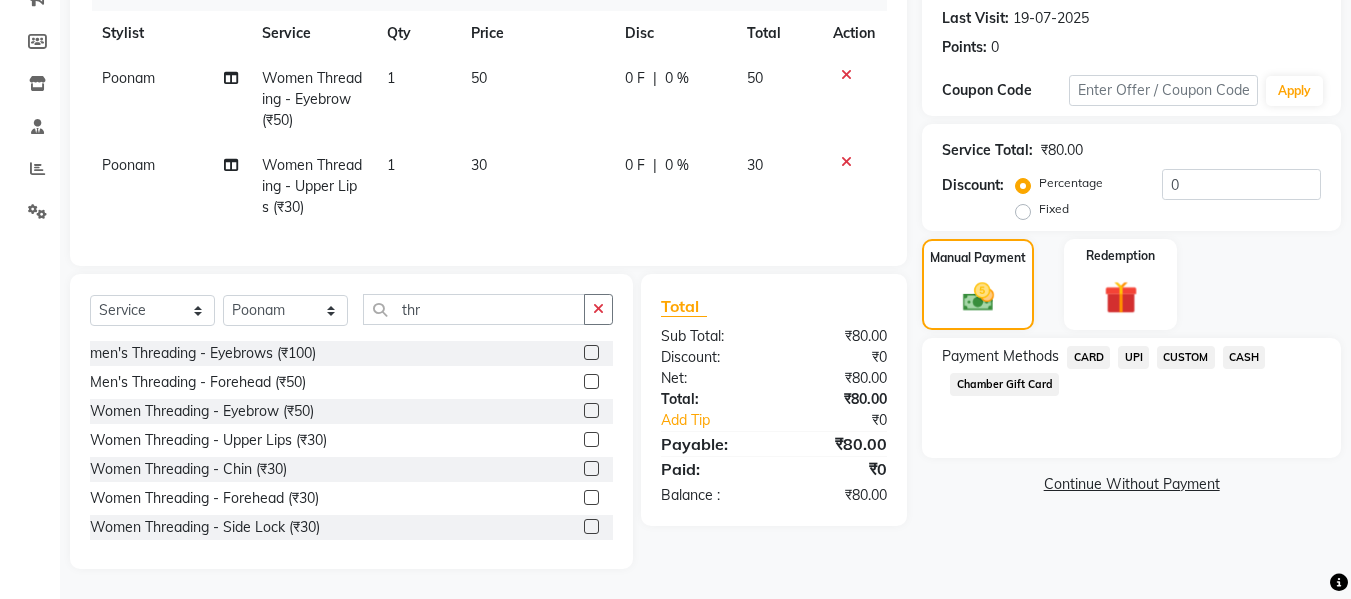 click on "UPI" 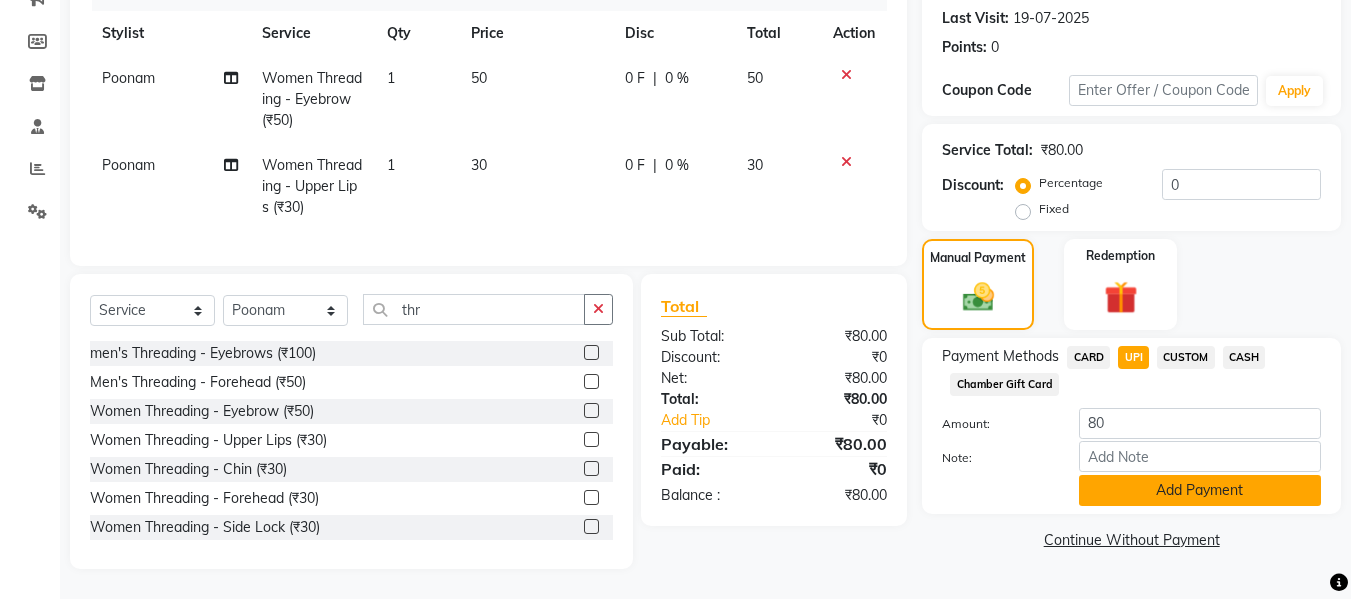 click on "Add Payment" 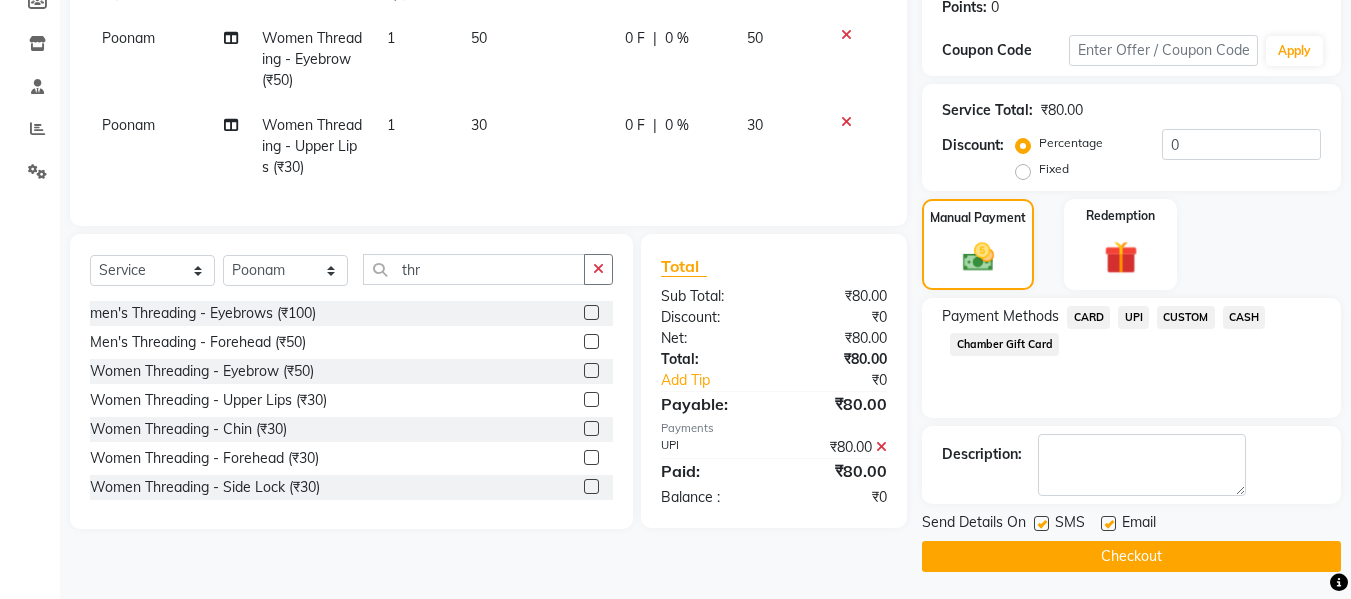 scroll, scrollTop: 317, scrollLeft: 0, axis: vertical 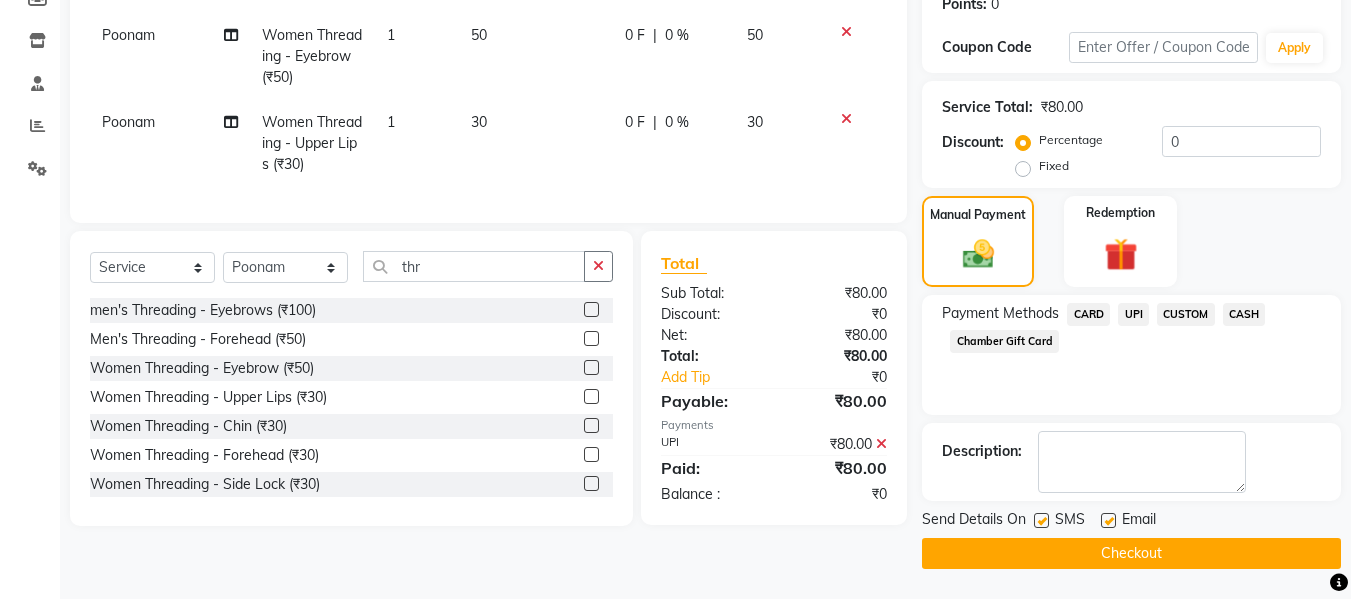 click on "Checkout" 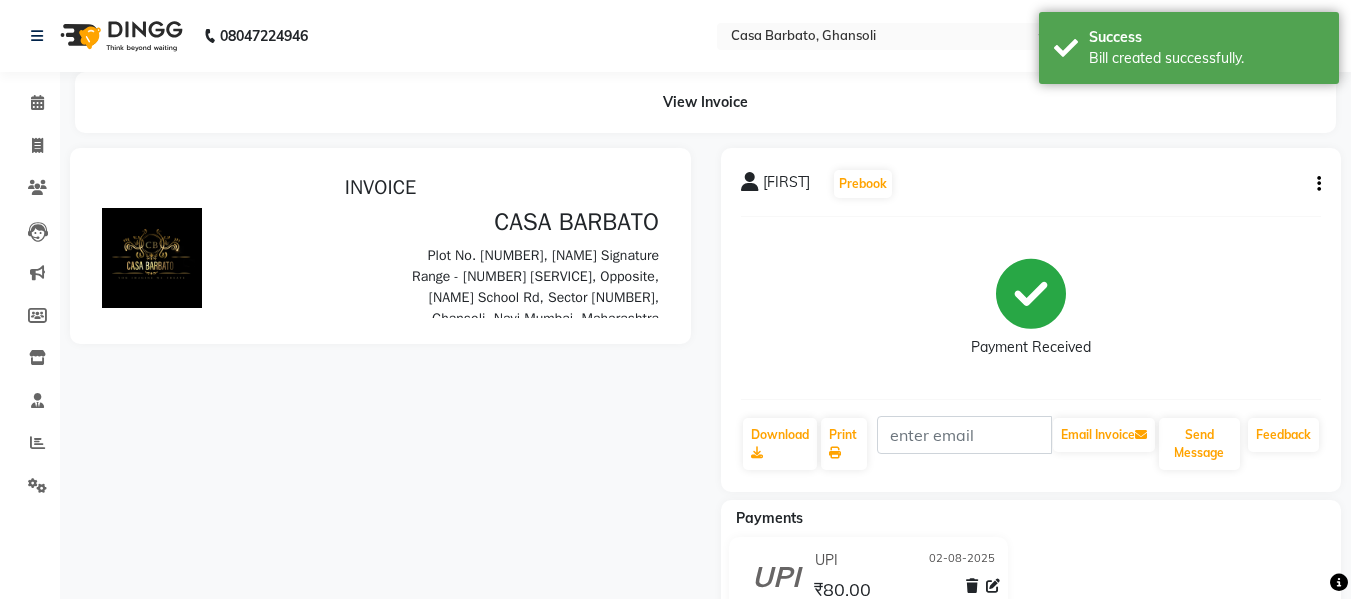 scroll, scrollTop: 0, scrollLeft: 0, axis: both 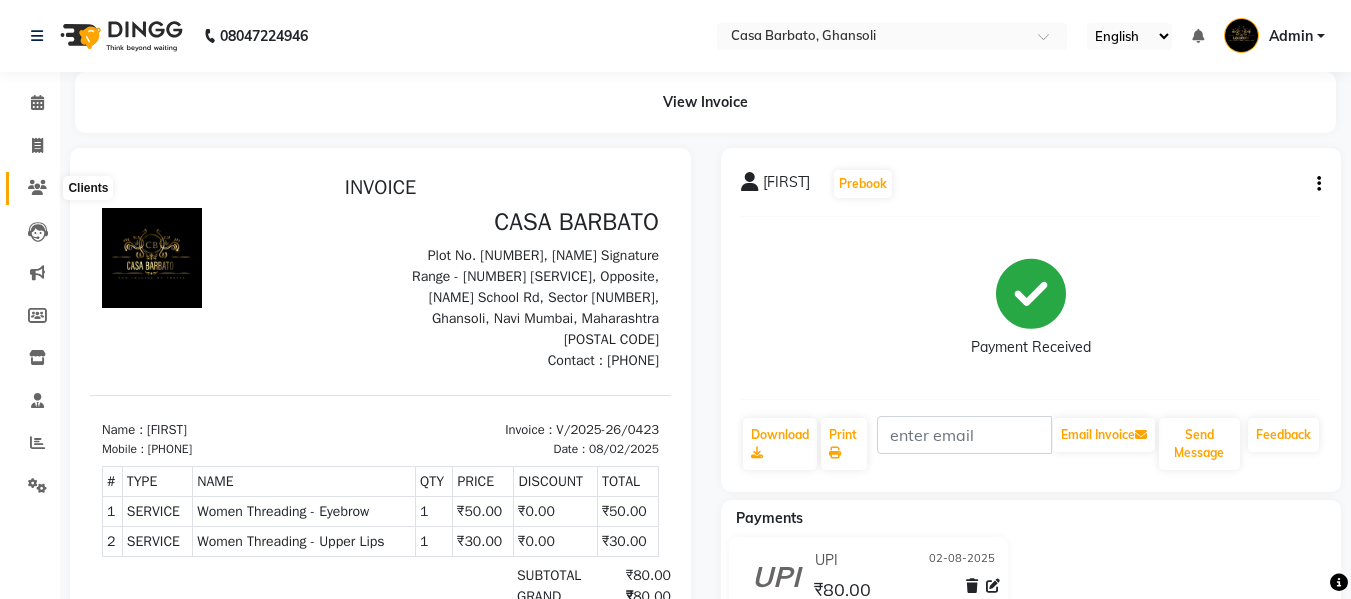 click 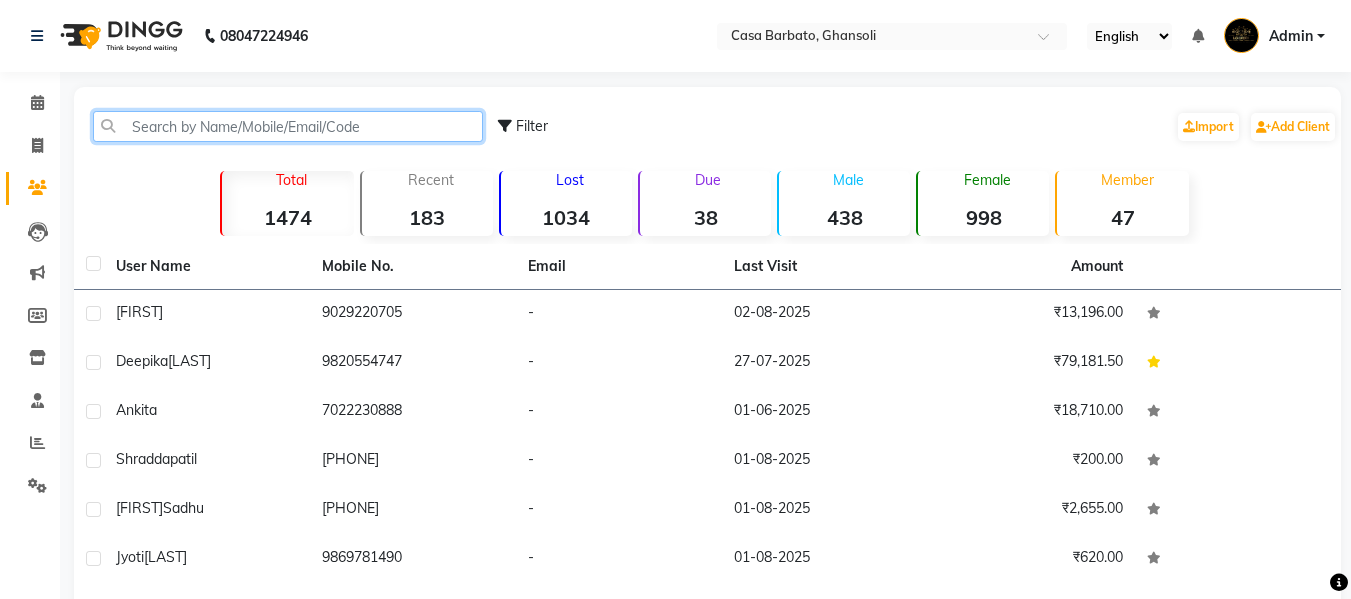 click 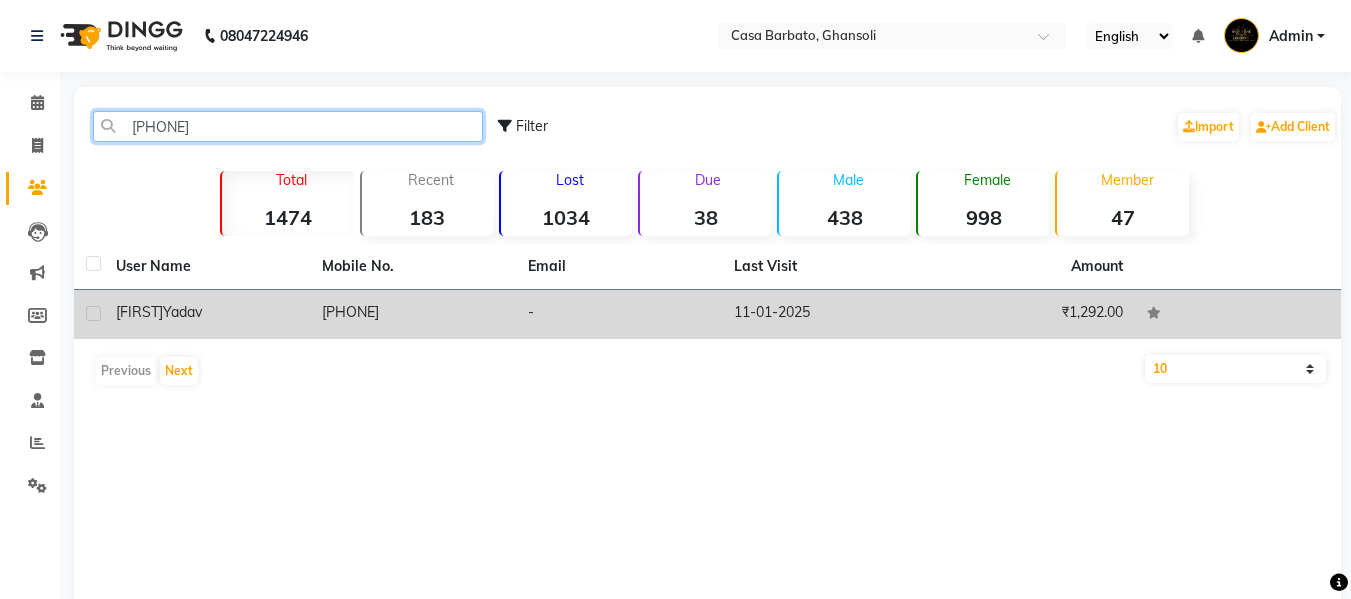 type on "[PHONE]" 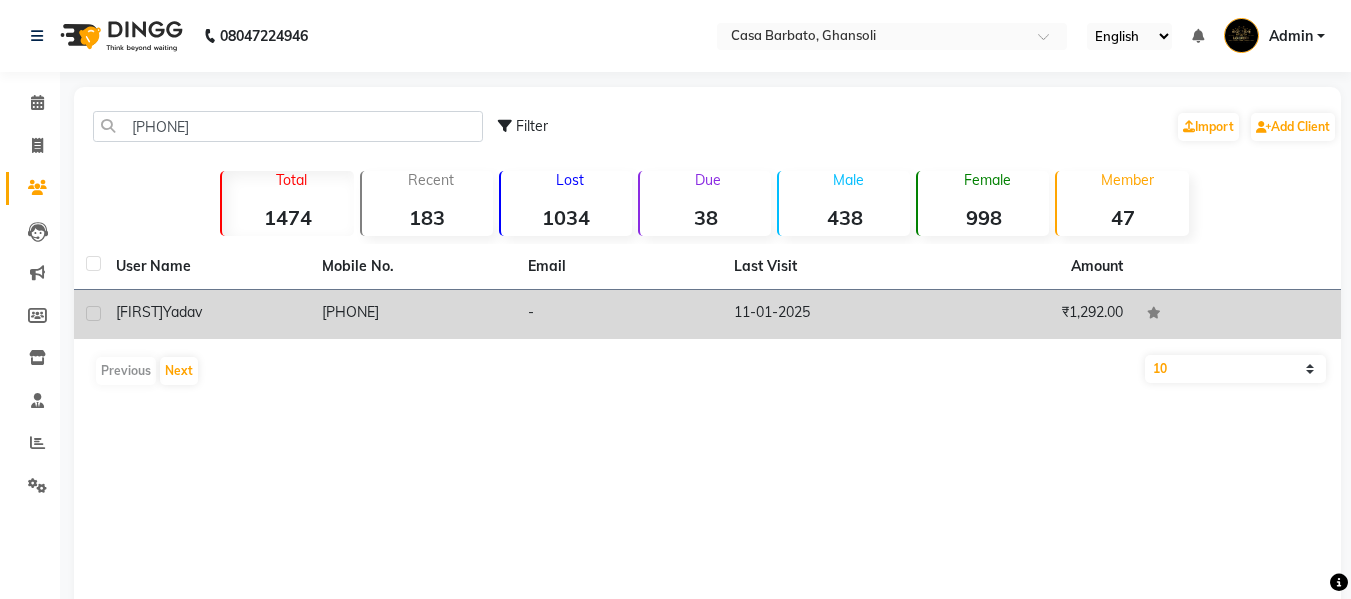 click on "yadav" 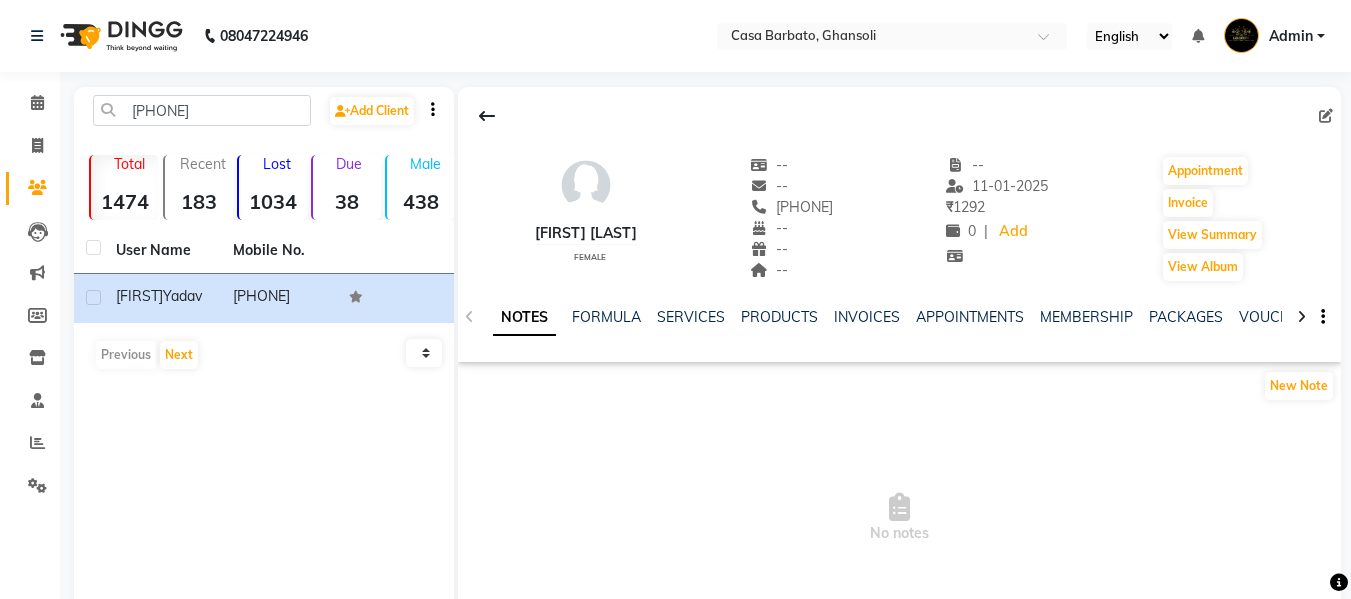 click on "NOTES FORMULA SERVICES PRODUCTS INVOICES APPOINTMENTS MEMBERSHIP PACKAGES VOUCHERS GIFTCARDS POINTS FORMS FAMILY CARDS WALLET" 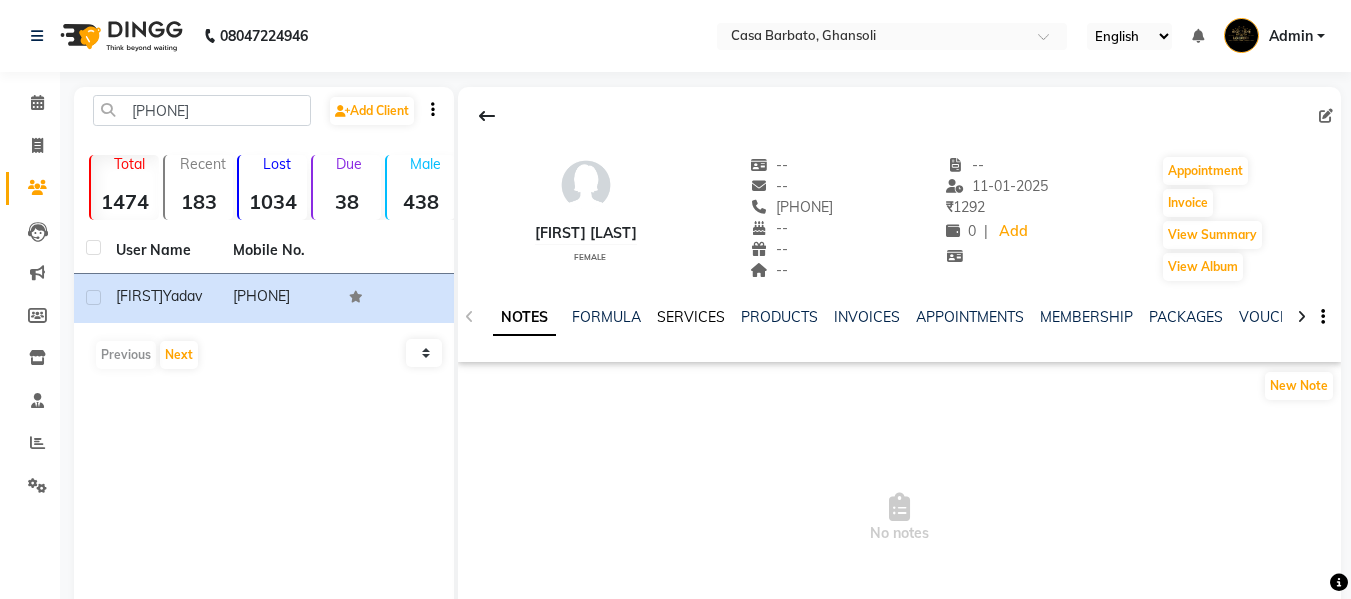 click on "SERVICES" 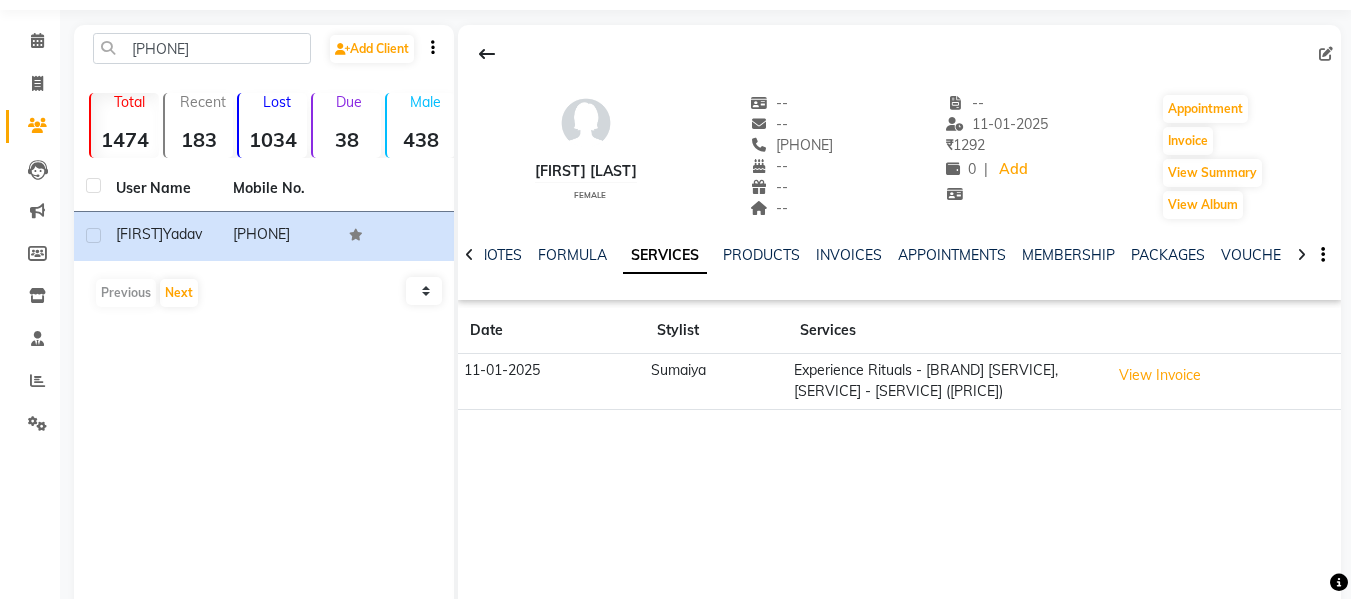scroll, scrollTop: 118, scrollLeft: 0, axis: vertical 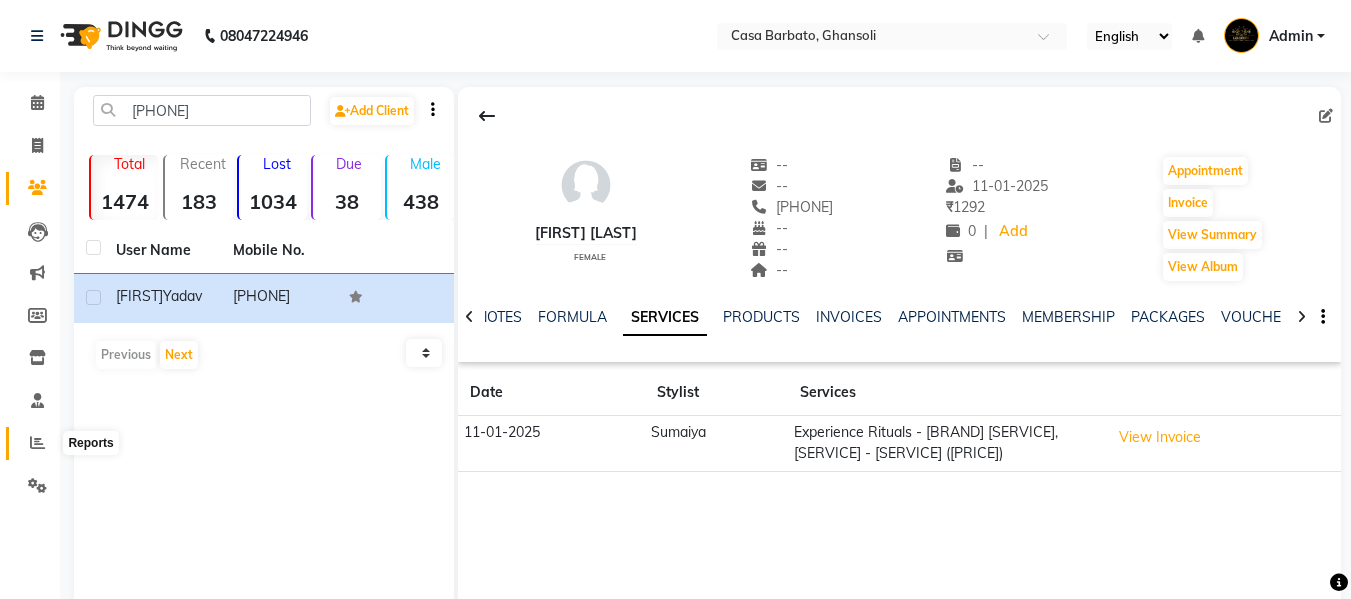 click 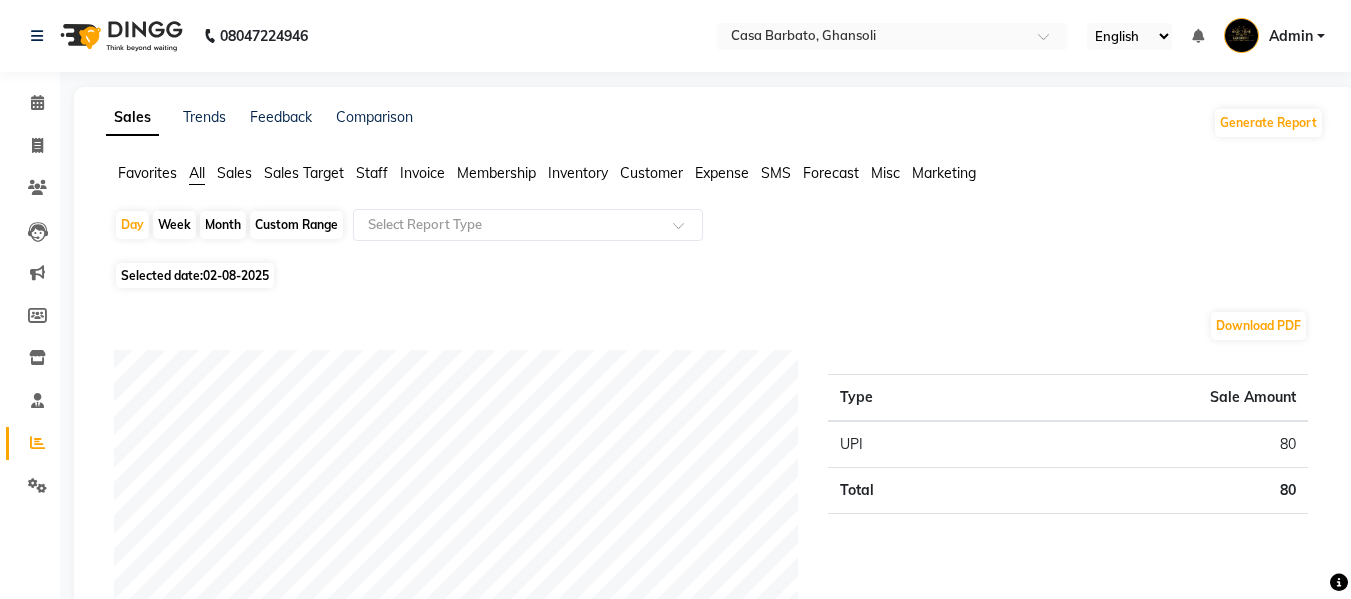 click on "Month" 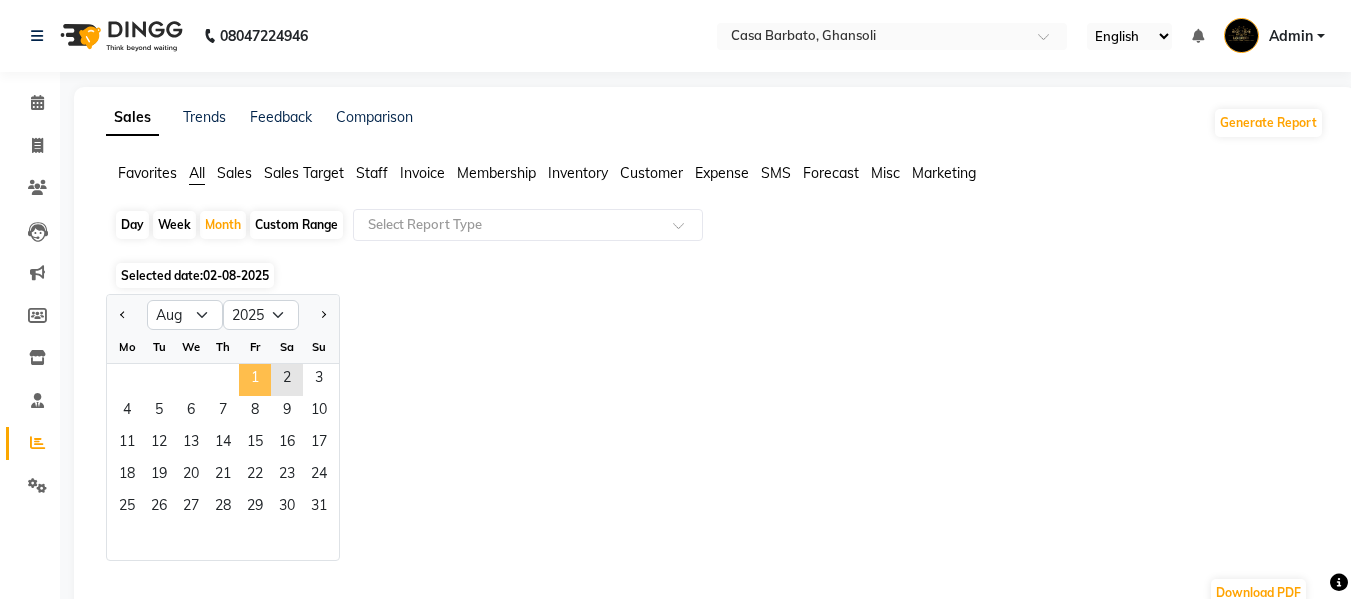 click on "1" 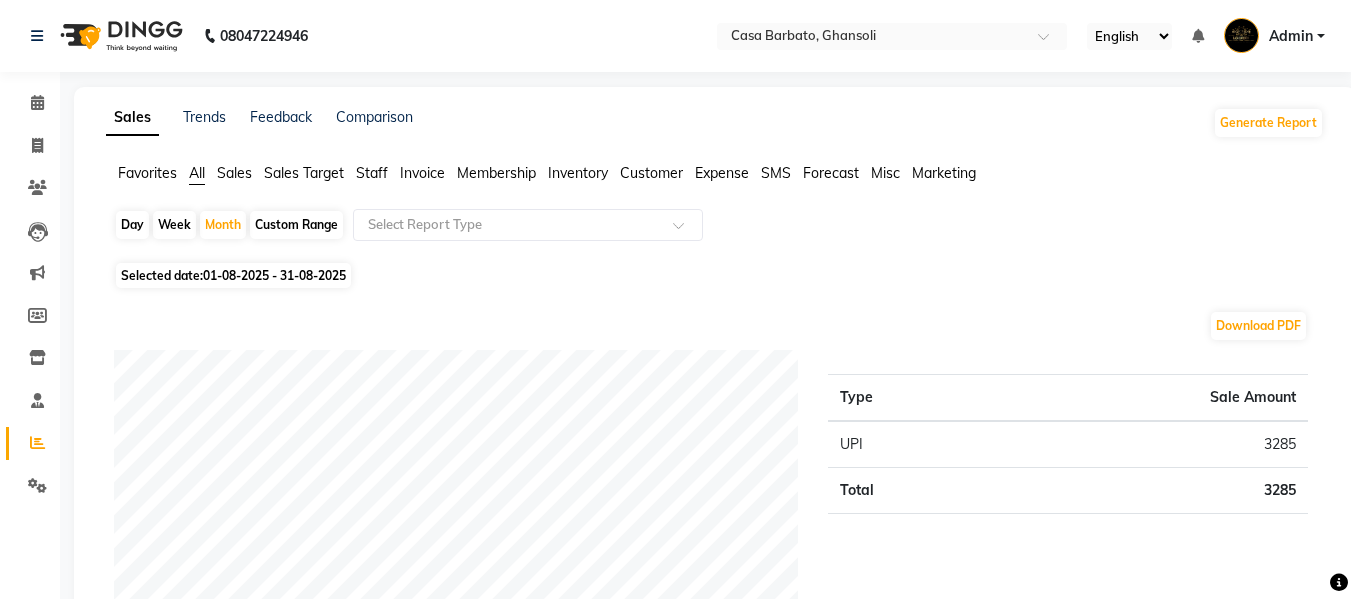 scroll, scrollTop: 524, scrollLeft: 0, axis: vertical 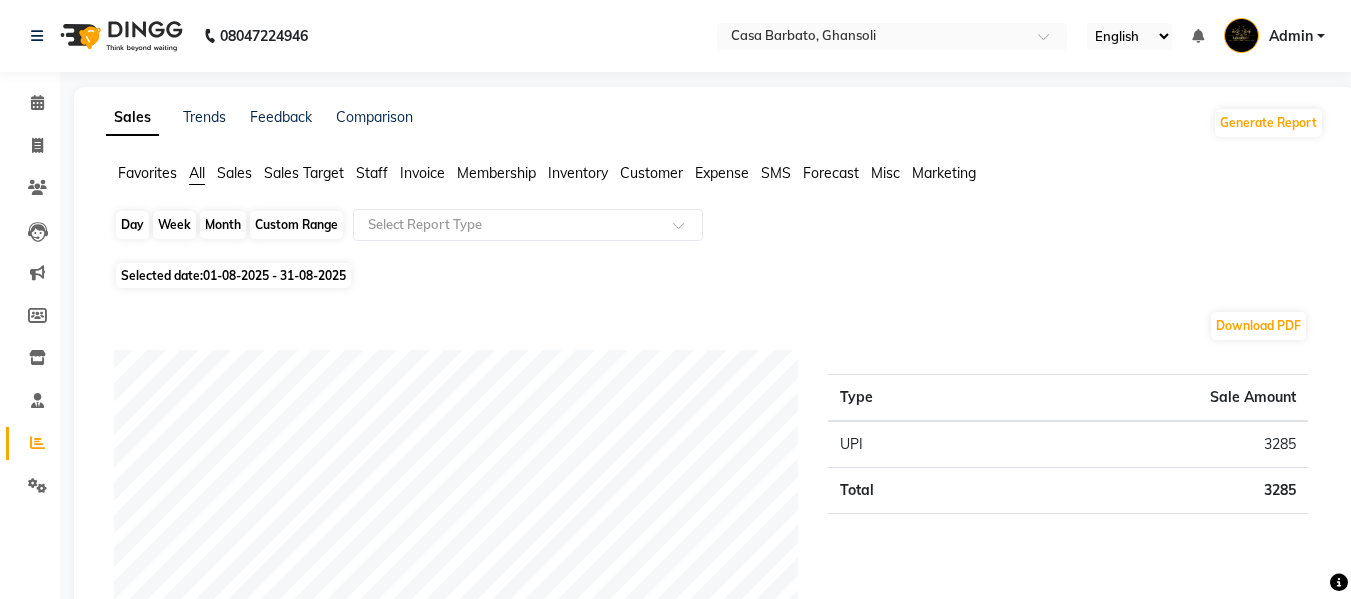 click on "Month" 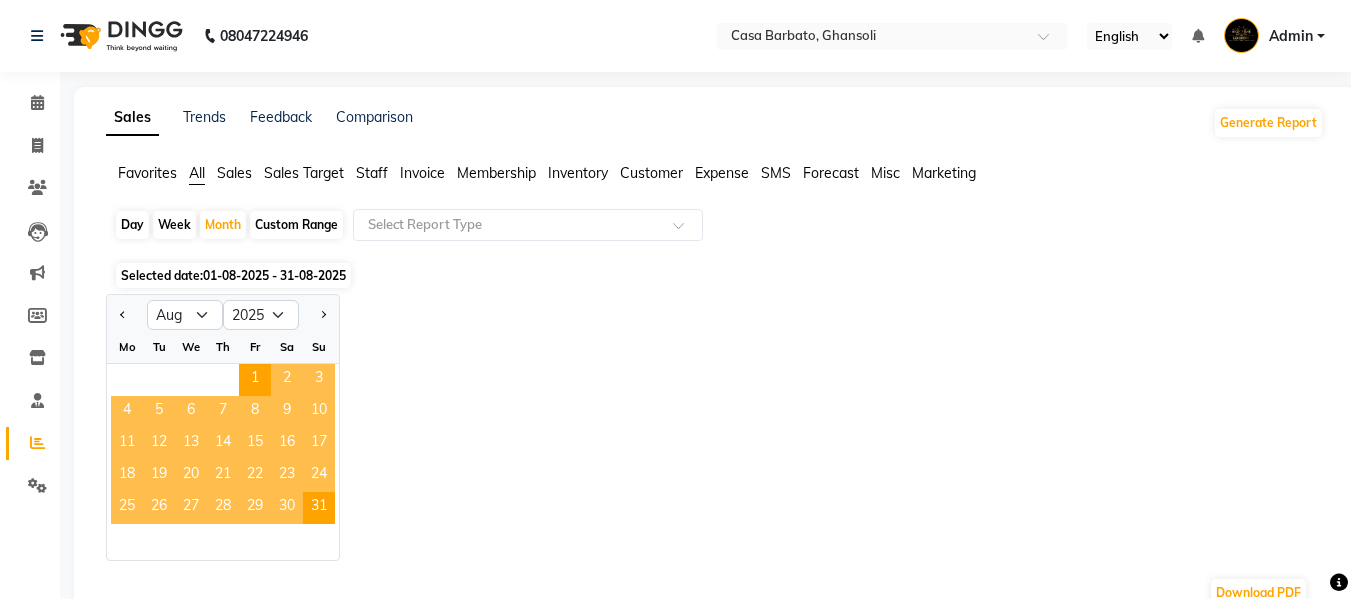 click on "Day" 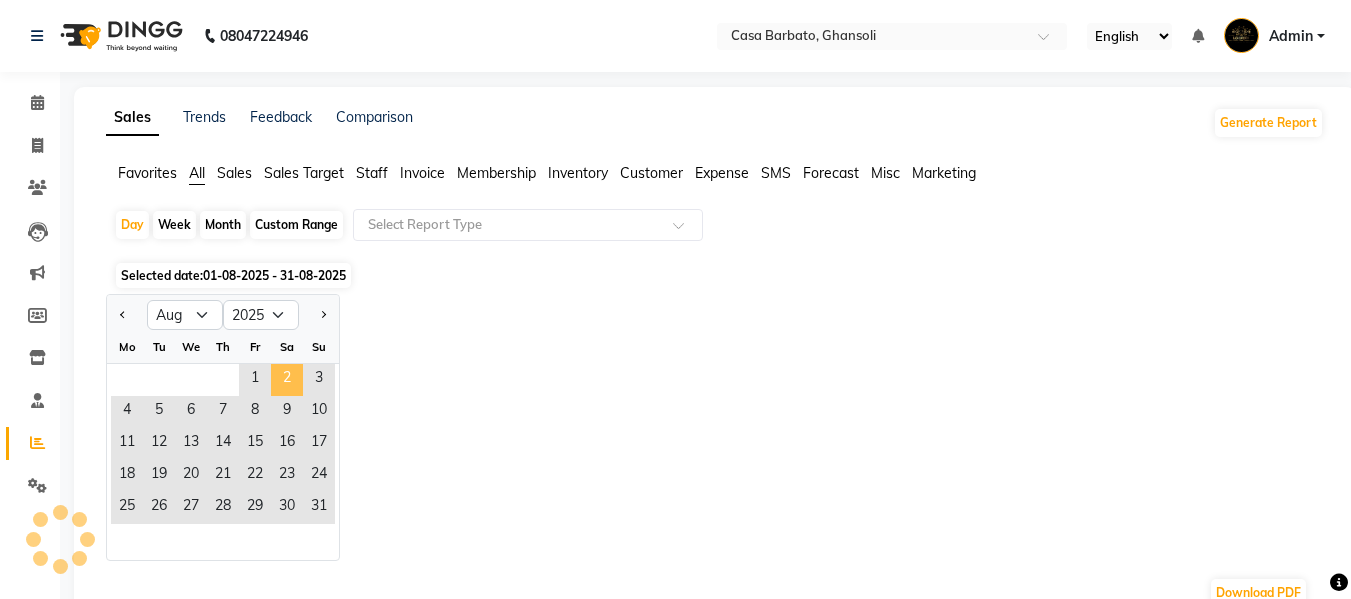 click on "2" 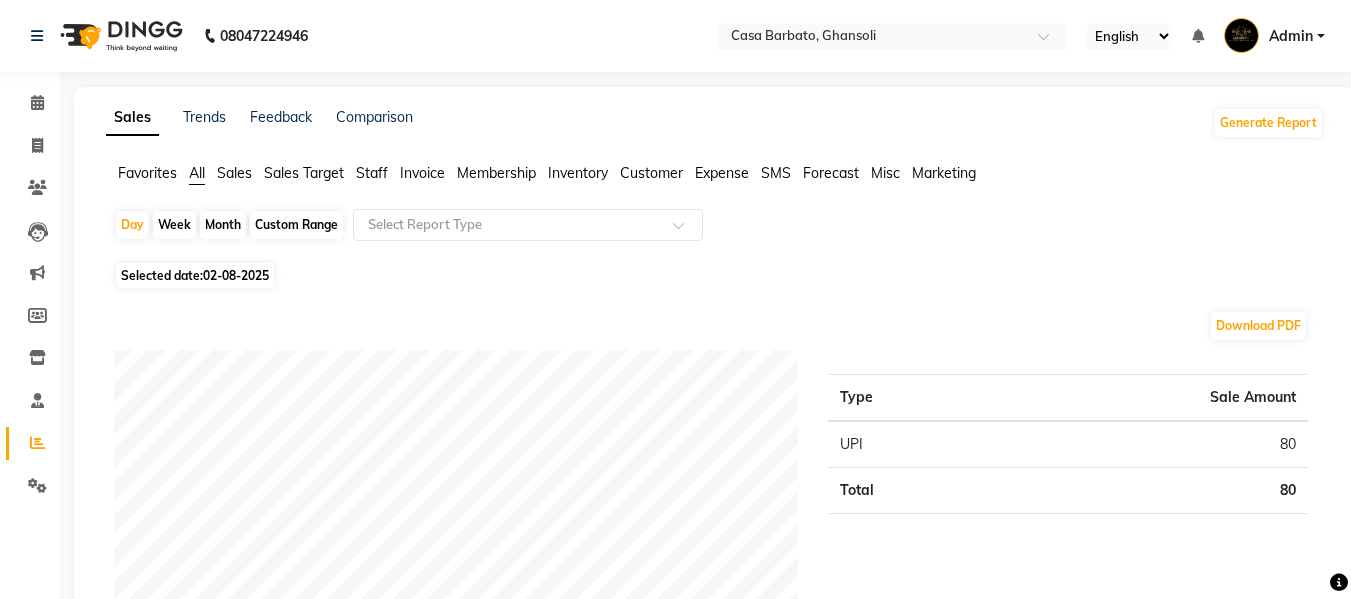 click on "Month" 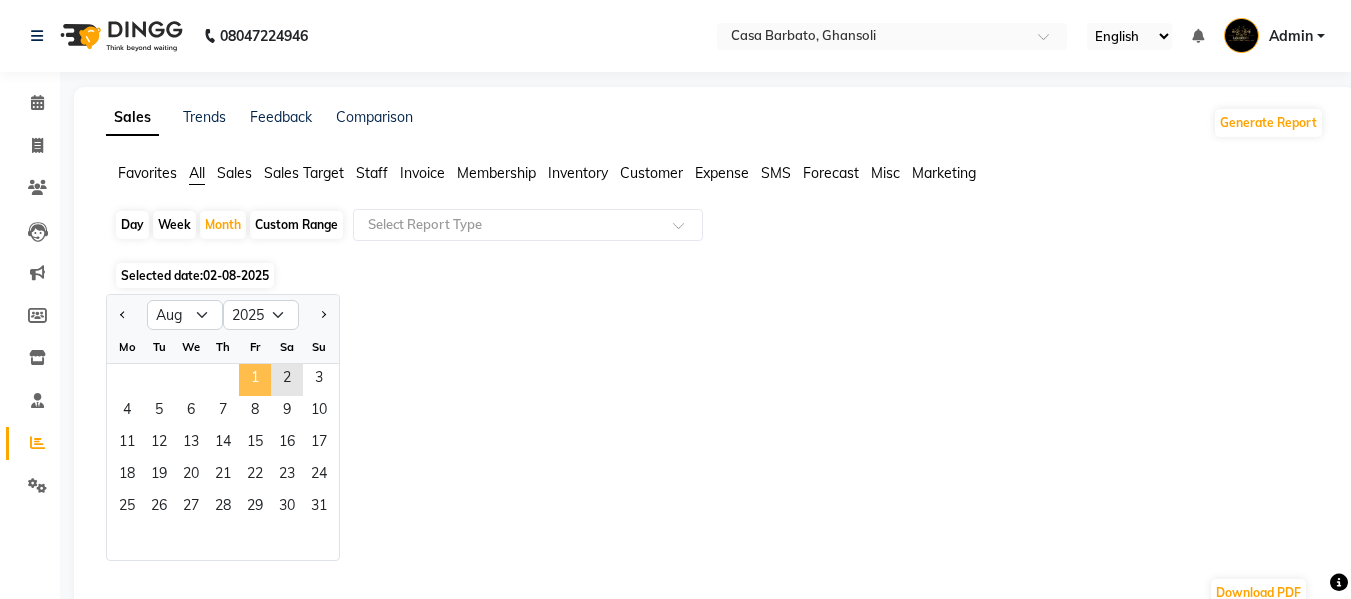 click on "1" 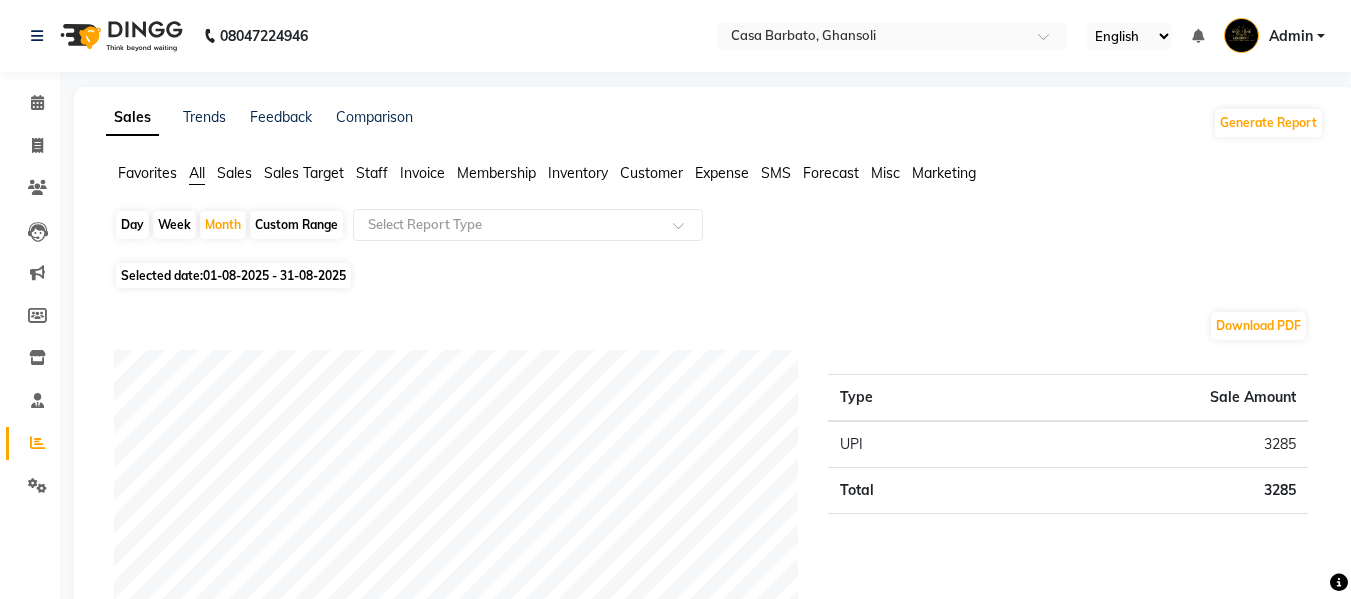 click on "Day" 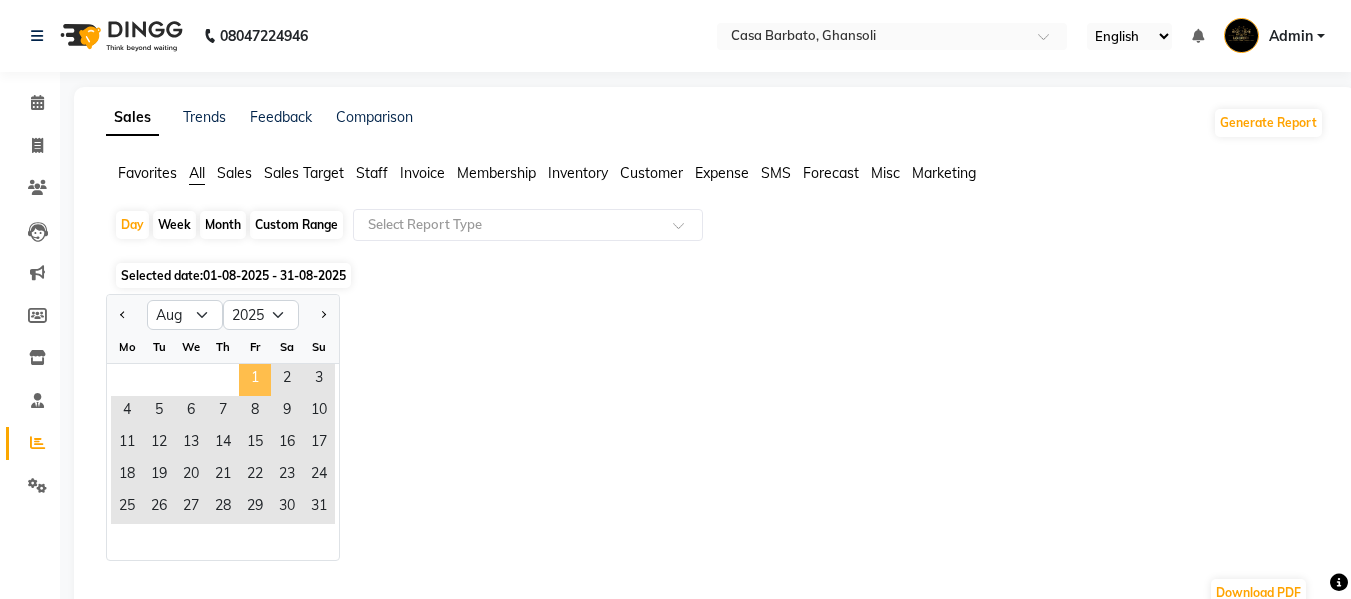 click on "1" 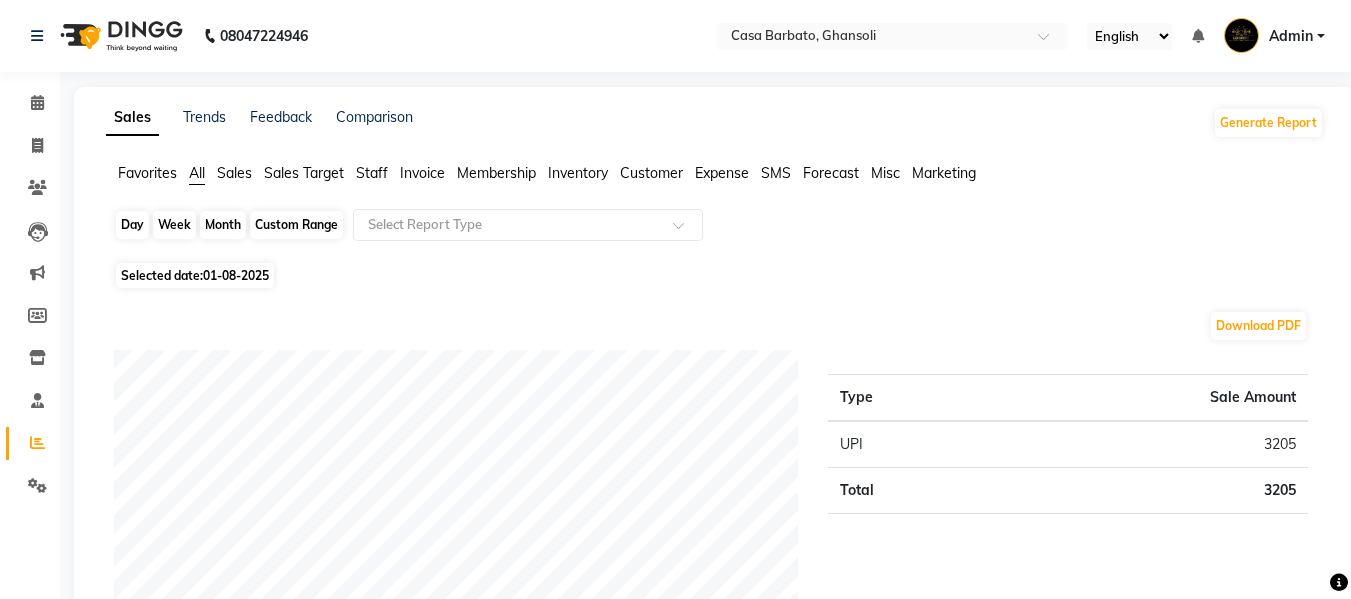 click on "Day" 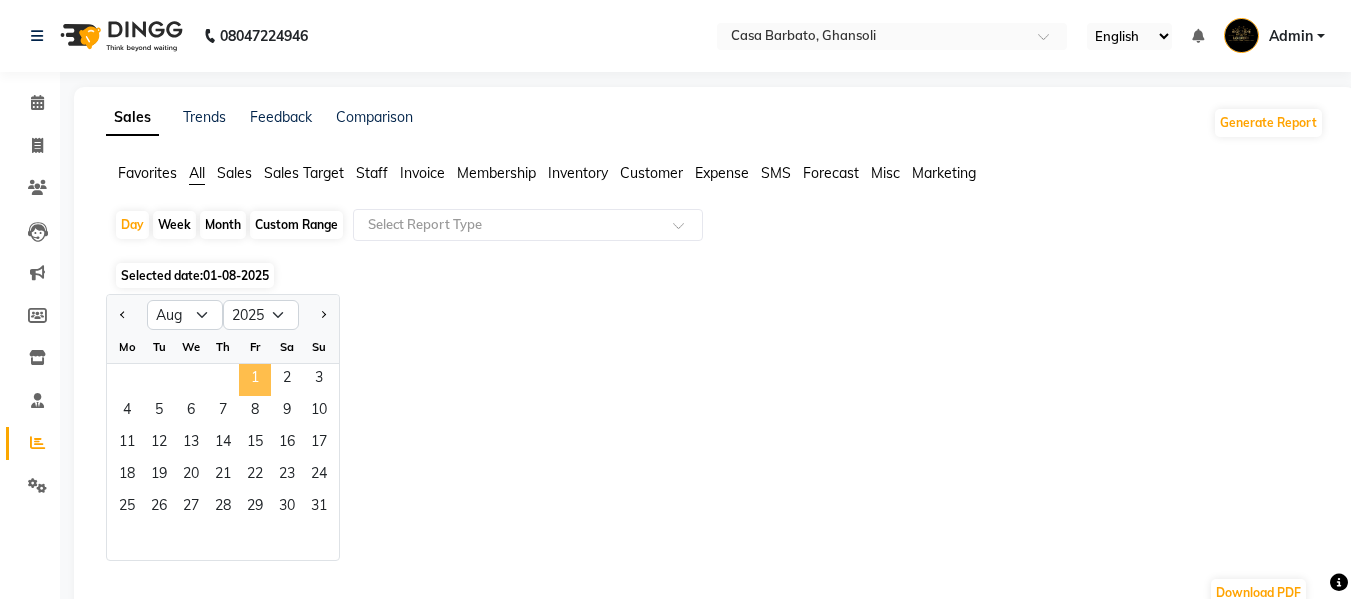 click on "1" 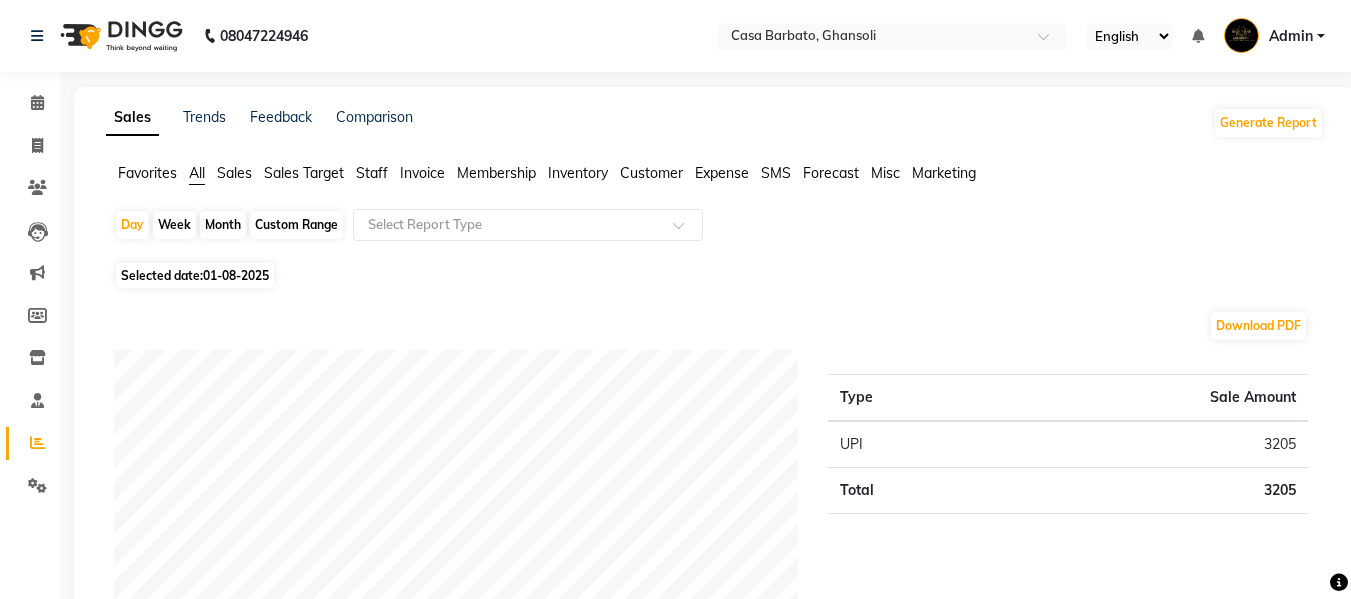 click on "Month" 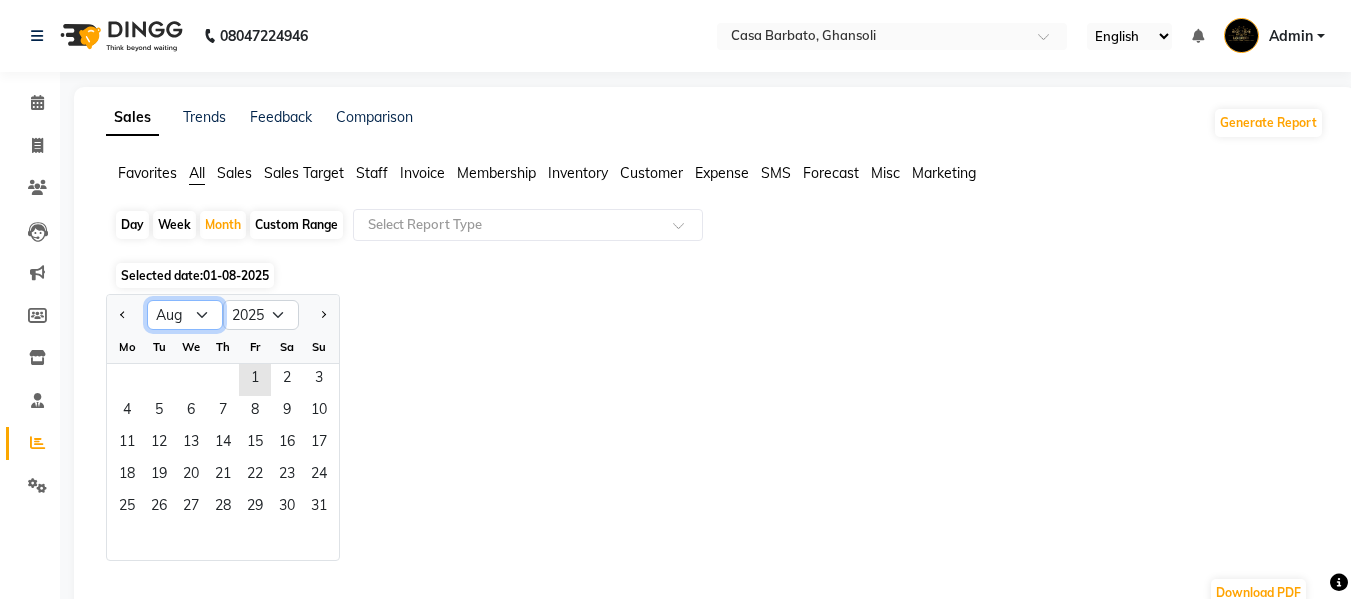 click on "Jan Feb Mar Apr May Jun Jul Aug Sep Oct Nov Dec" 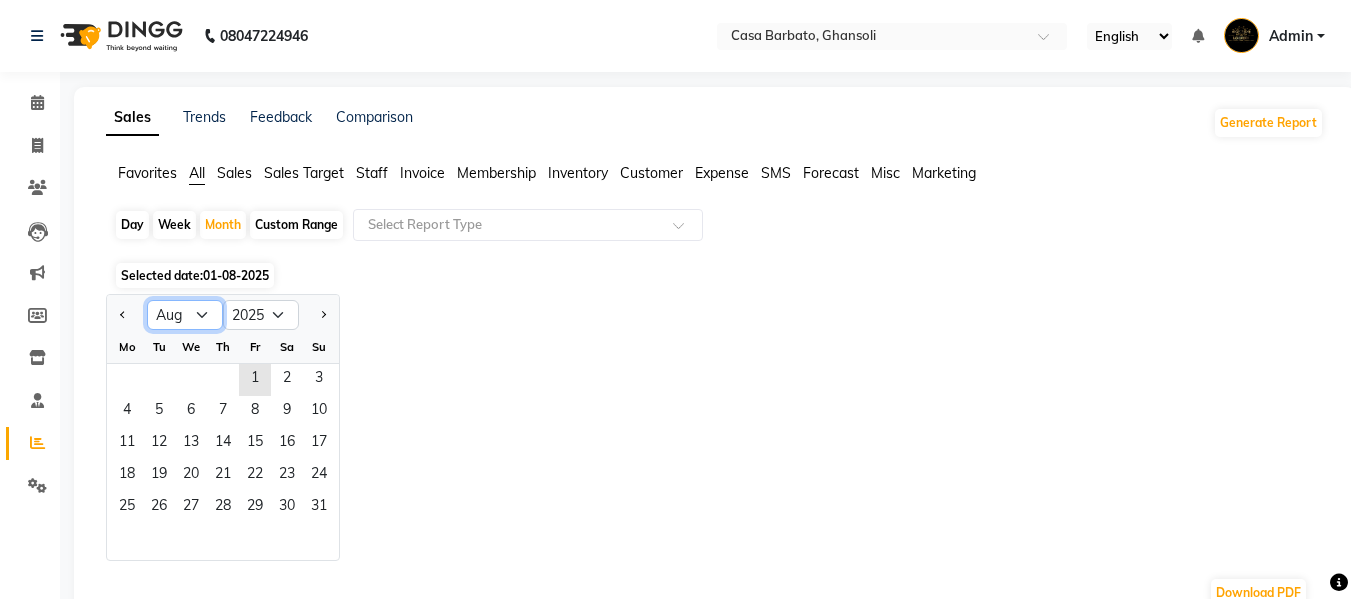 select on "9" 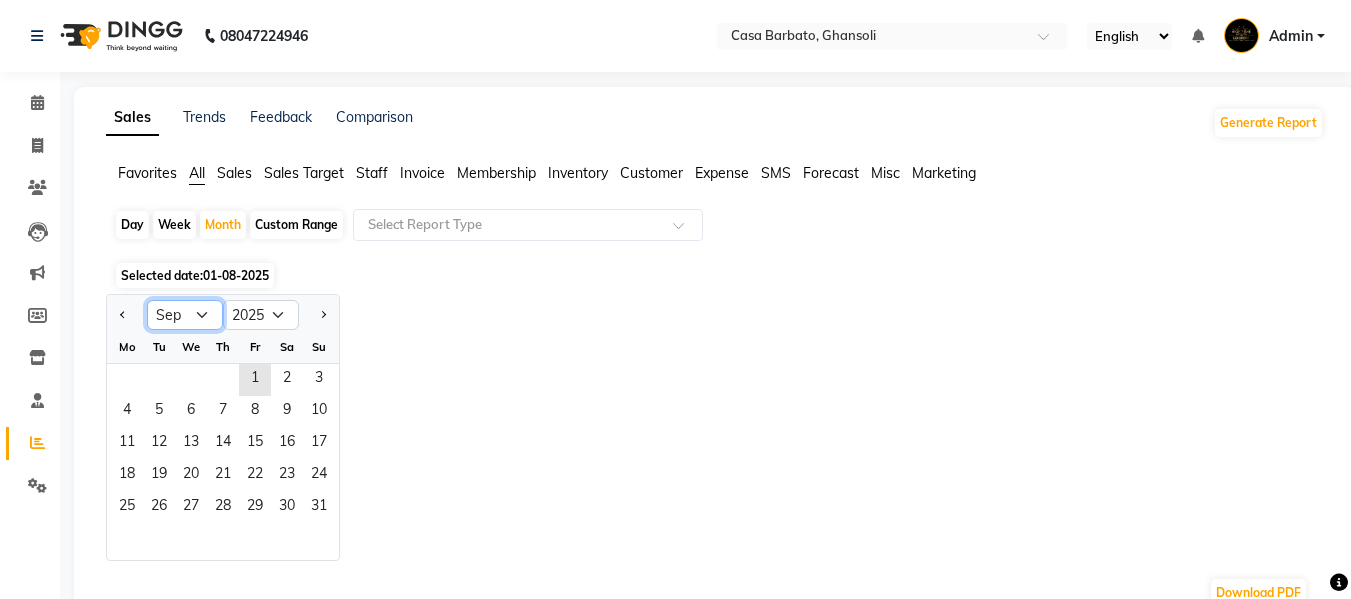 click on "Jan Feb Mar Apr May Jun Jul Aug Sep Oct Nov Dec" 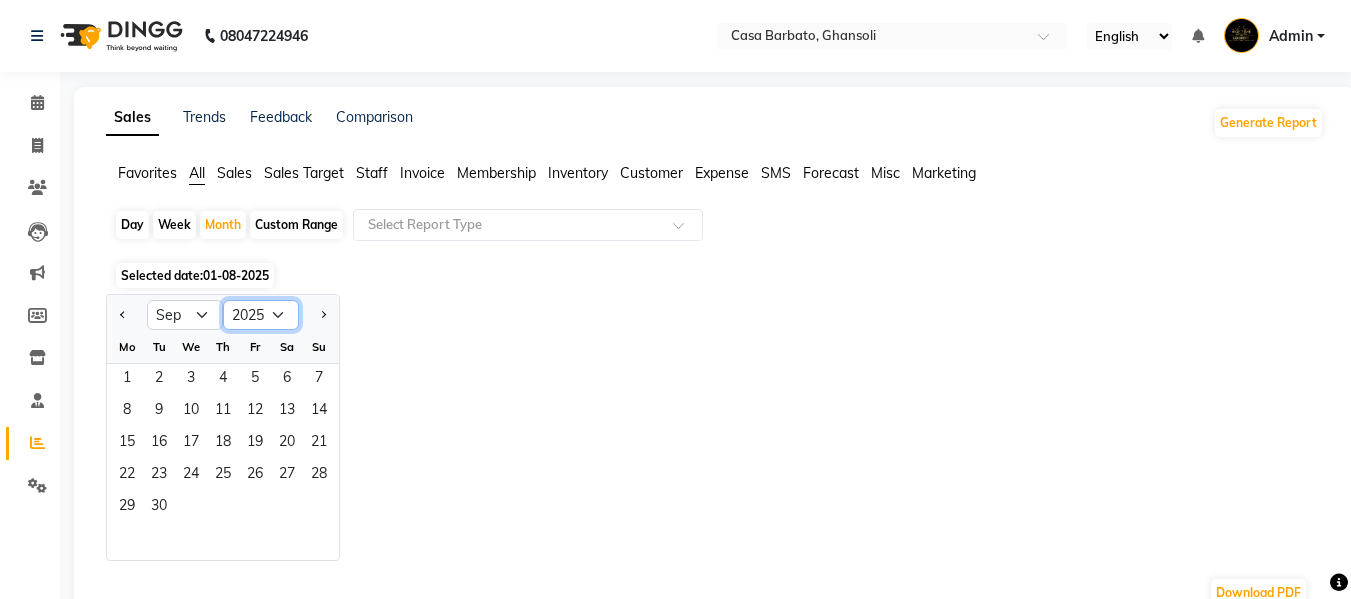 click on "2015 2016 2017 2018 2019 2020 2021 2022 2023 2024 2025 2026 2027 2028 2029 2030 2031 2032 2033 2034 2035" 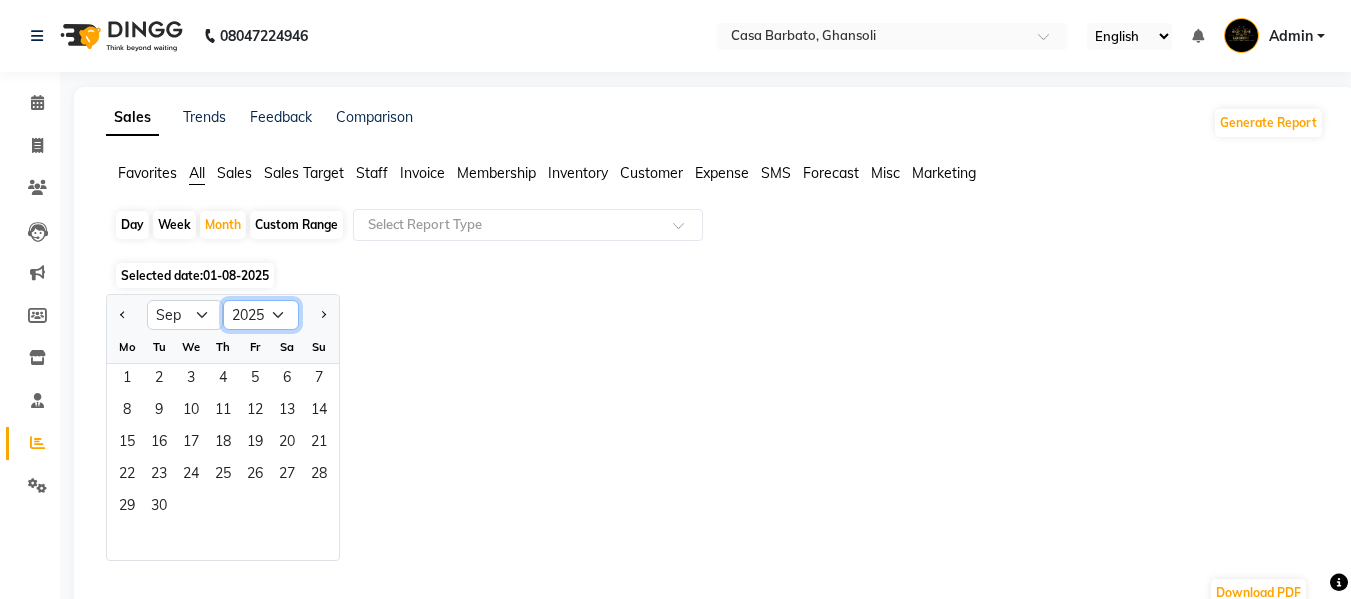 select on "2024" 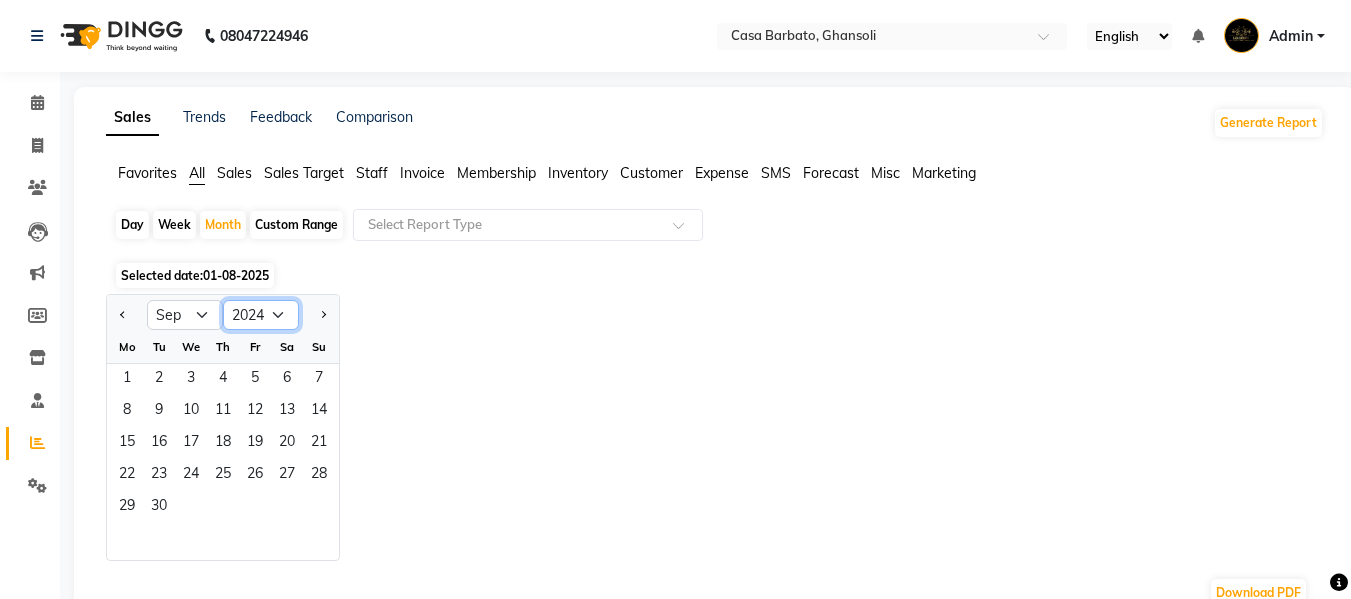 click on "2015 2016 2017 2018 2019 2020 2021 2022 2023 2024 2025 2026 2027 2028 2029 2030 2031 2032 2033 2034 2035" 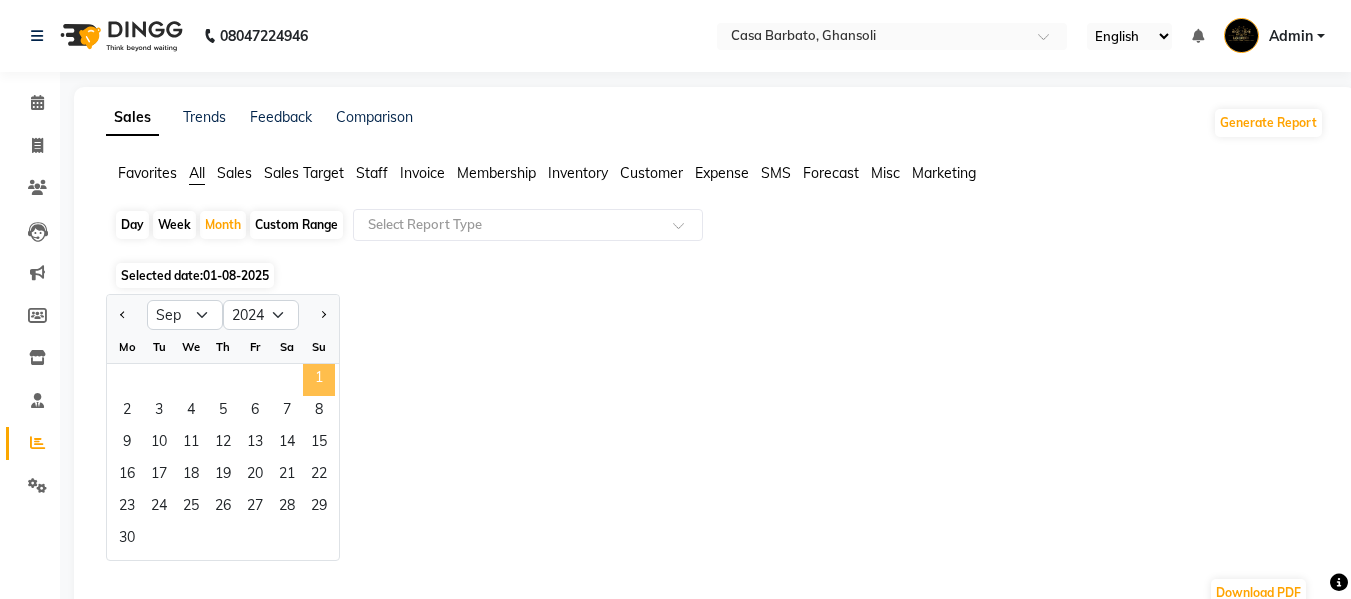 click on "1" 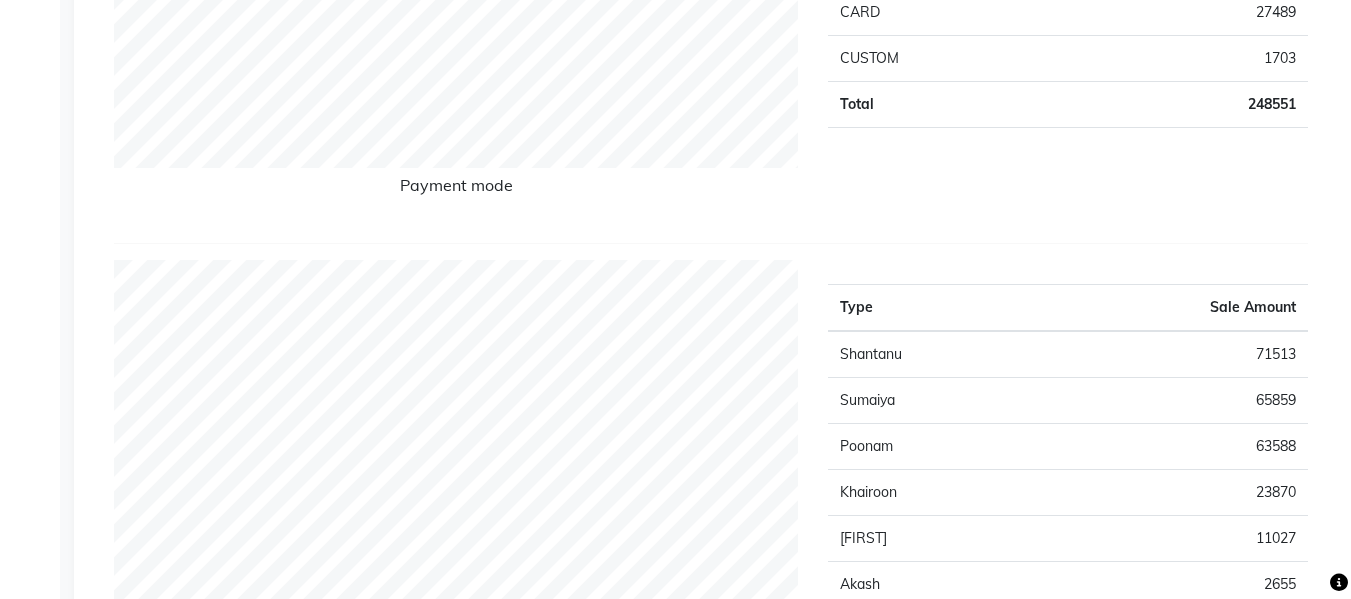 scroll, scrollTop: 0, scrollLeft: 0, axis: both 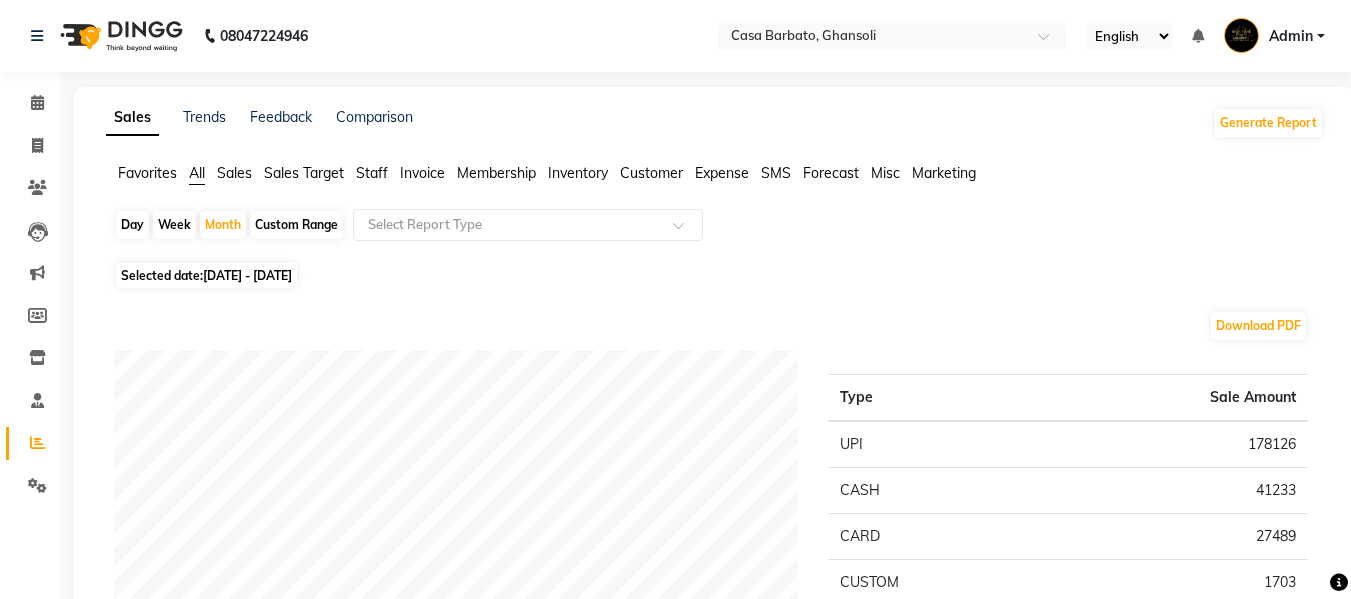 click on "Week" 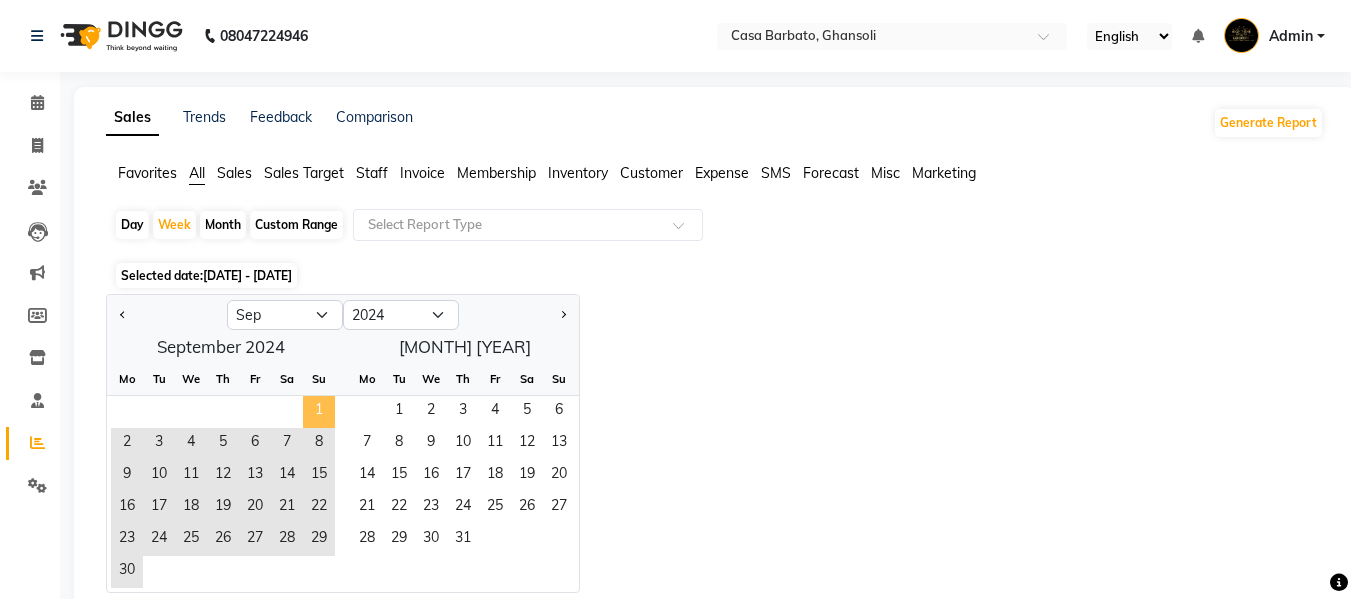 click on "1" 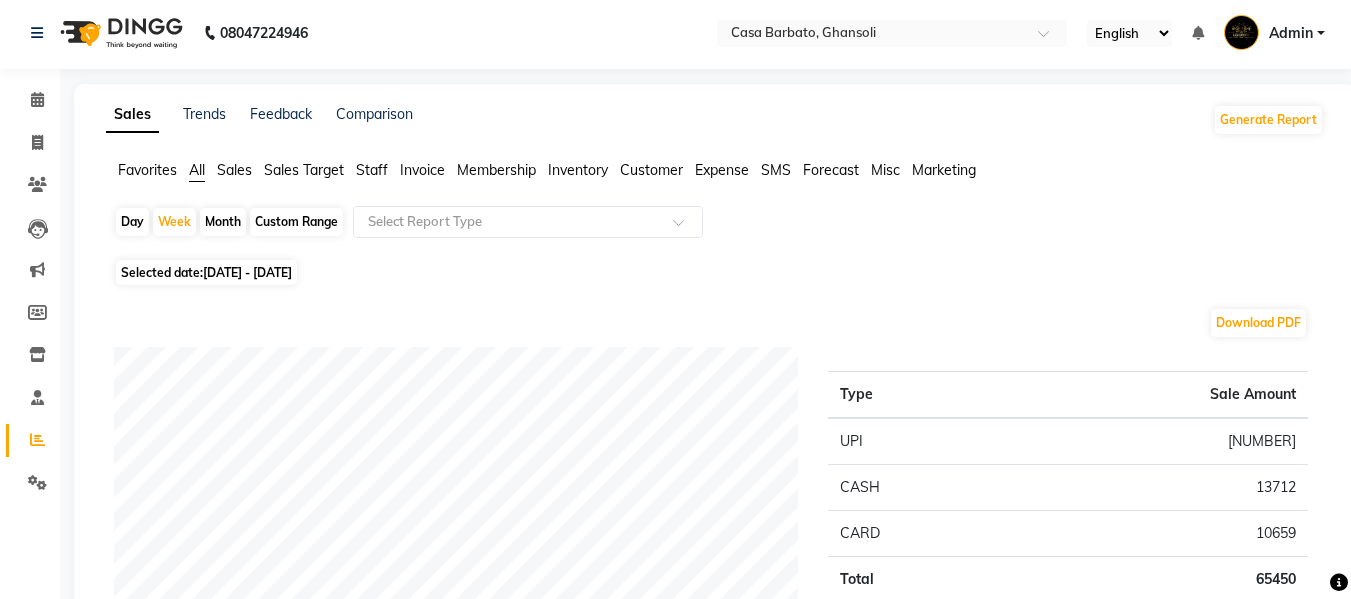 scroll, scrollTop: 0, scrollLeft: 0, axis: both 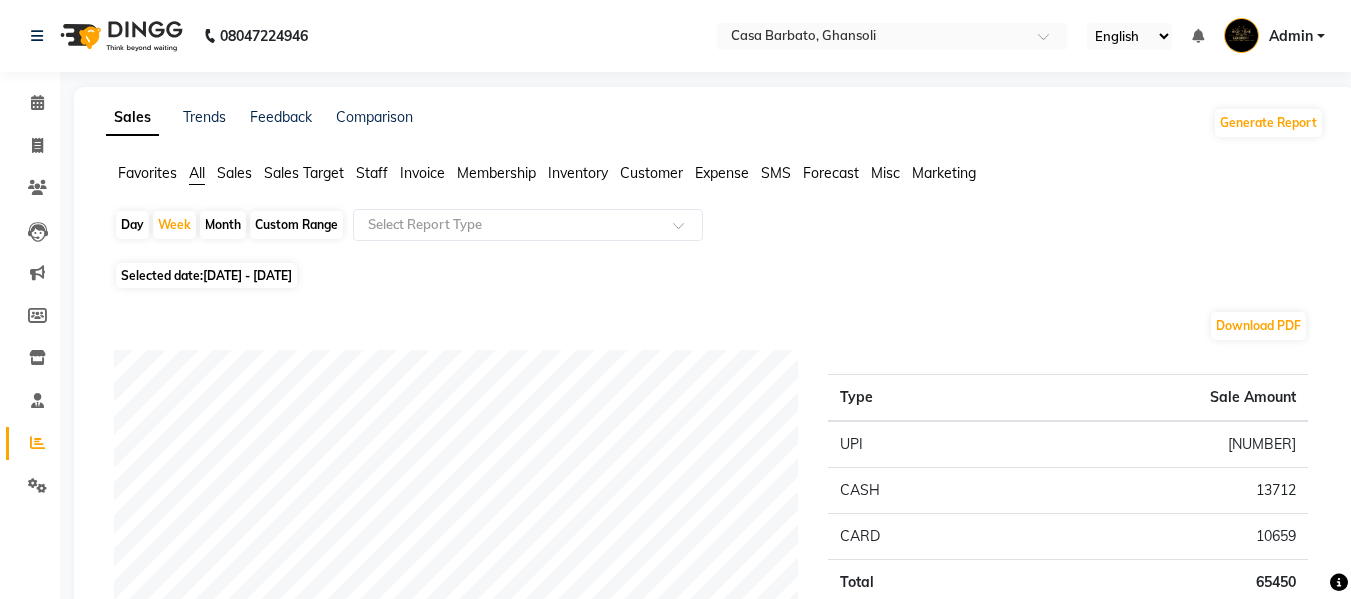 click on "Month" 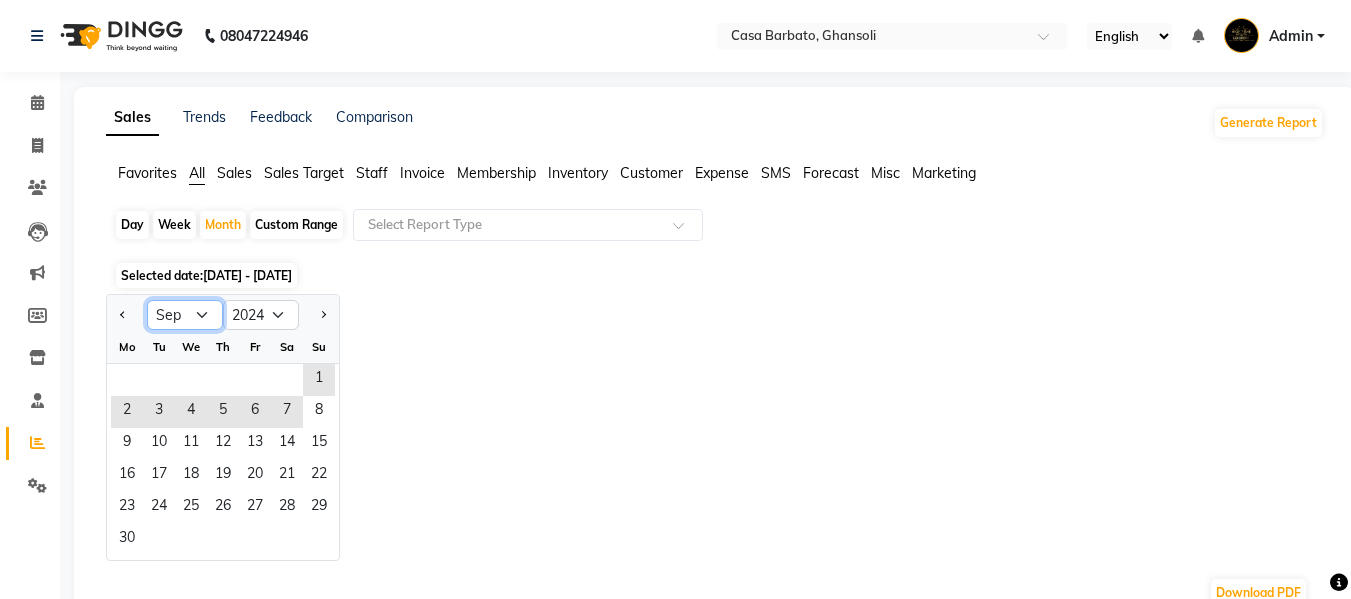 click on "Jan Feb Mar Apr May Jun Jul Aug Sep Oct Nov Dec" 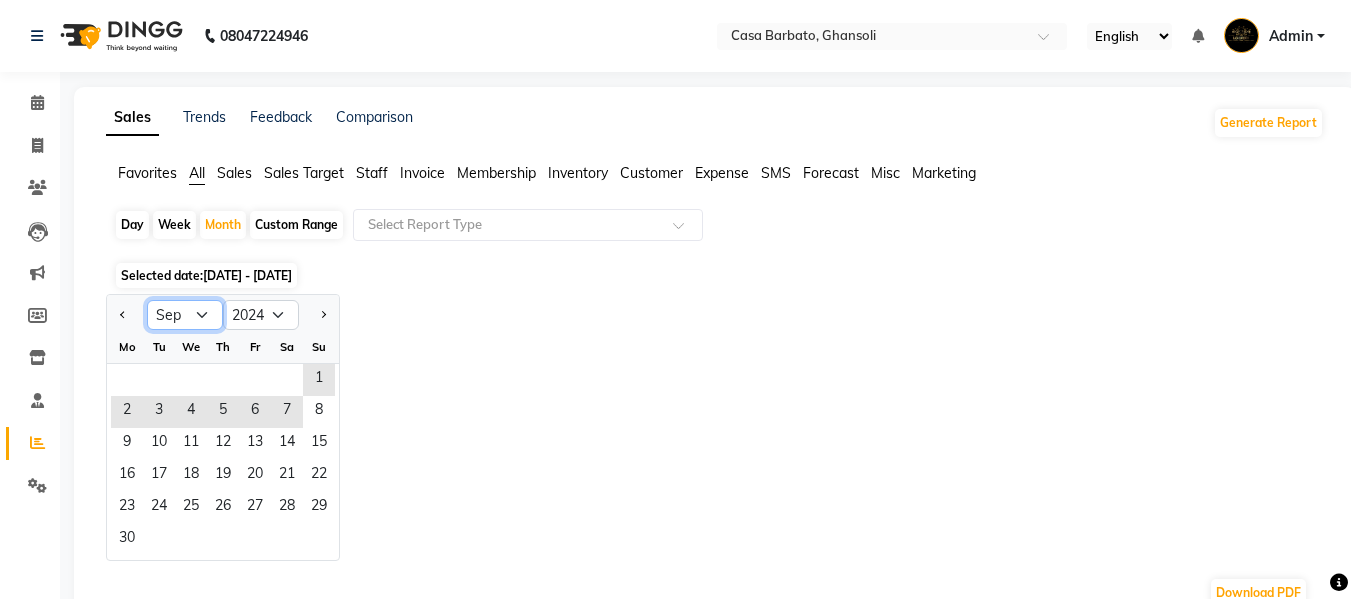 select on "8" 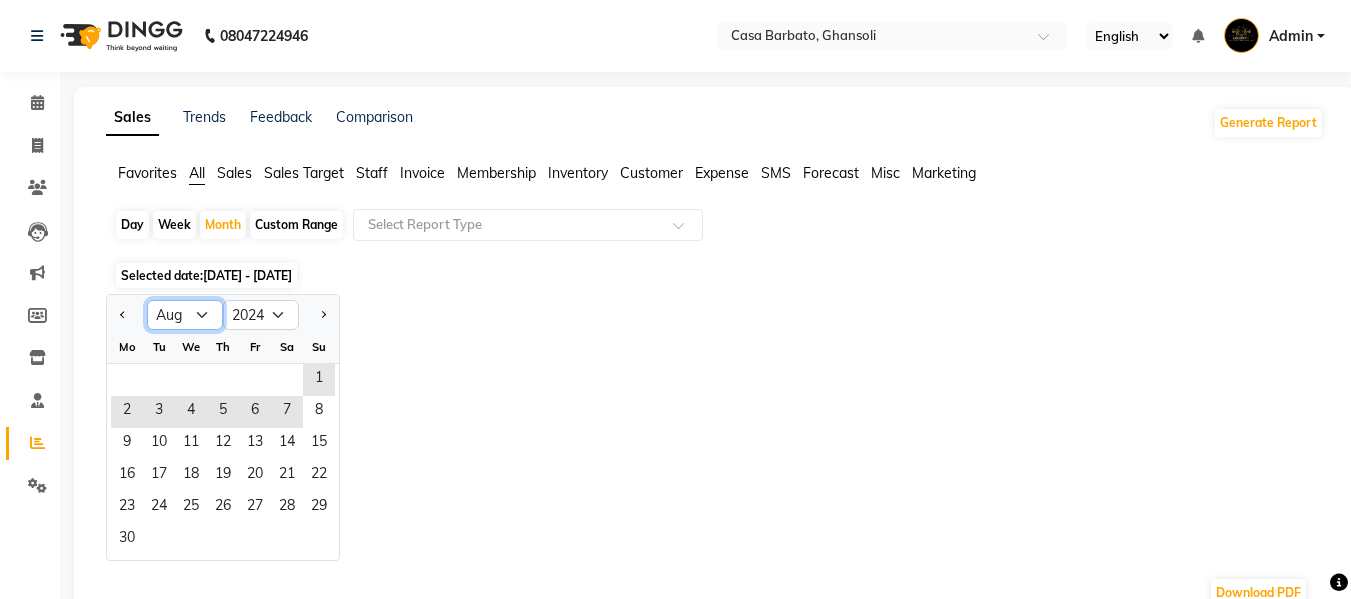 click on "Jan Feb Mar Apr May Jun Jul Aug Sep Oct Nov Dec" 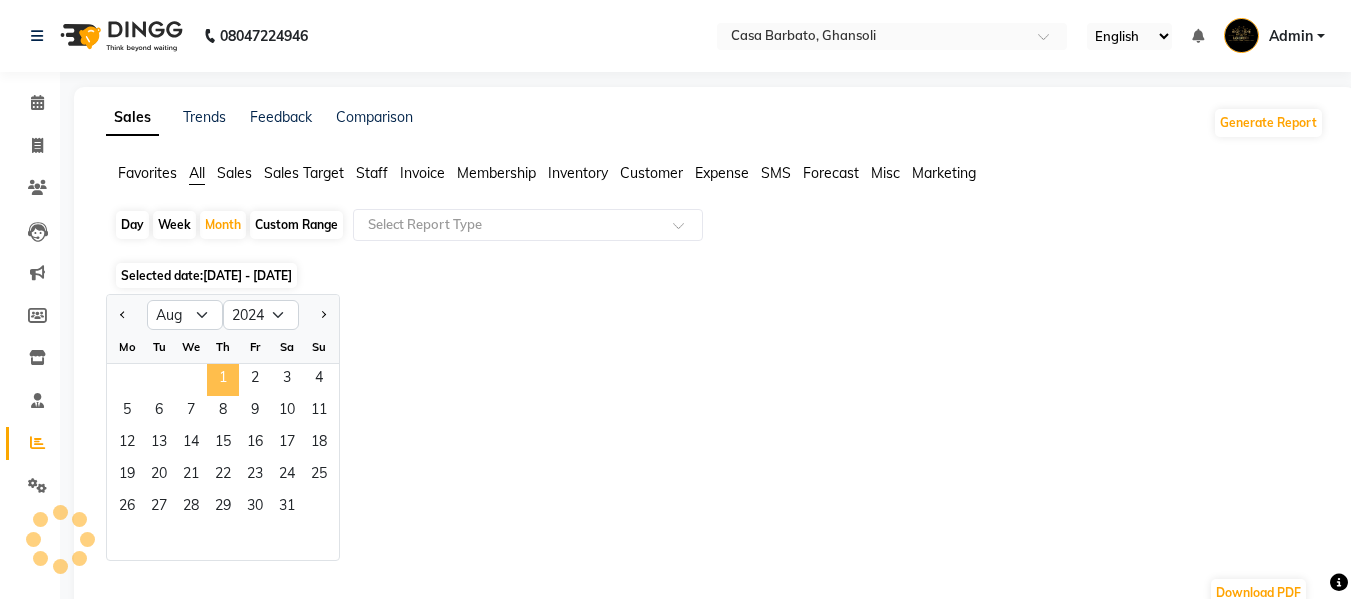 click on "1" 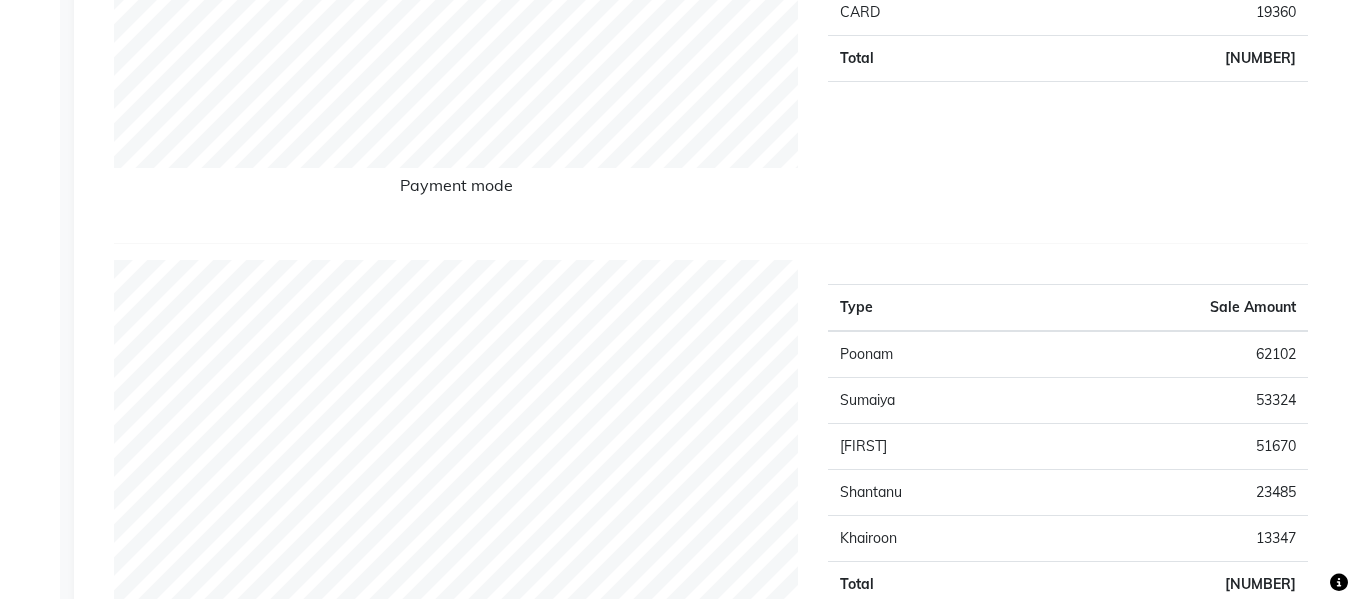 scroll, scrollTop: 0, scrollLeft: 0, axis: both 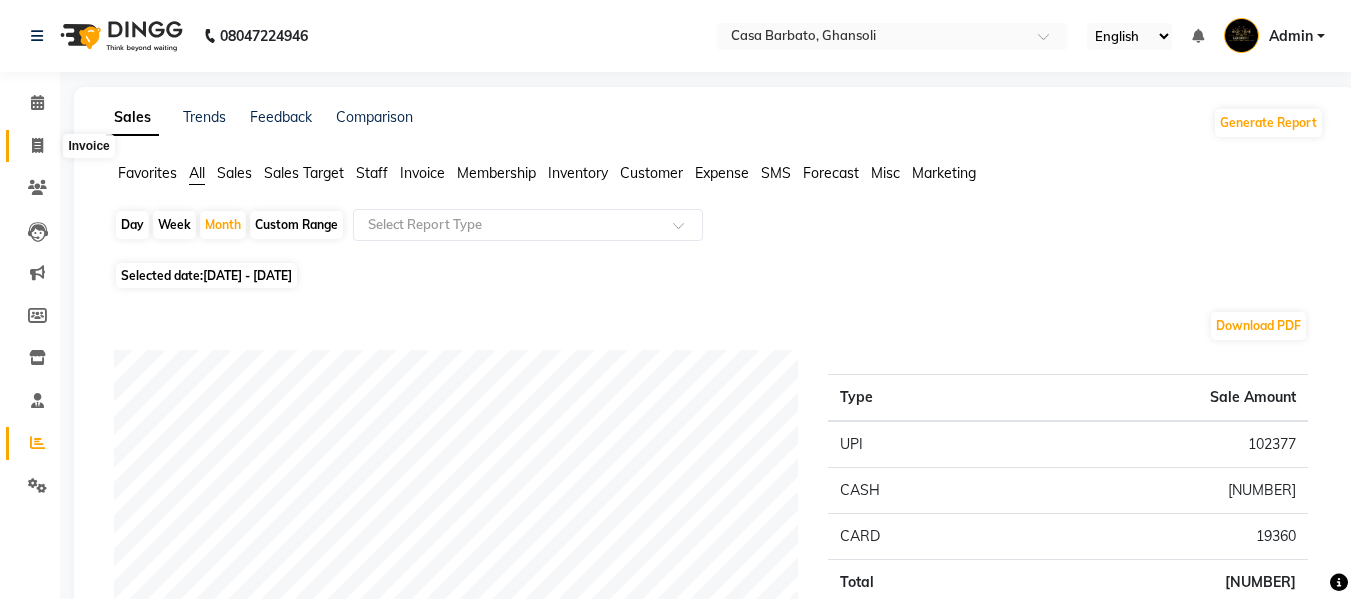 click 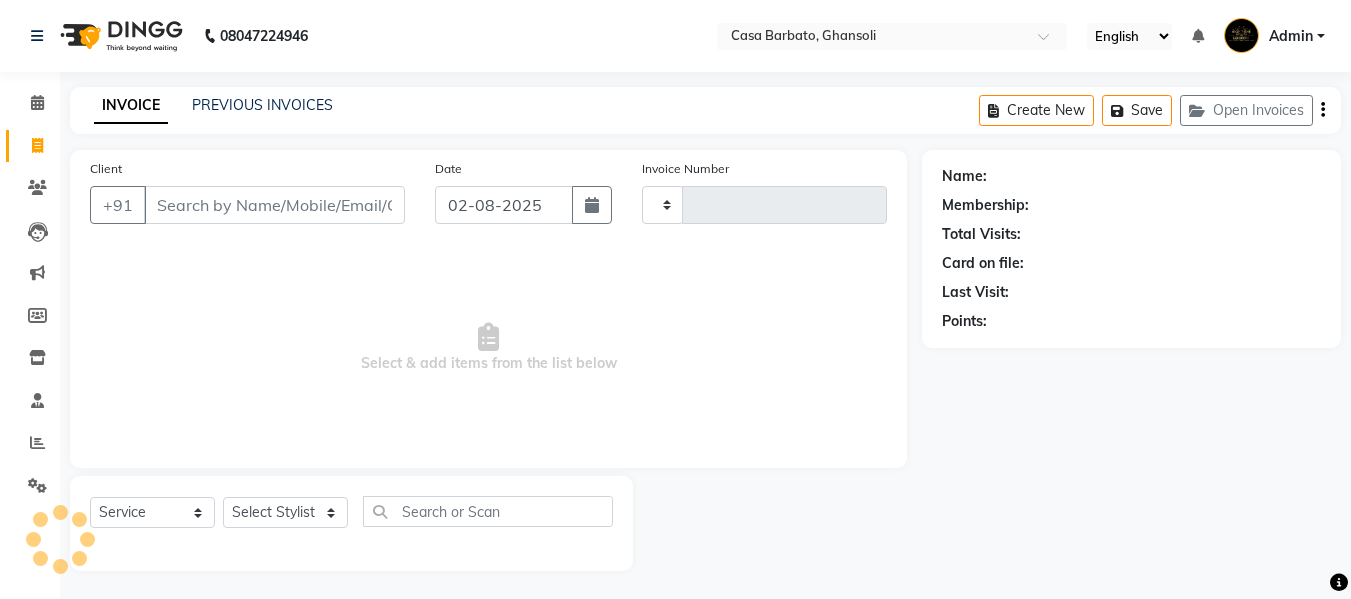 scroll, scrollTop: 2, scrollLeft: 0, axis: vertical 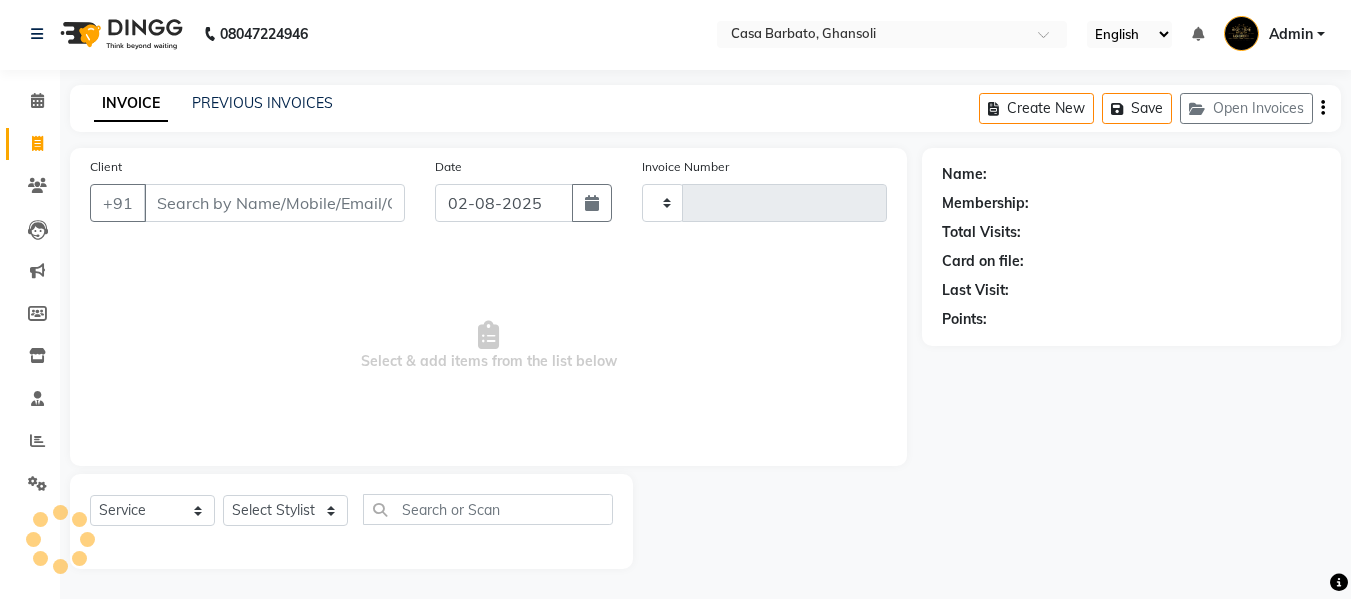 type on "0424" 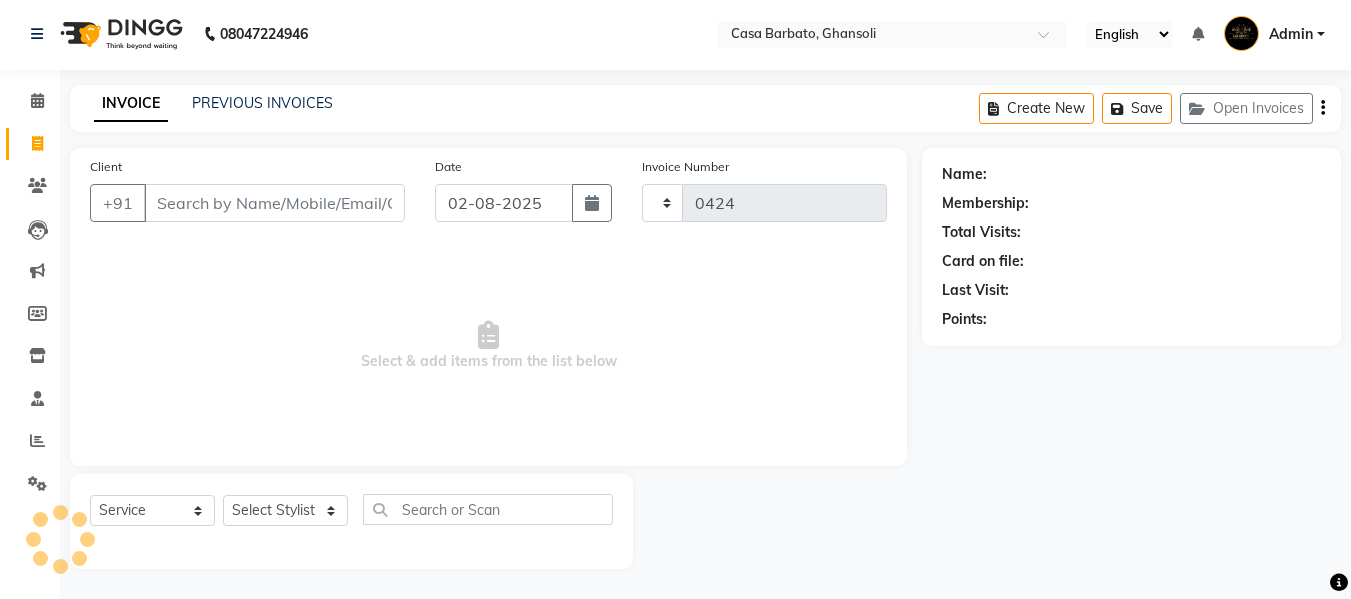 select on "700" 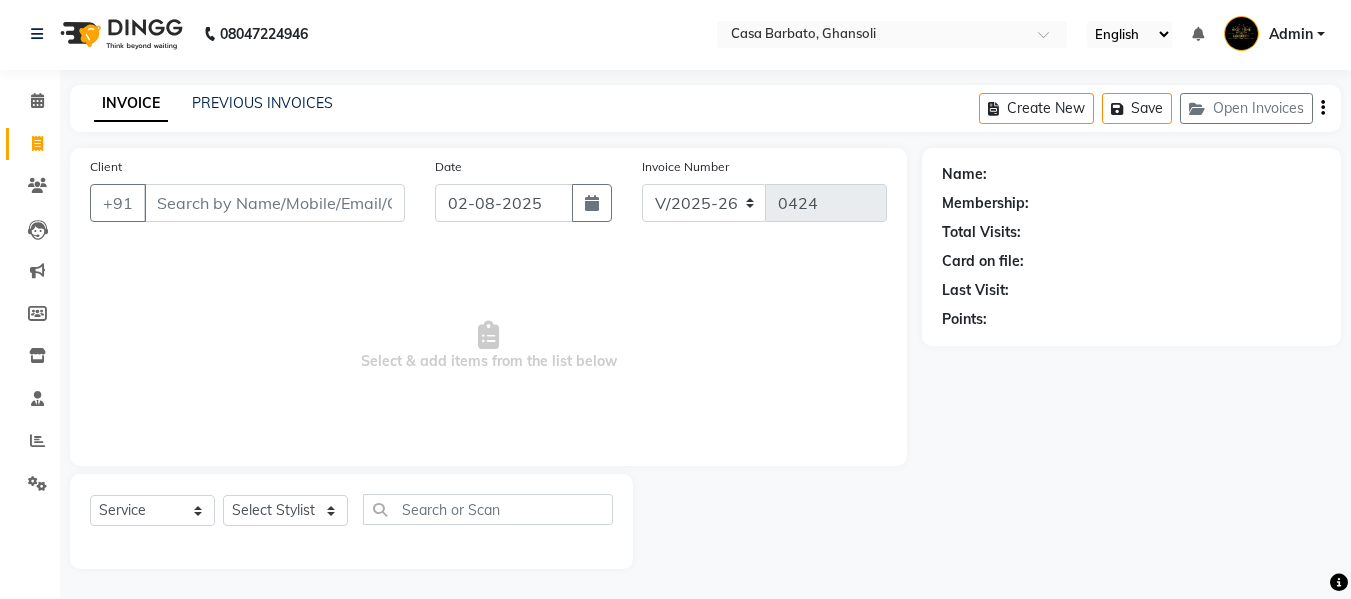 click on "Client" at bounding box center [274, 203] 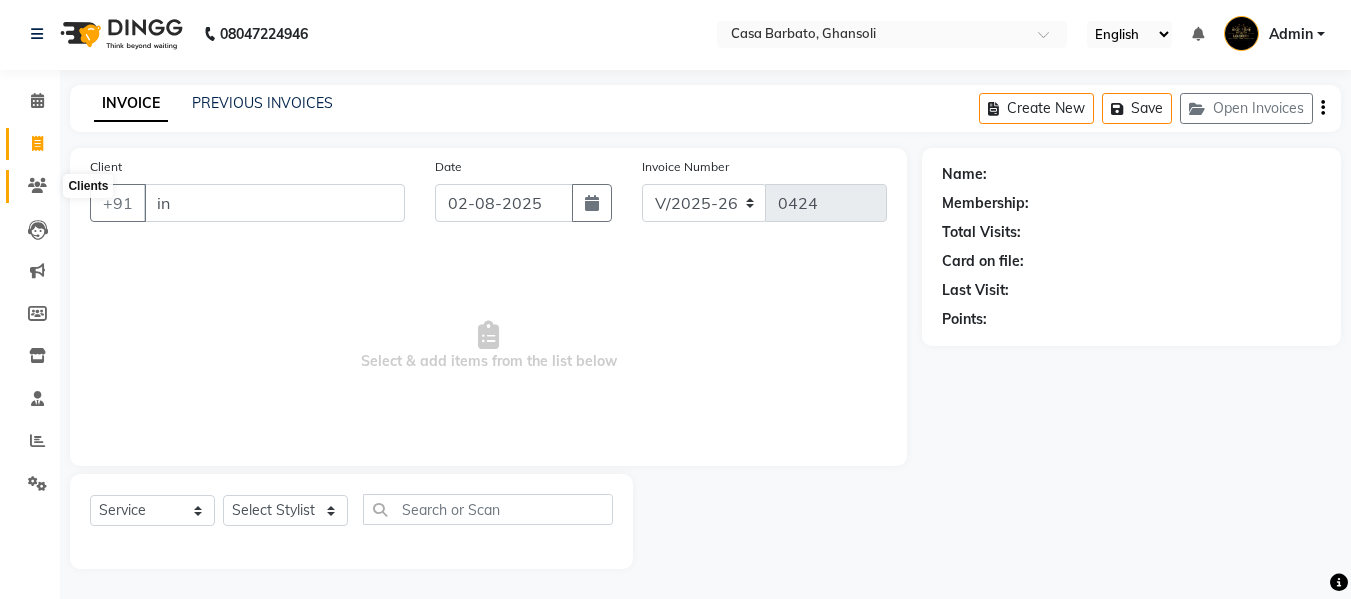 type on "in" 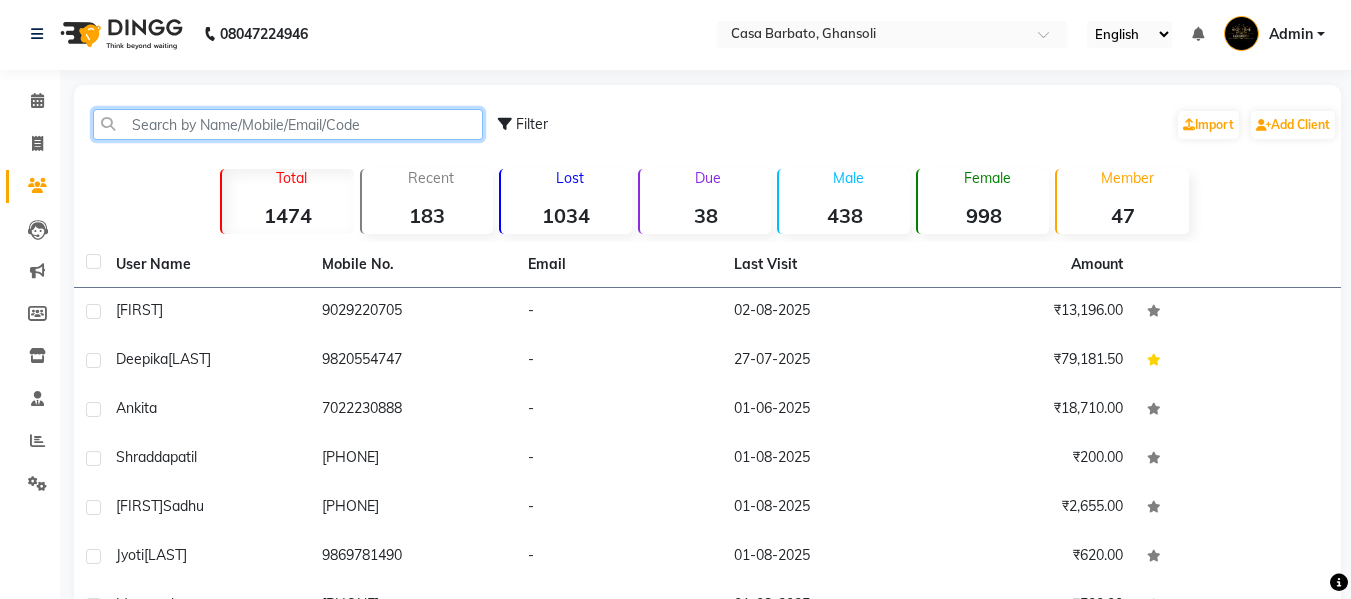 click 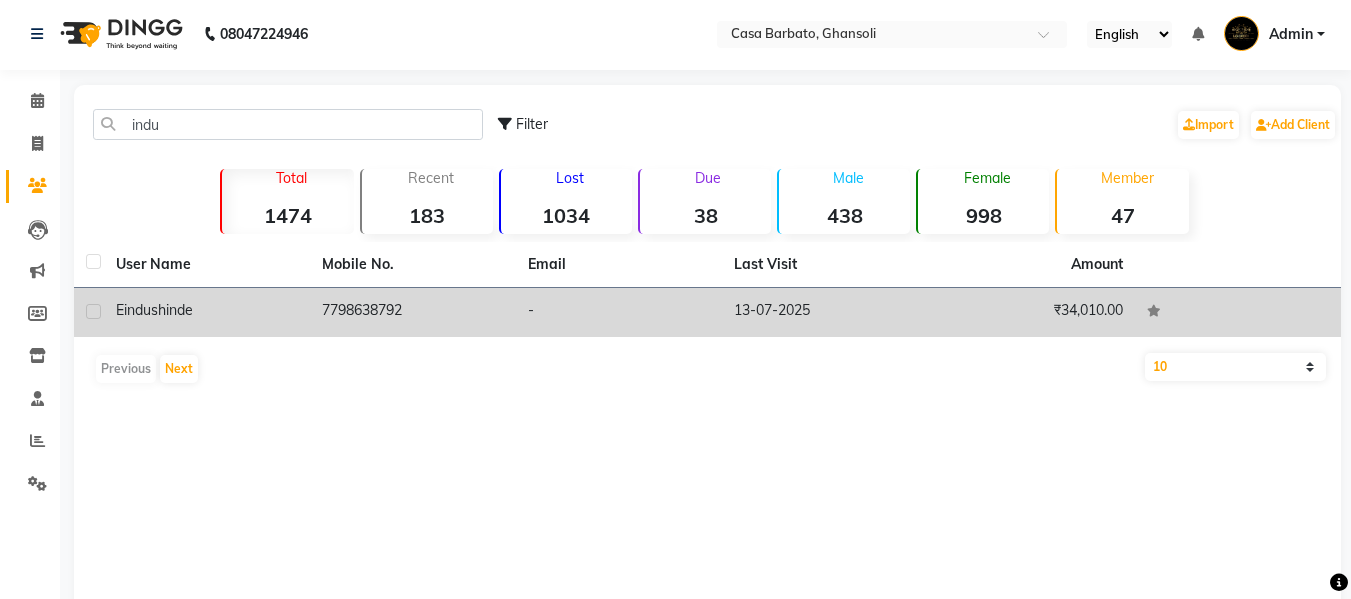 click on "[FIRST] [LAST]" 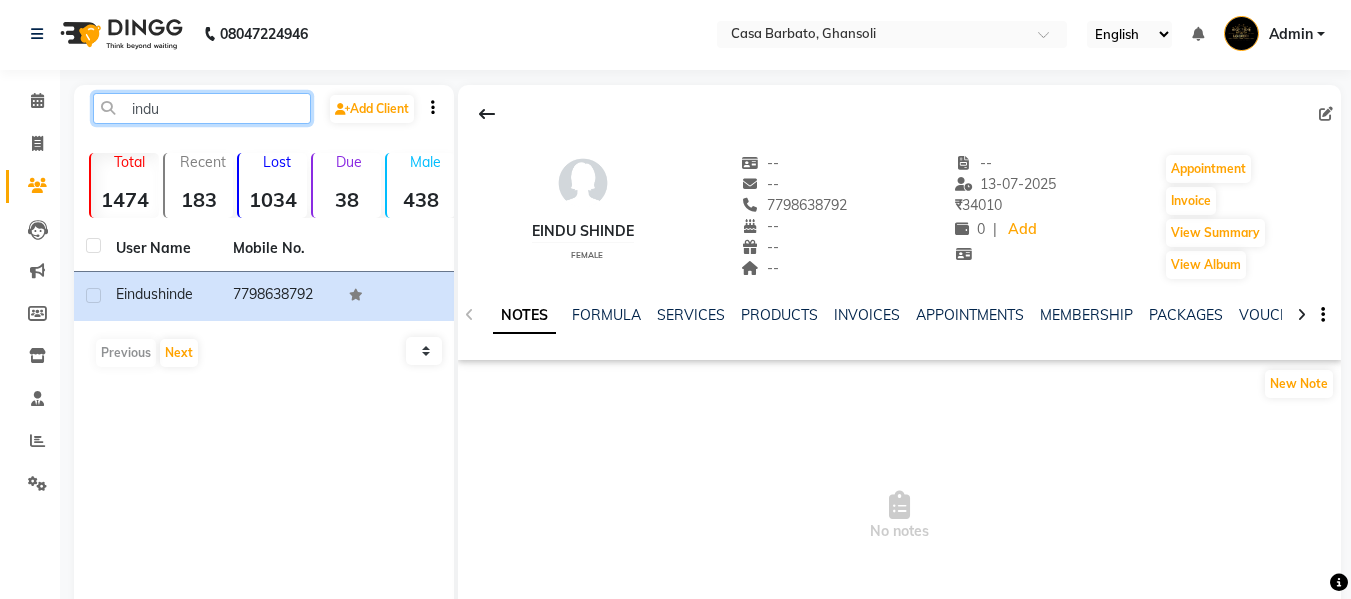click on "indu" 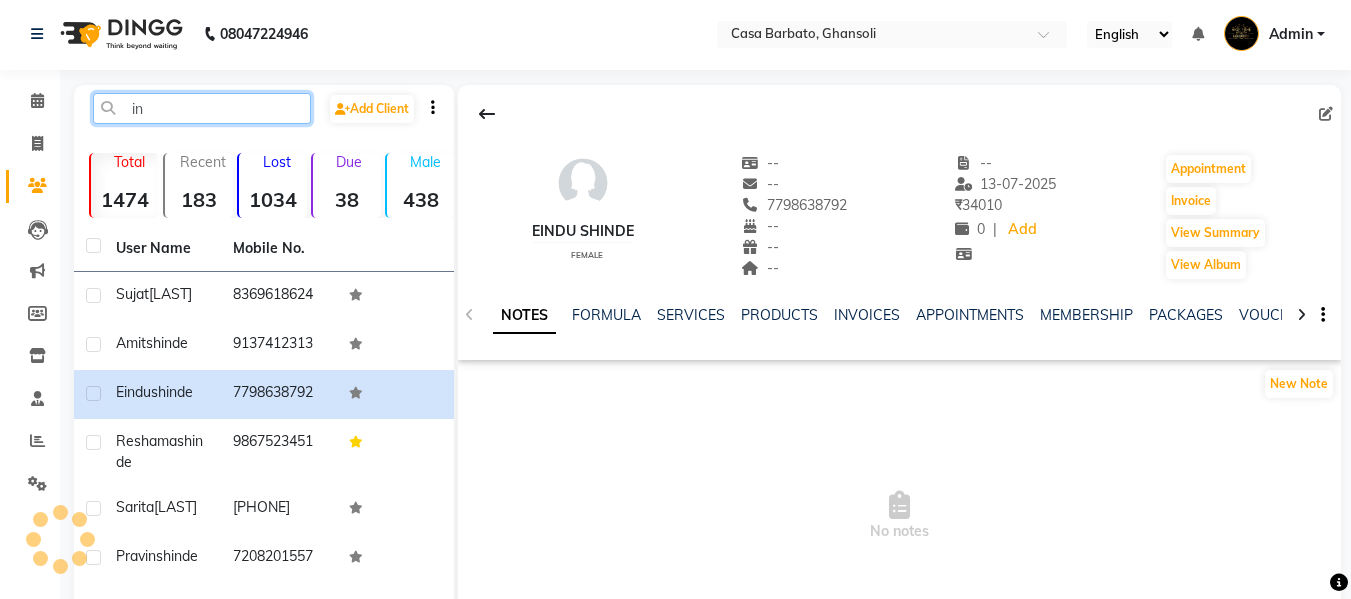 type on "i" 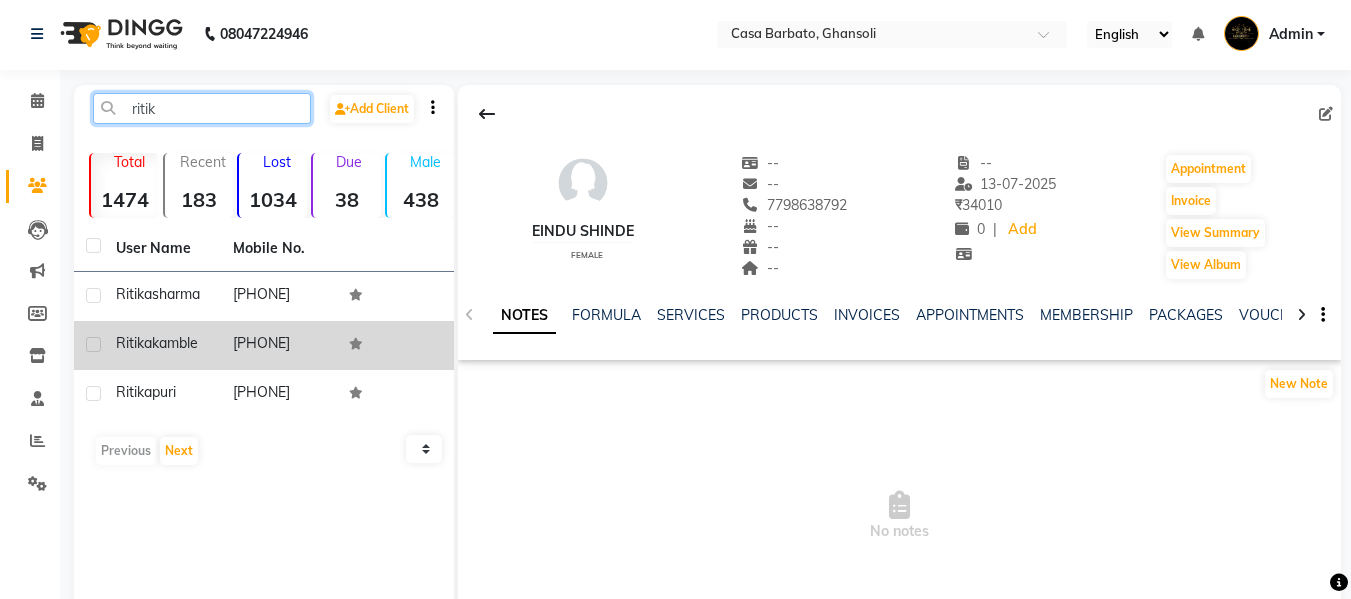 type on "ritik" 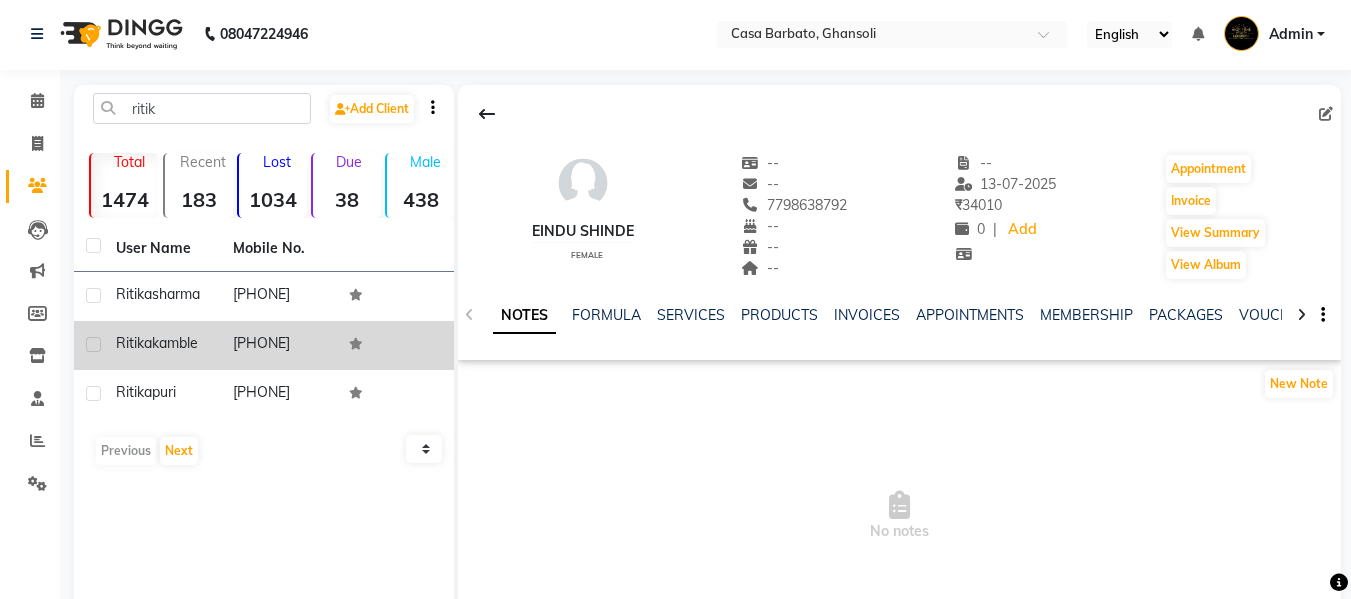 click on "[PHONE]" 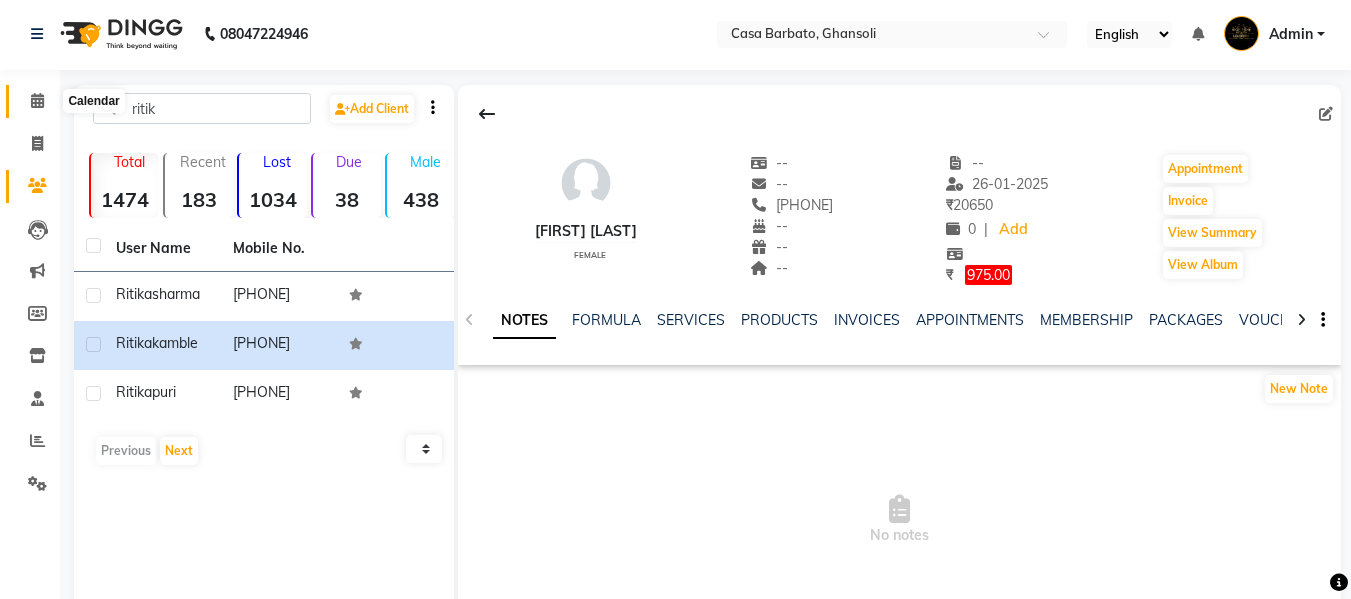 click 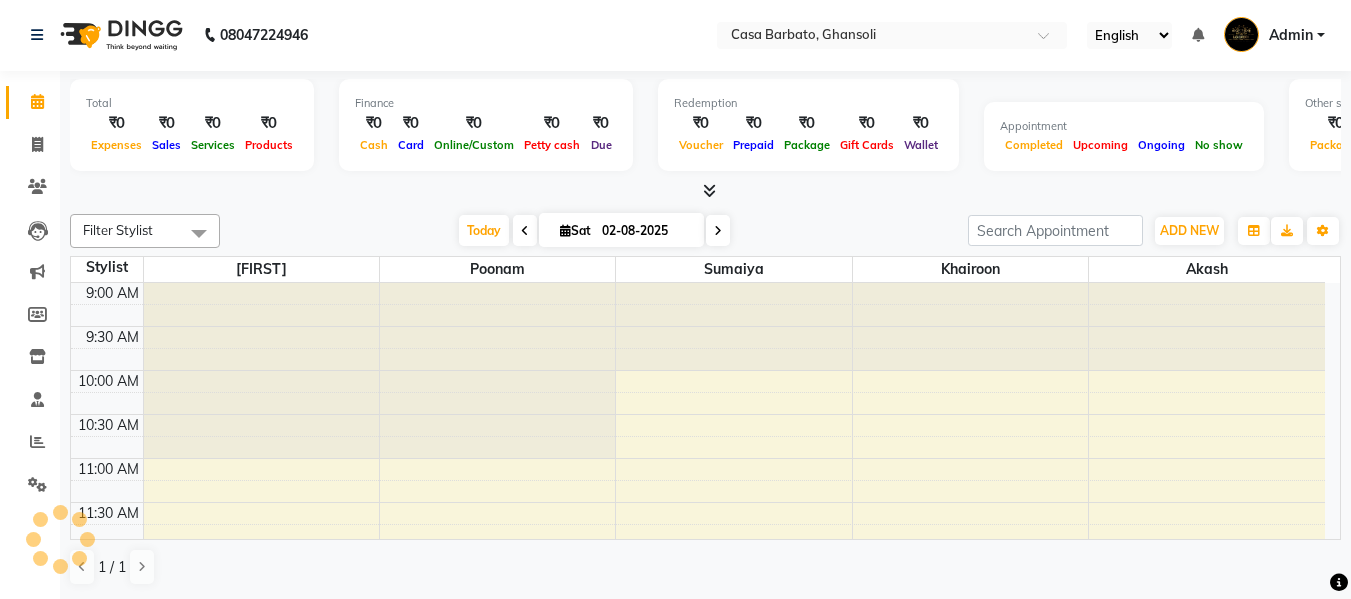 scroll, scrollTop: 0, scrollLeft: 0, axis: both 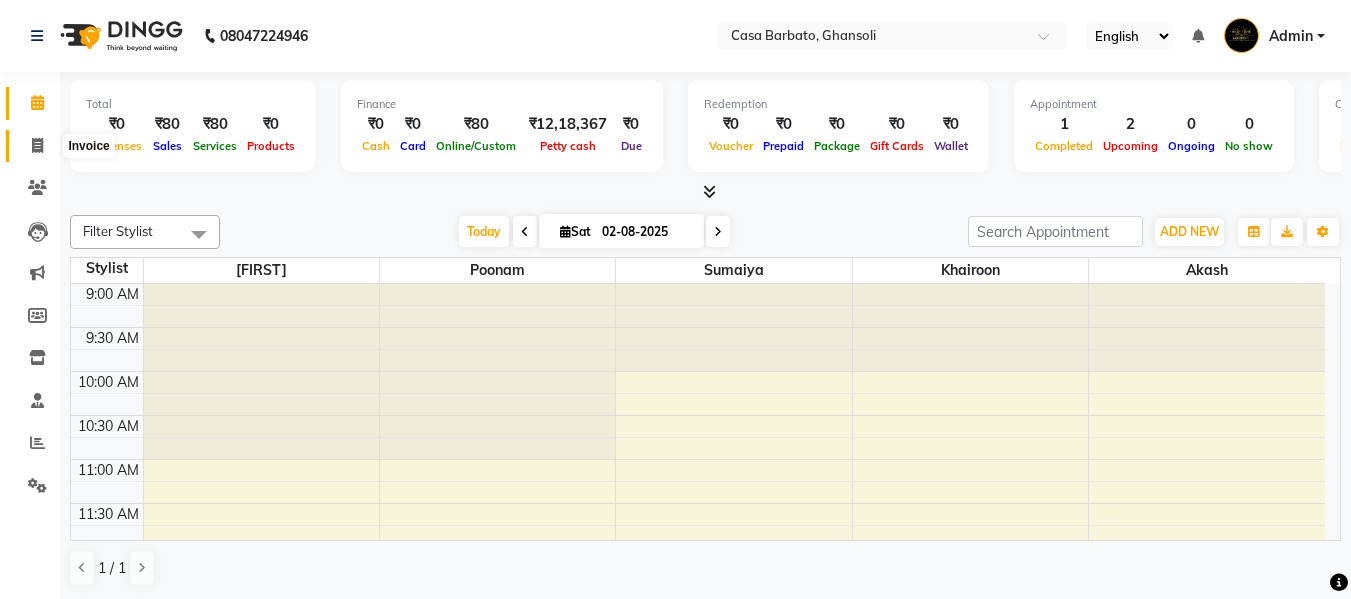 click 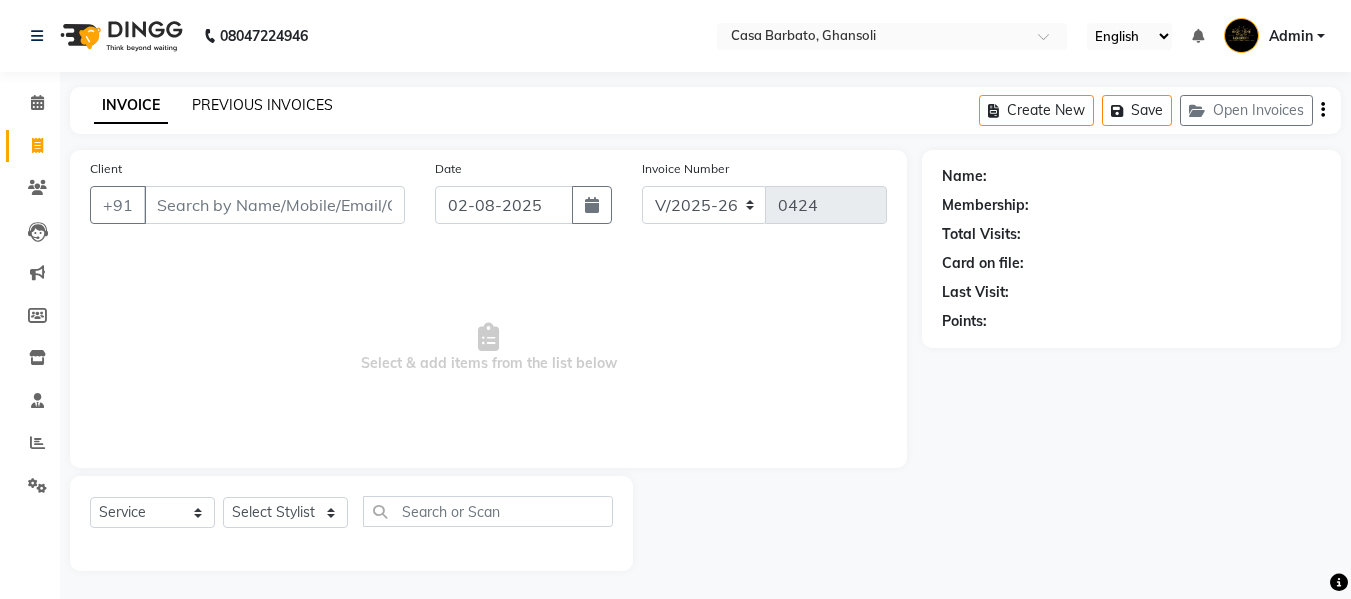 click on "PREVIOUS INVOICES" 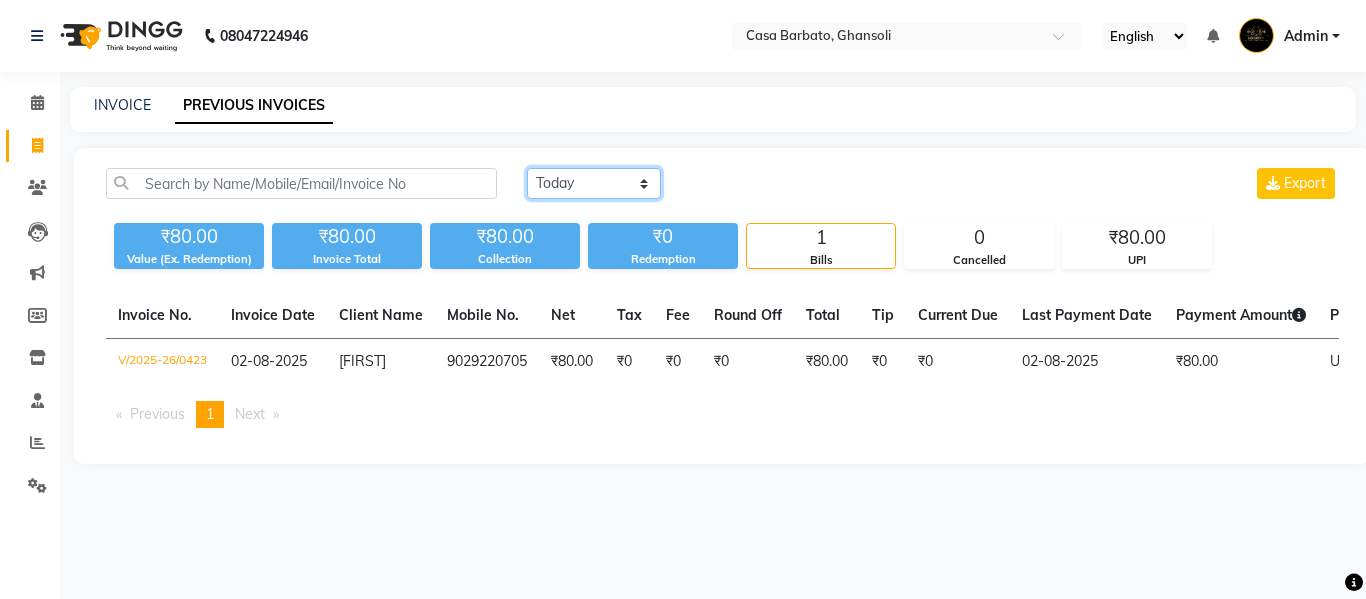 click on "Today Yesterday Custom Range" 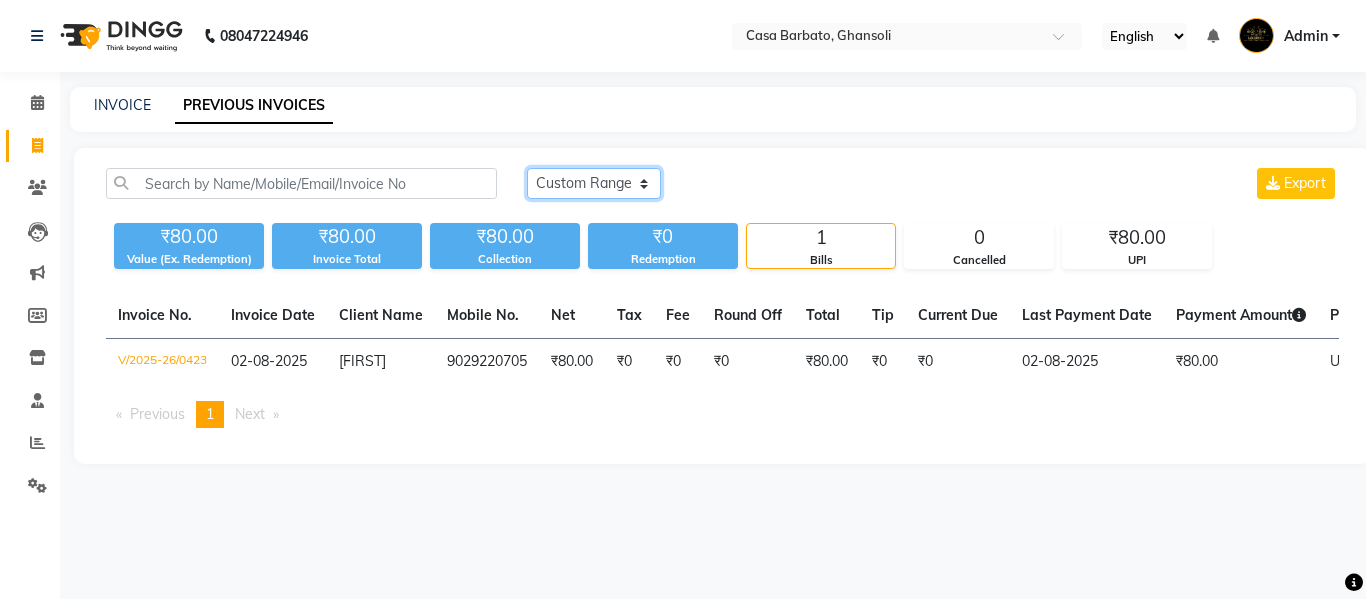 click on "Today Yesterday Custom Range" 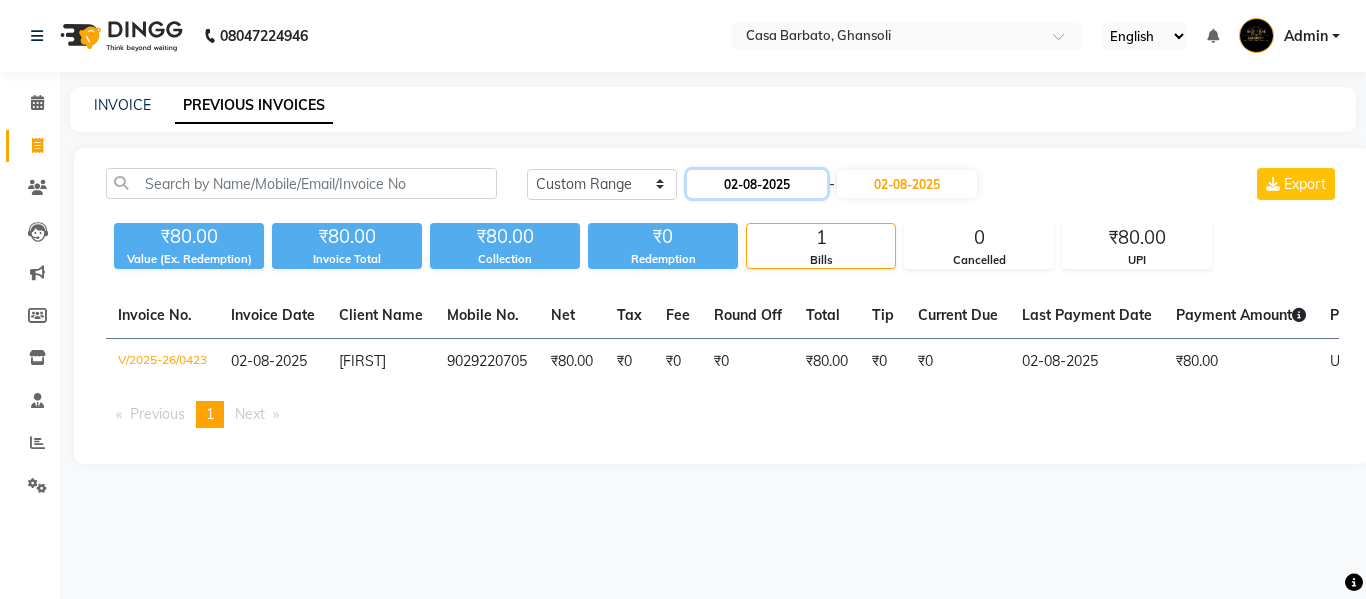click on "02-08-2025" 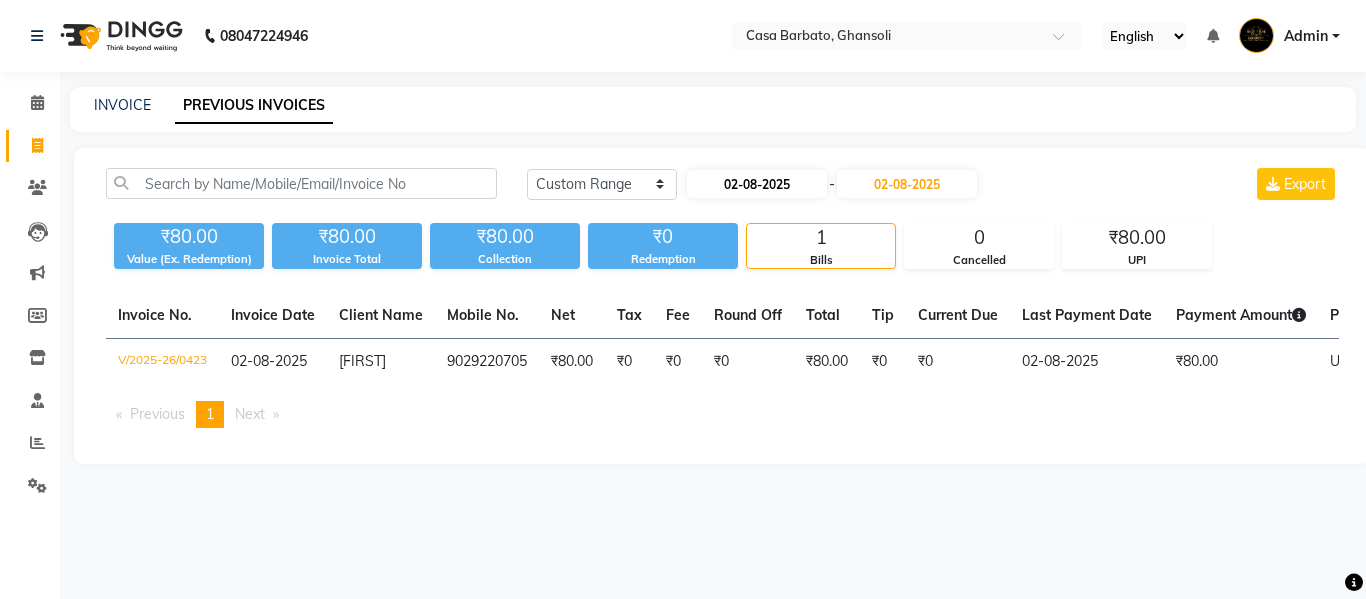 select on "8" 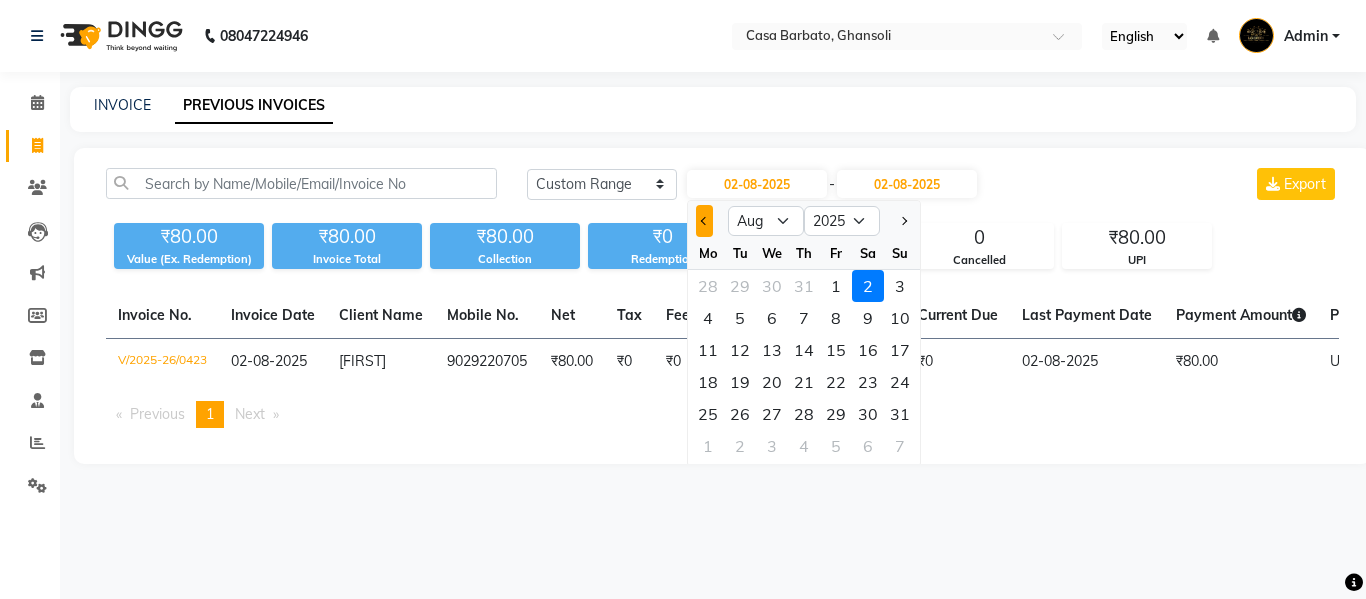 click 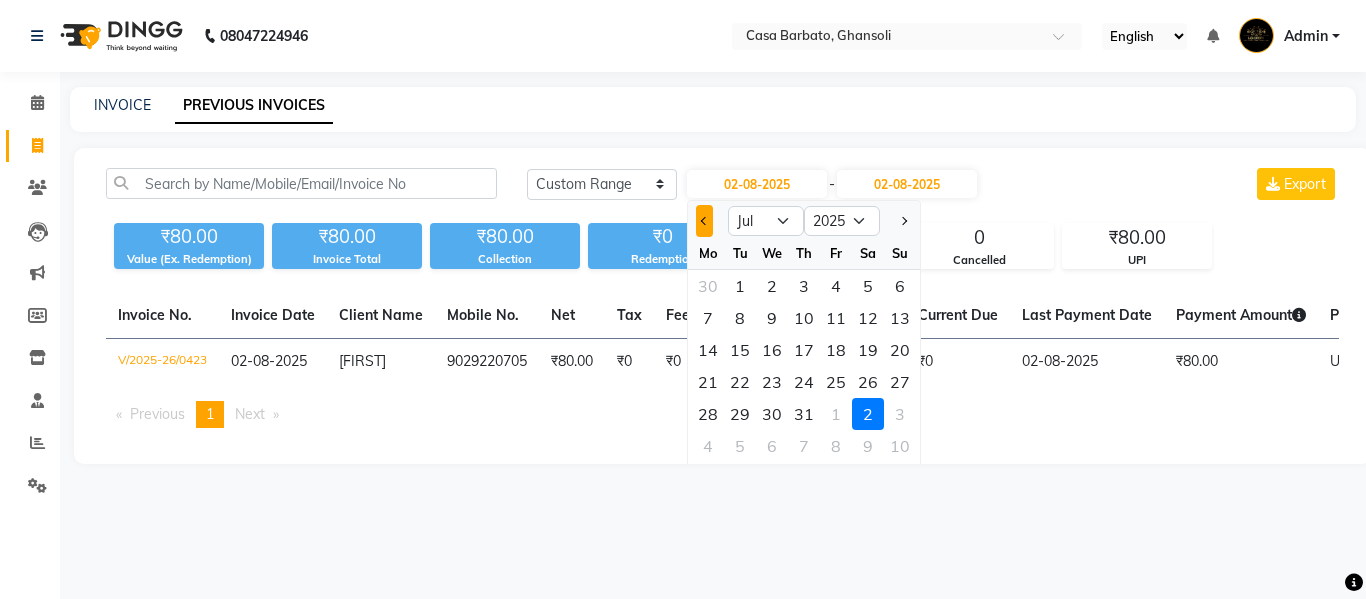 click 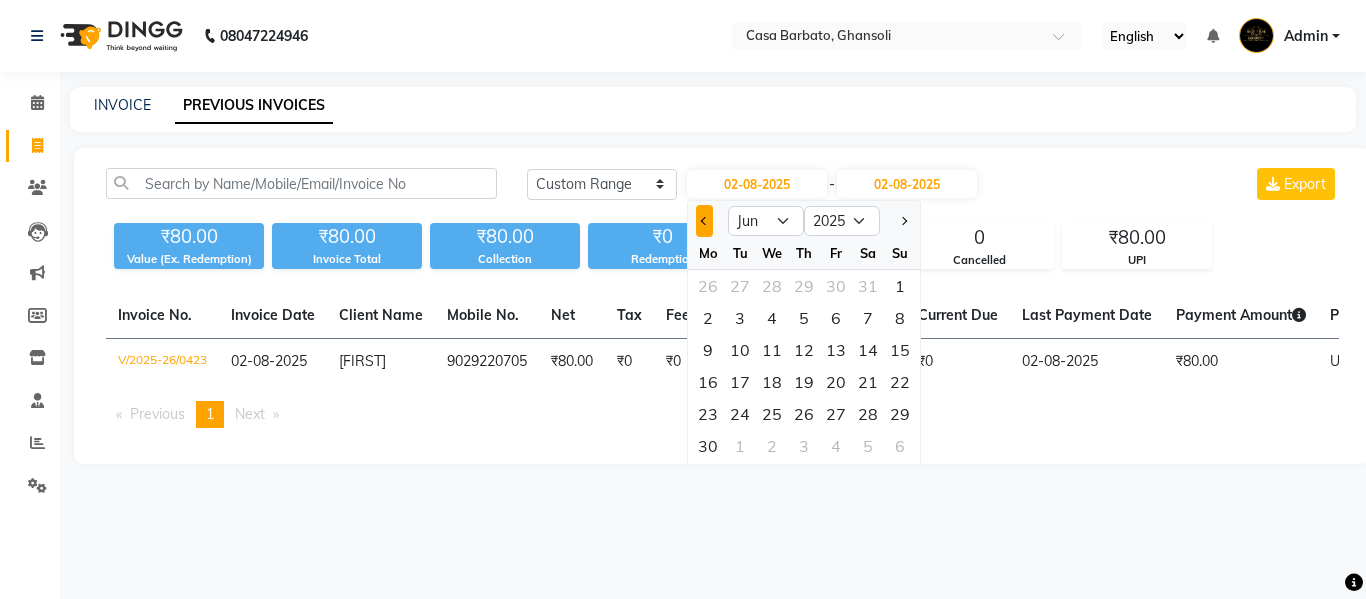 click 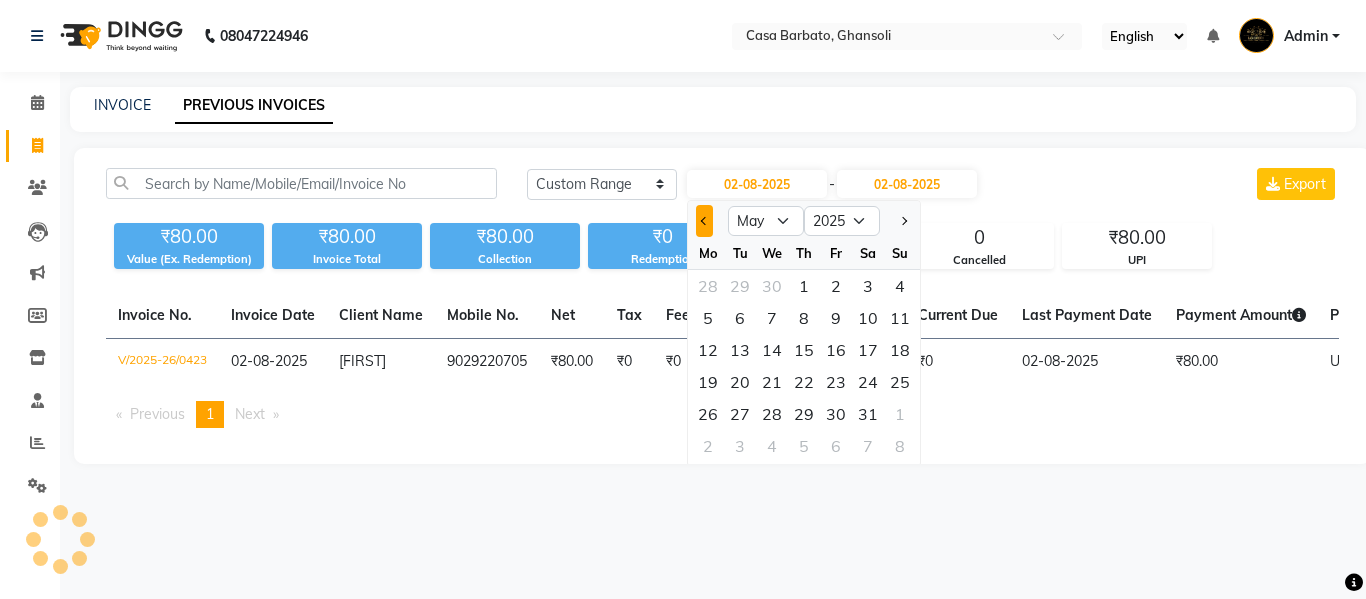 click 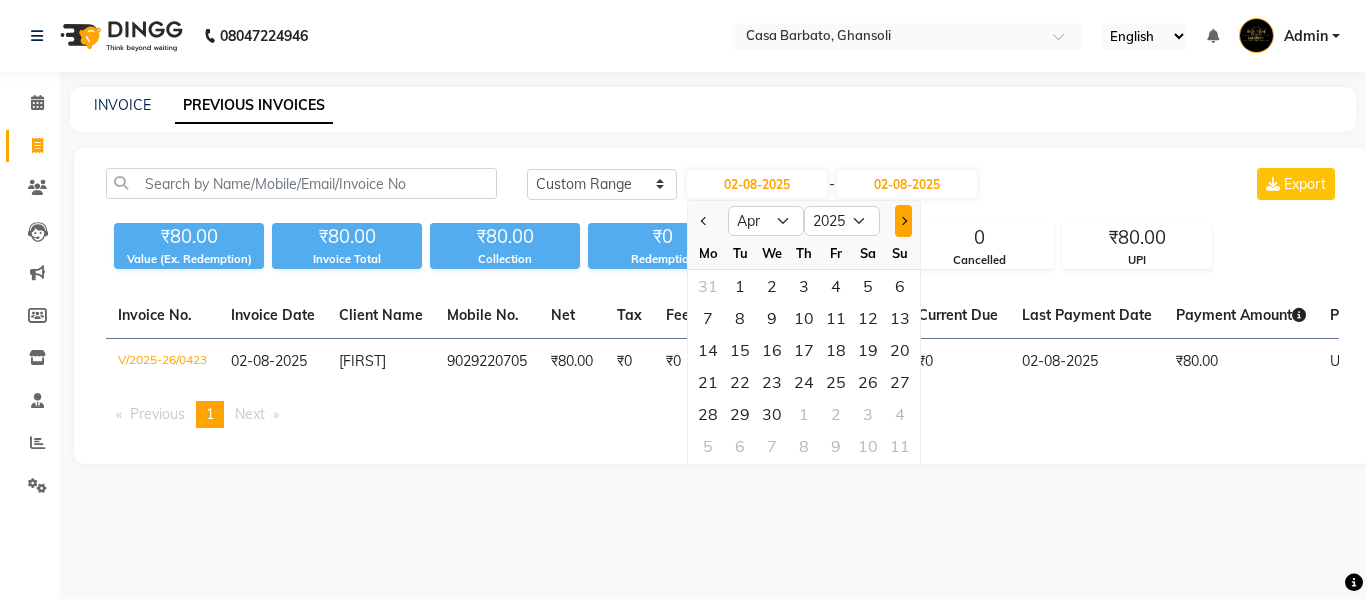 click 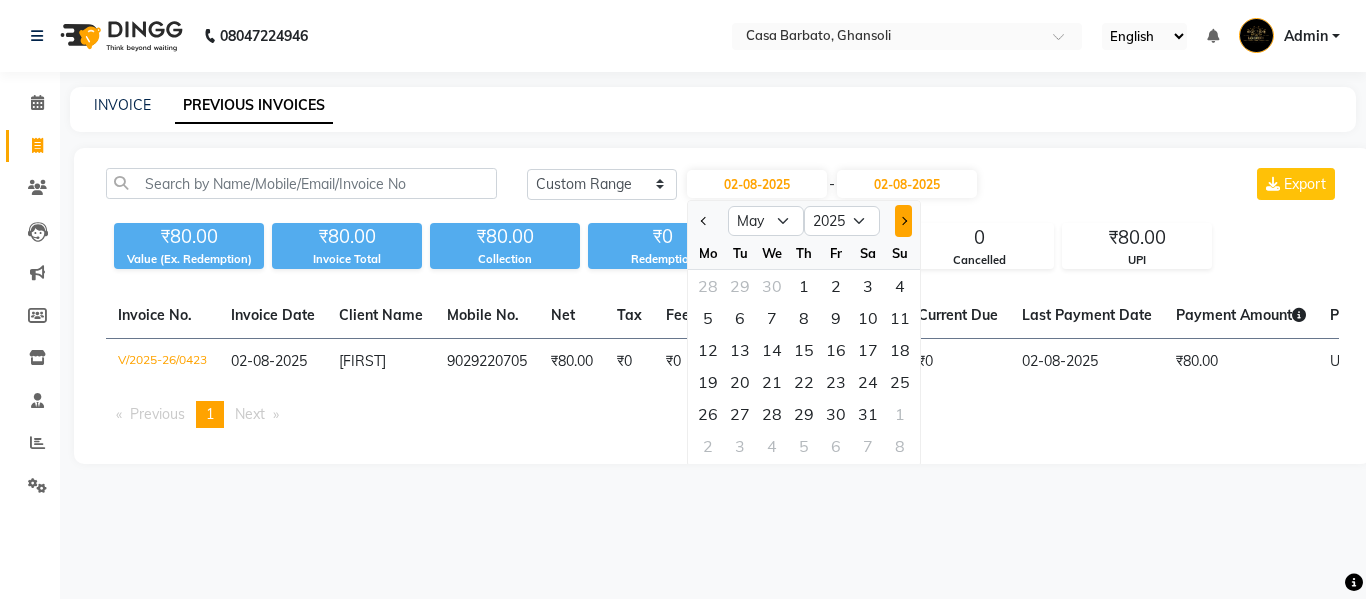 click 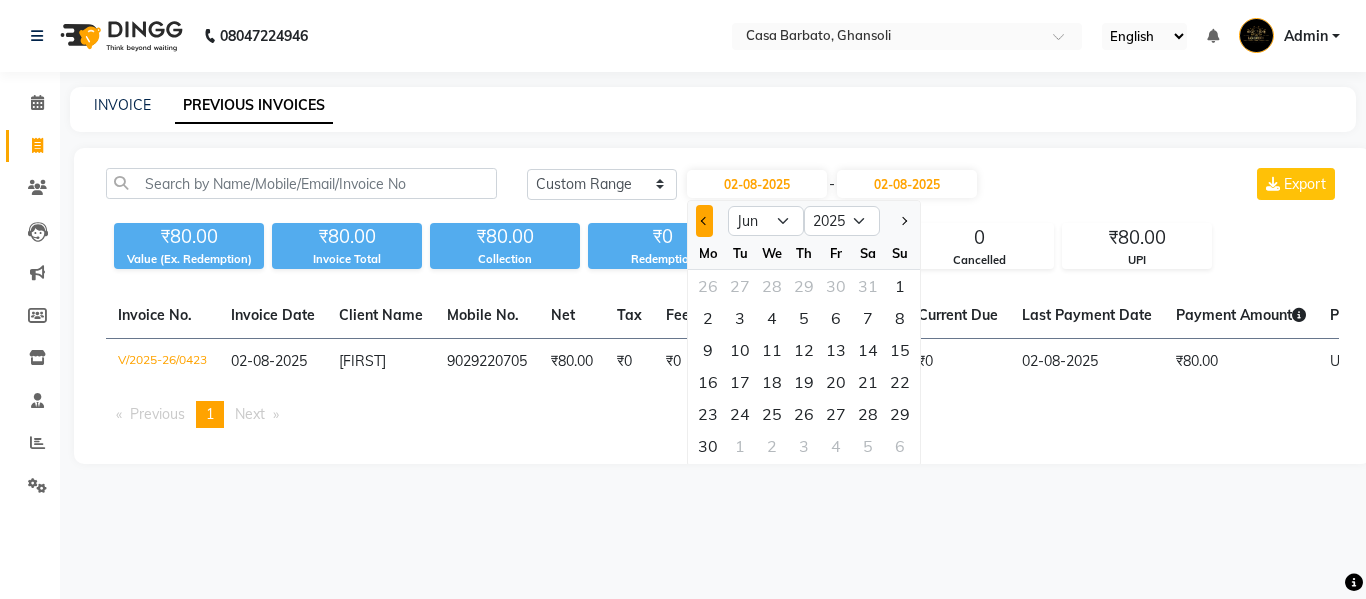 click 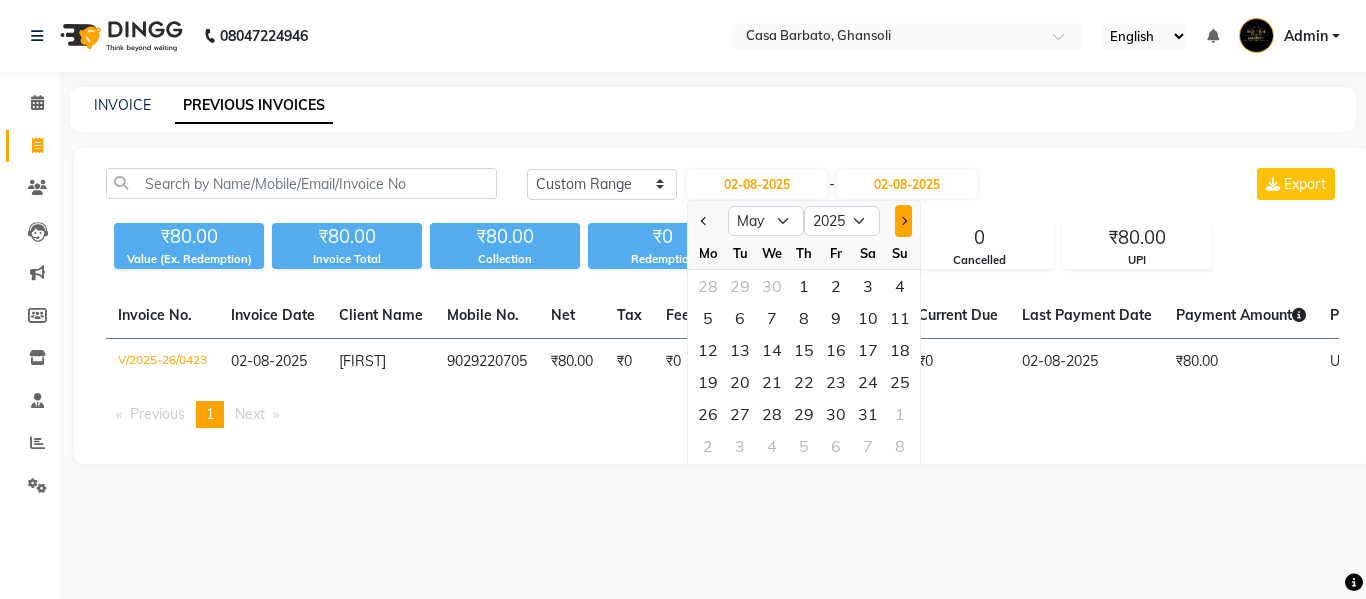 click 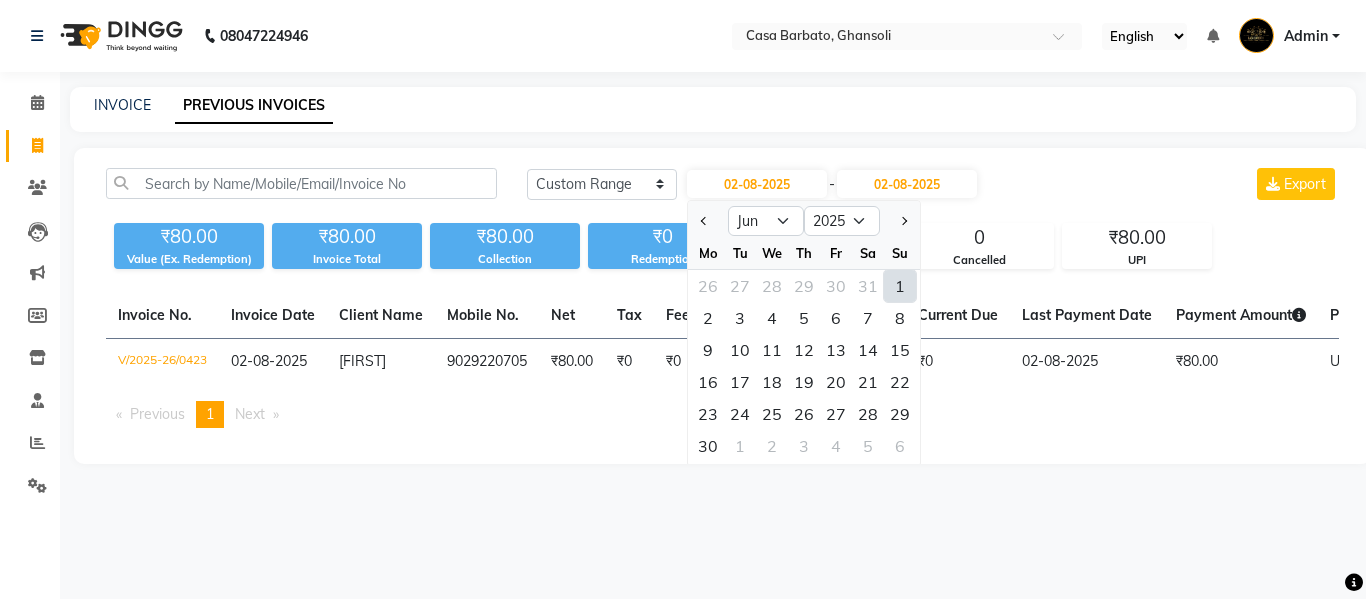 click on "1" 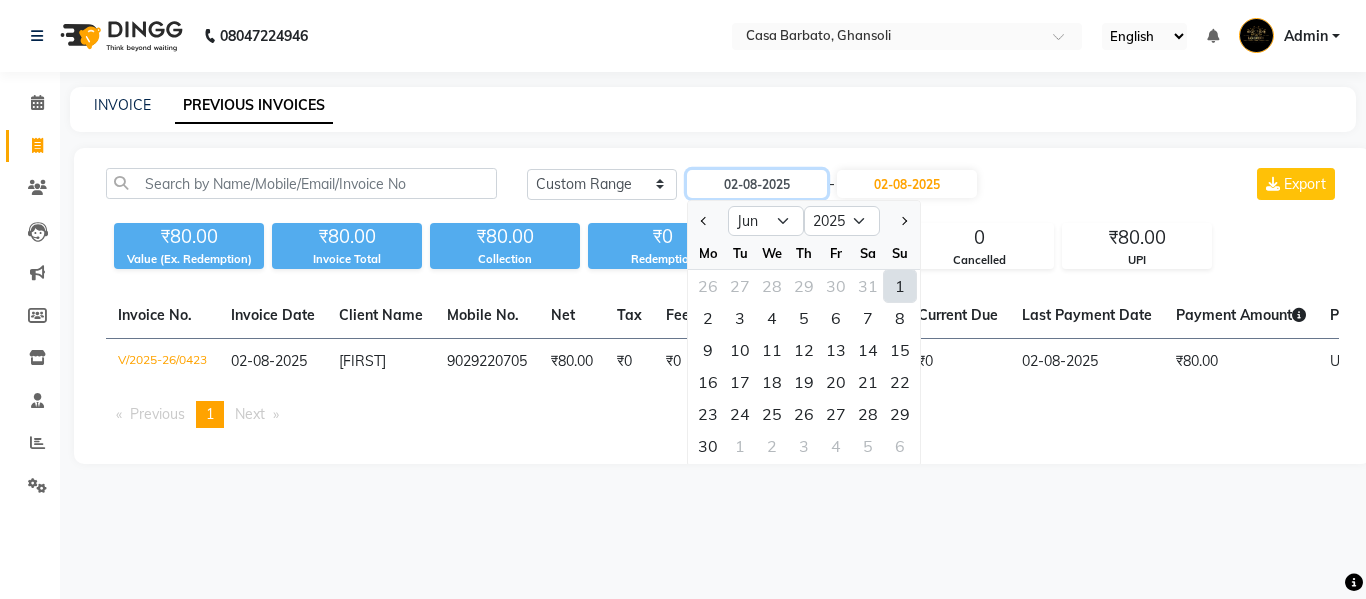 type on "01-06-2025" 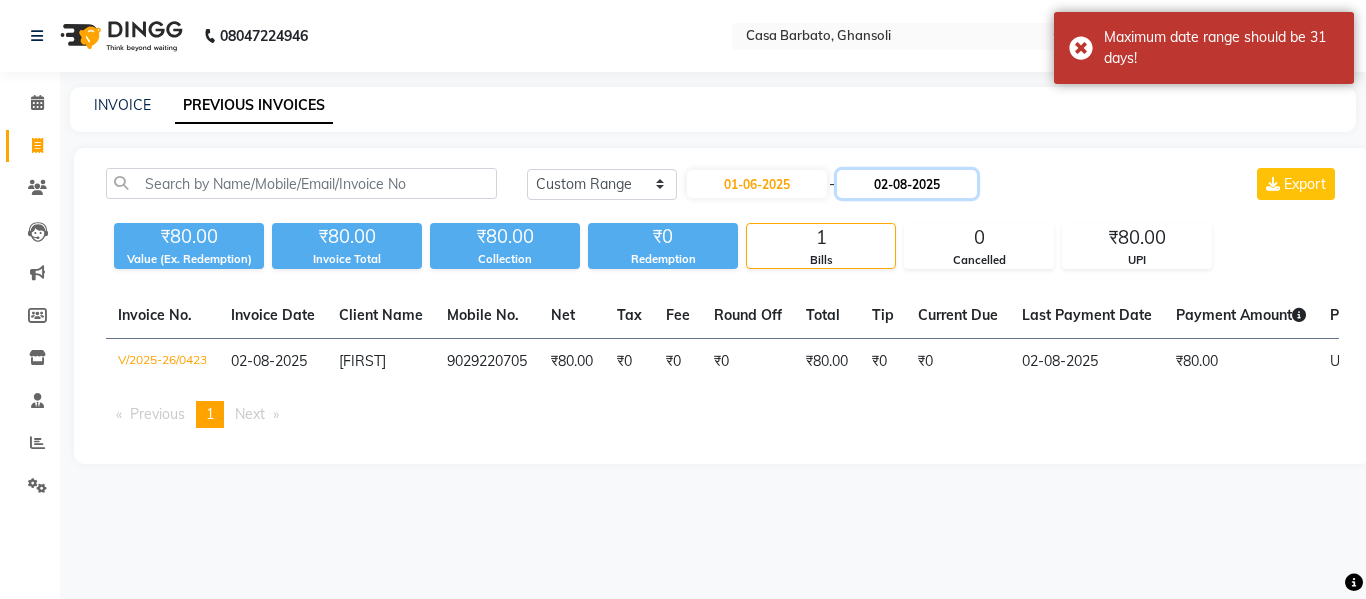 click on "02-08-2025" 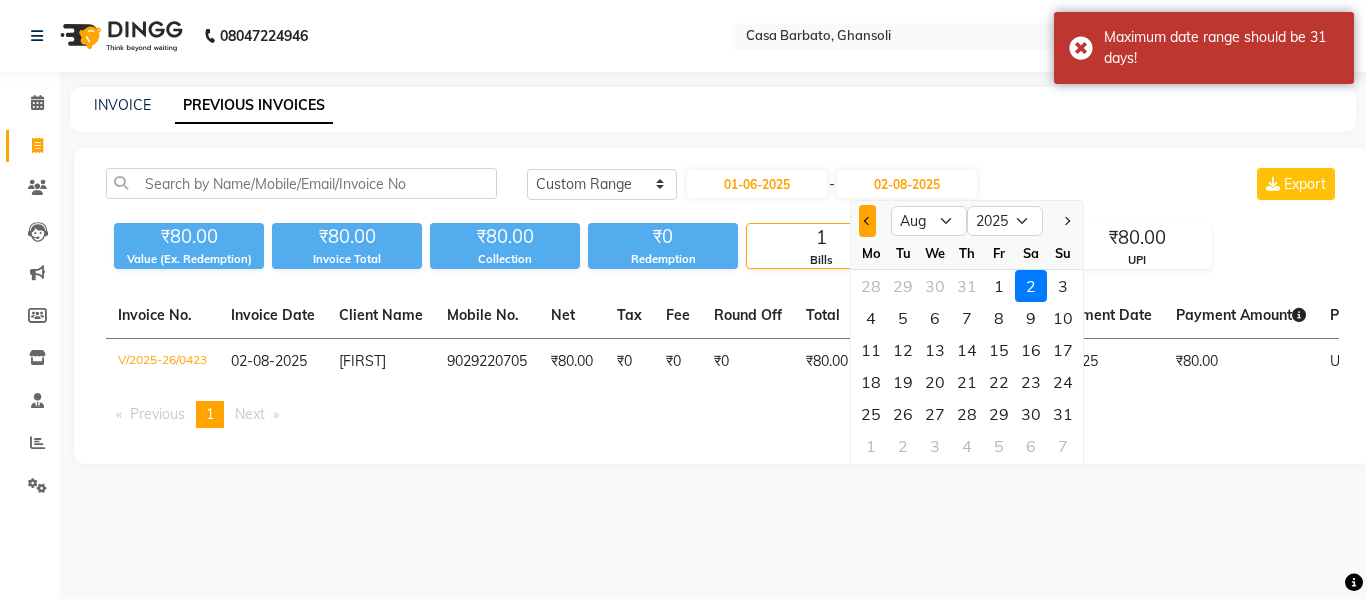 click 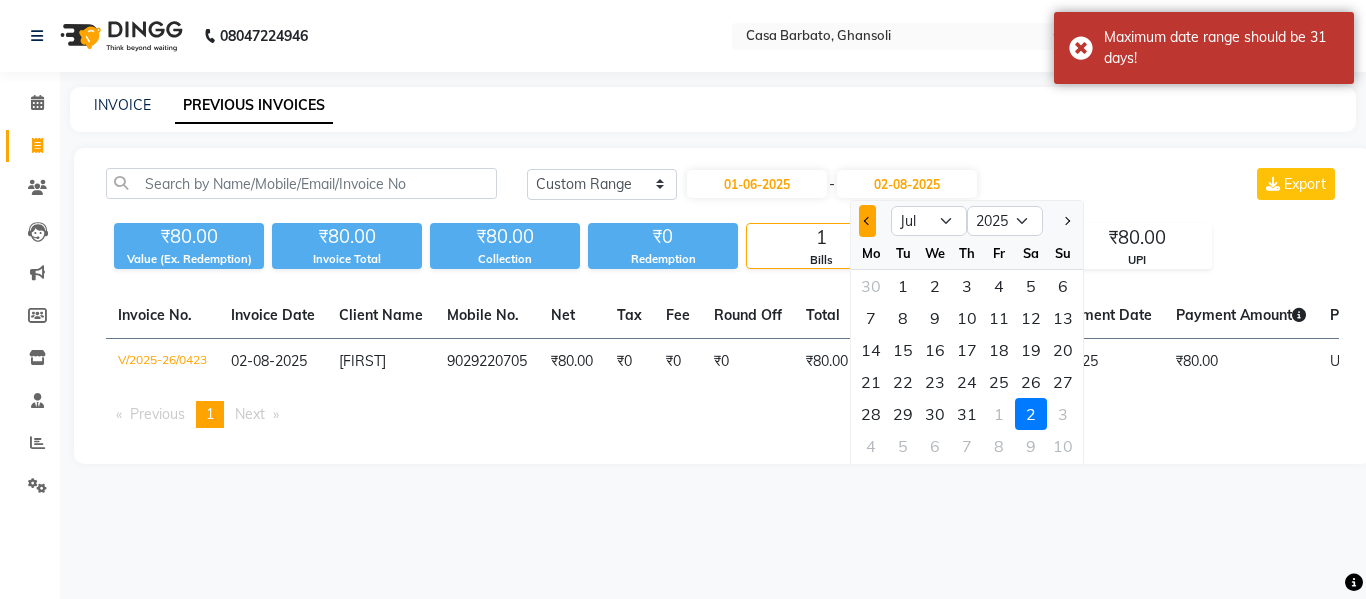 click 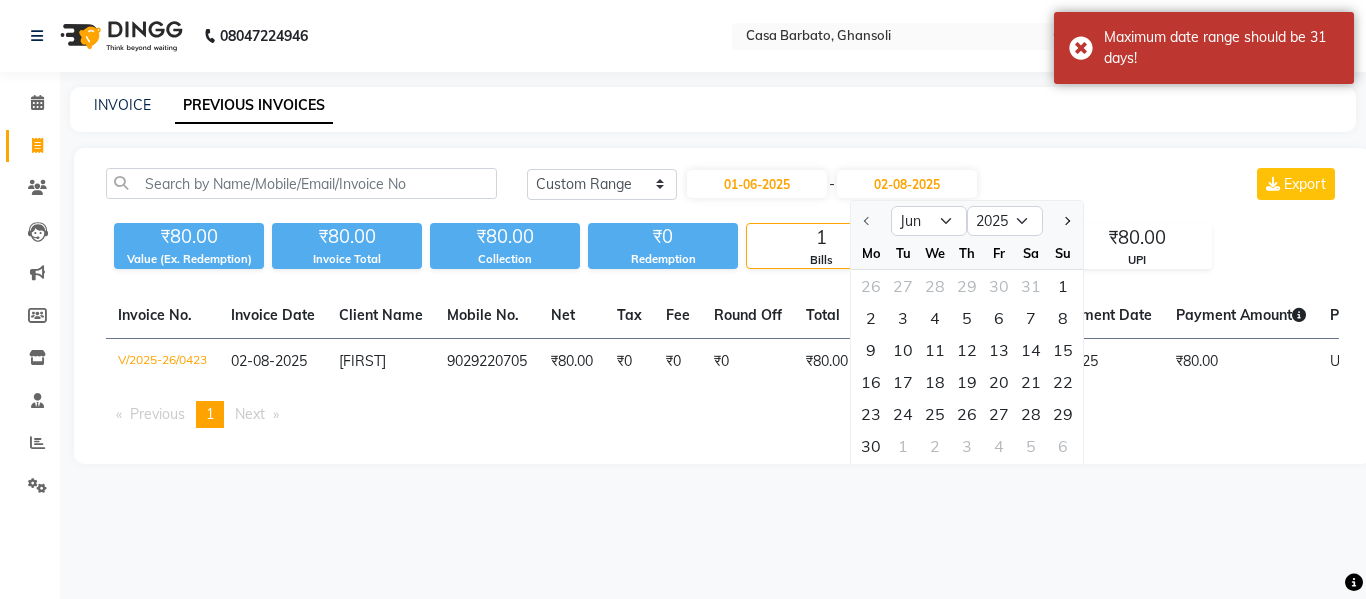 click 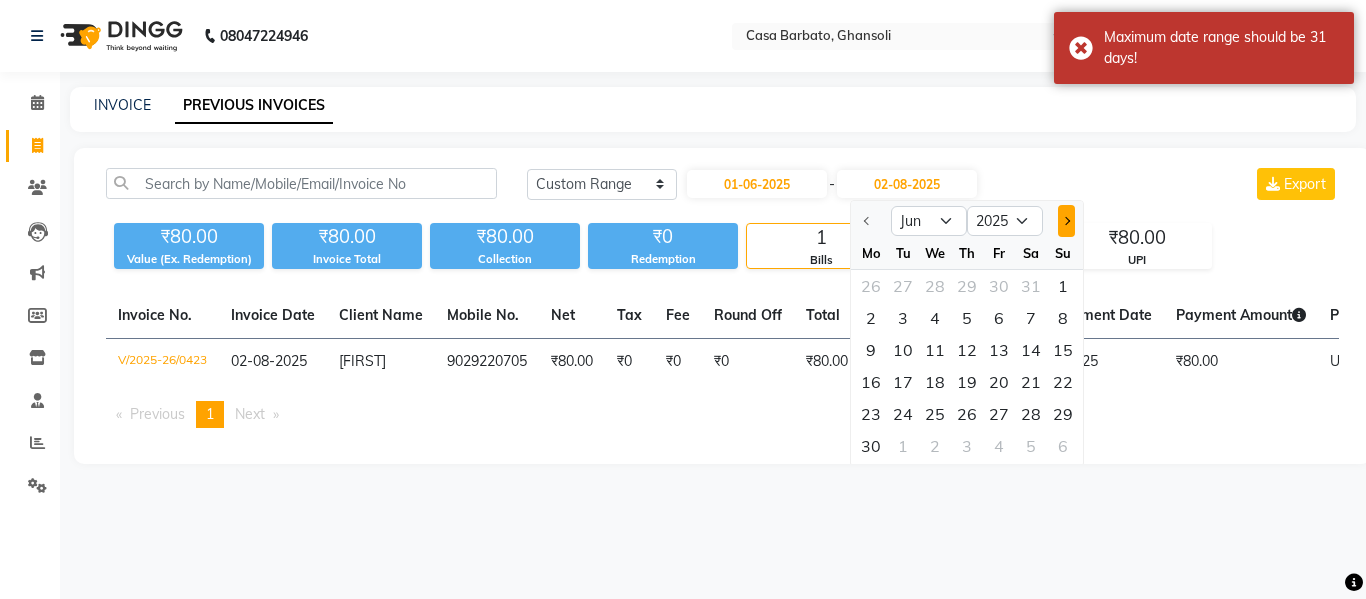click 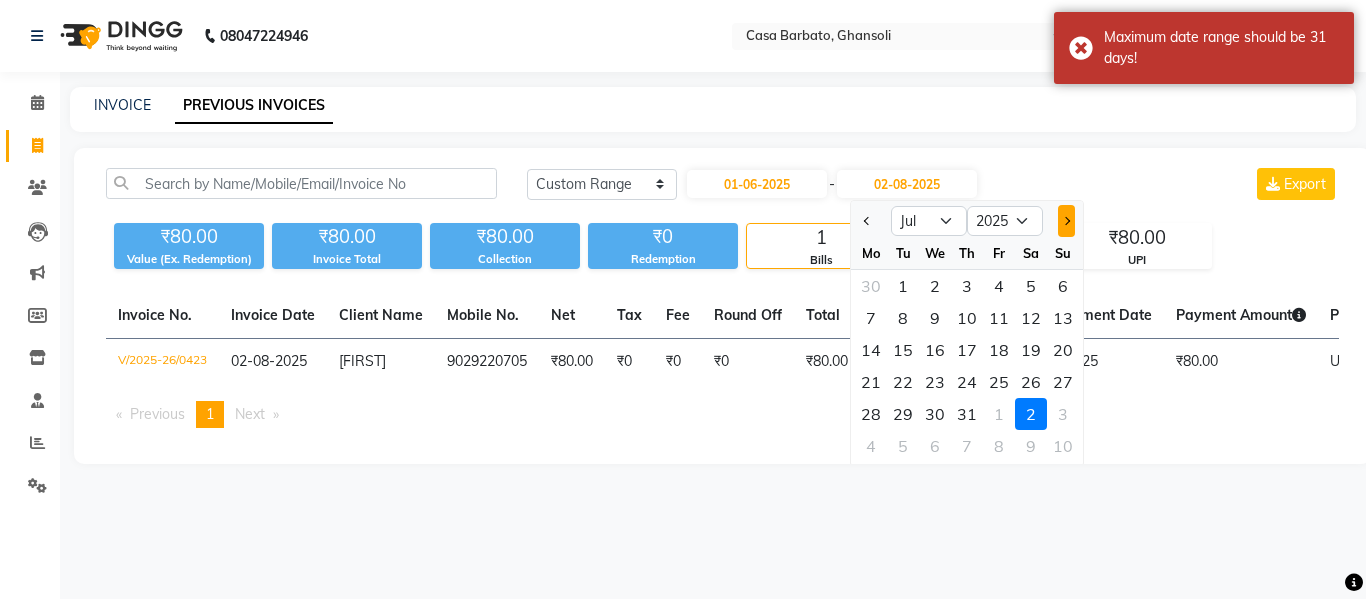 click 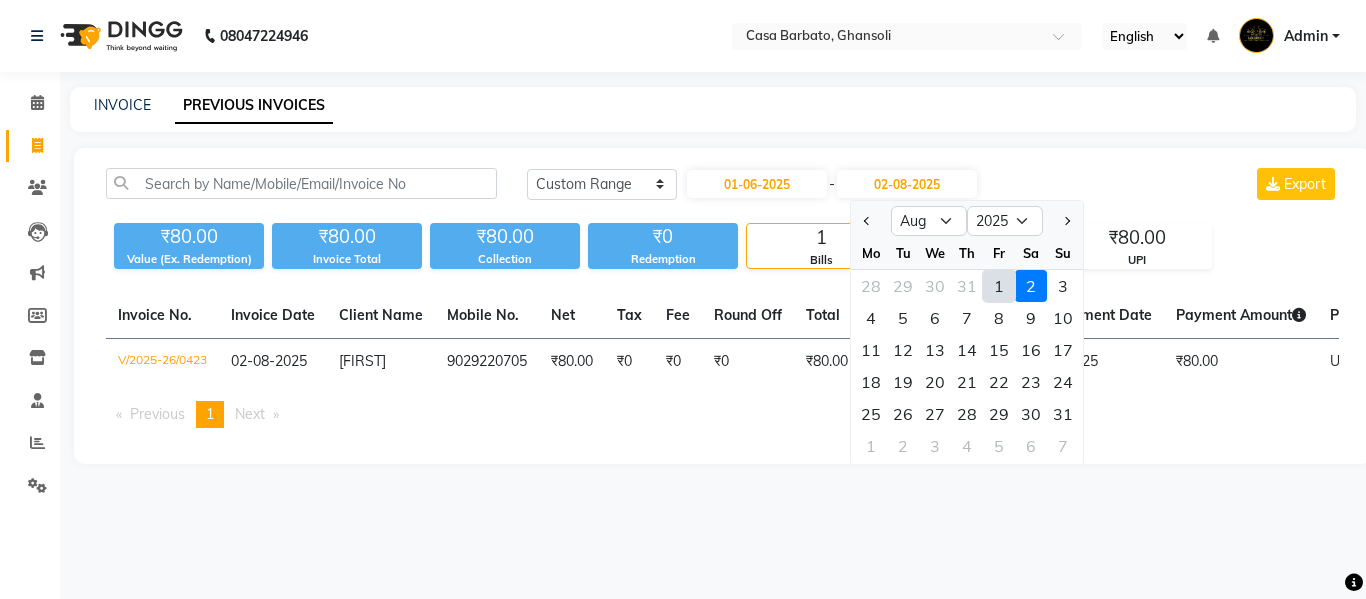click on "2" 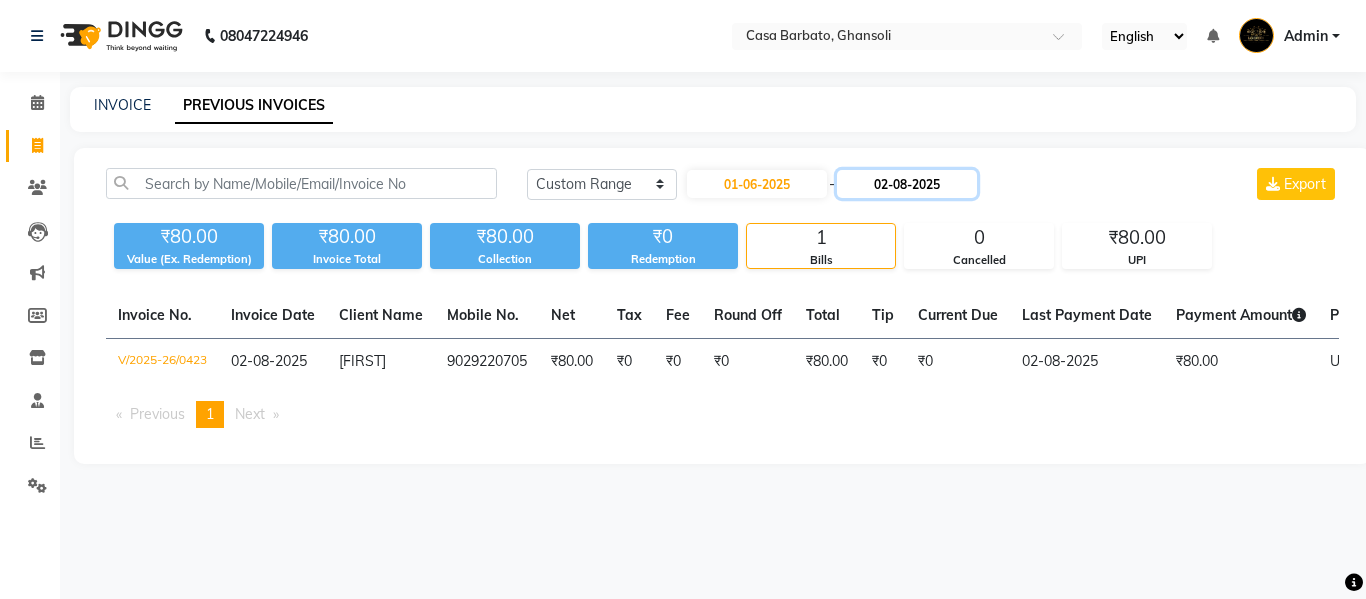 click on "02-08-2025" 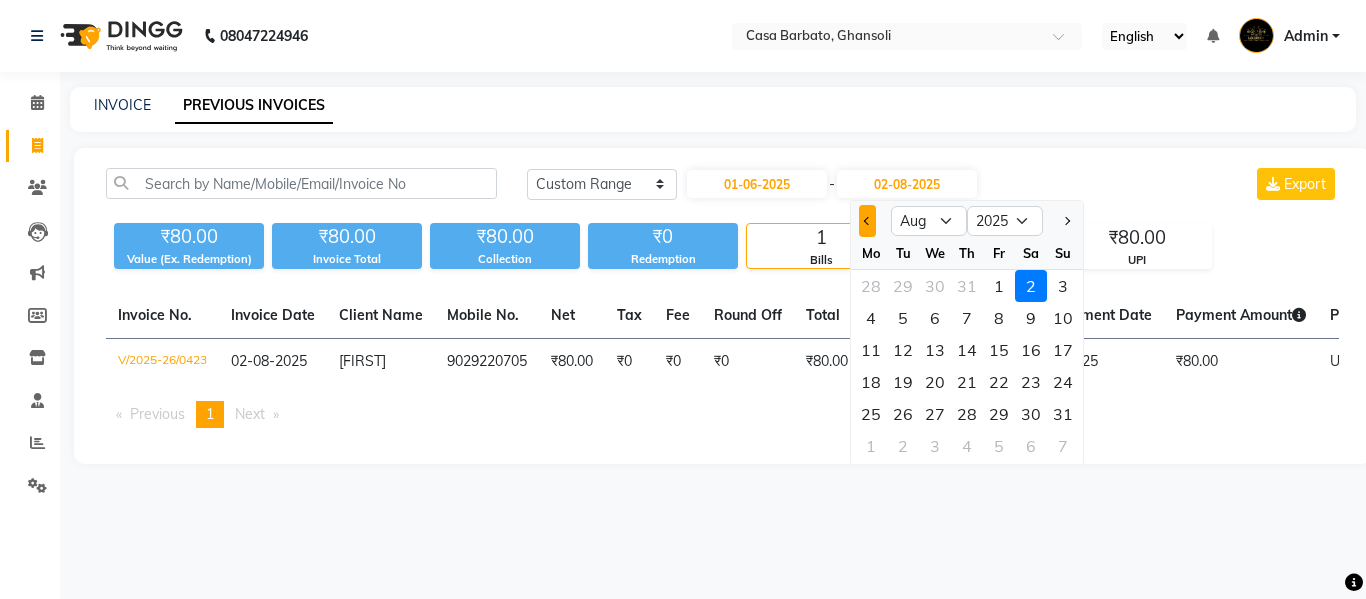 click 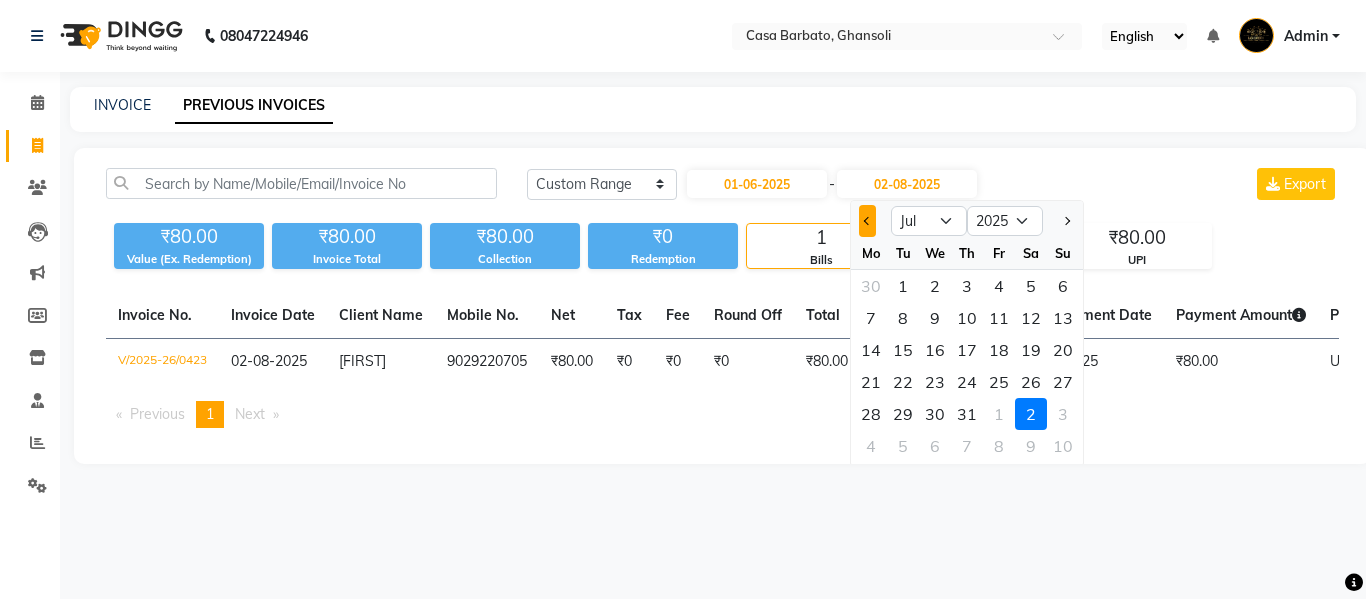 click 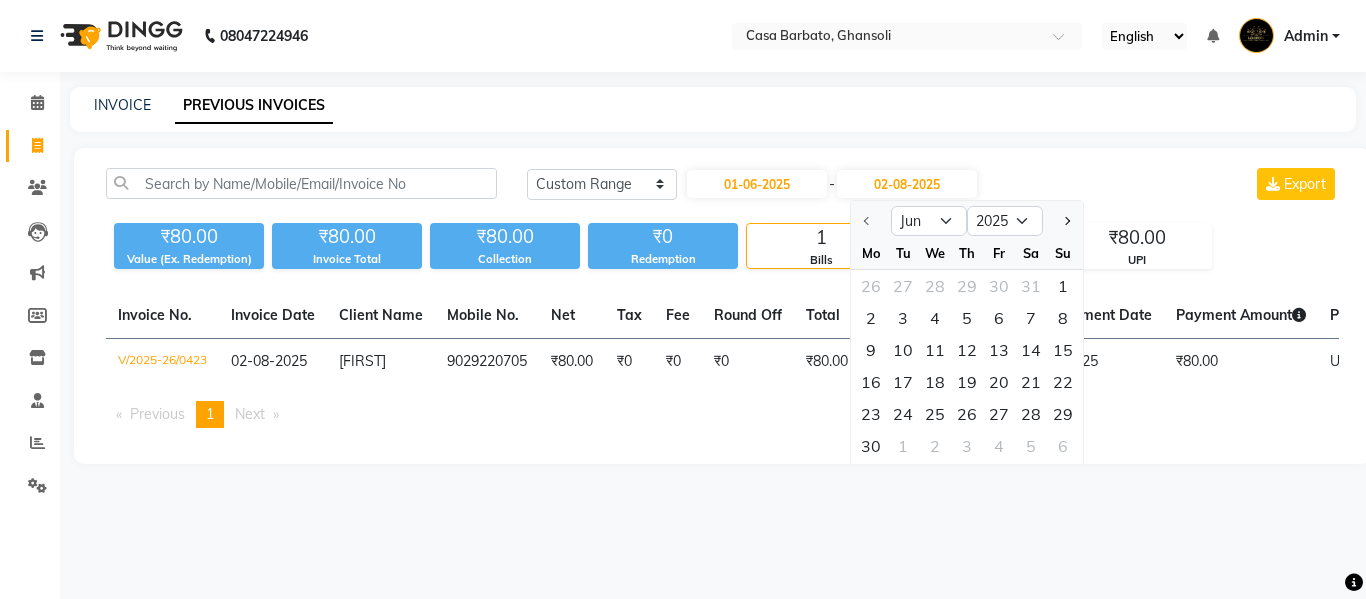 click 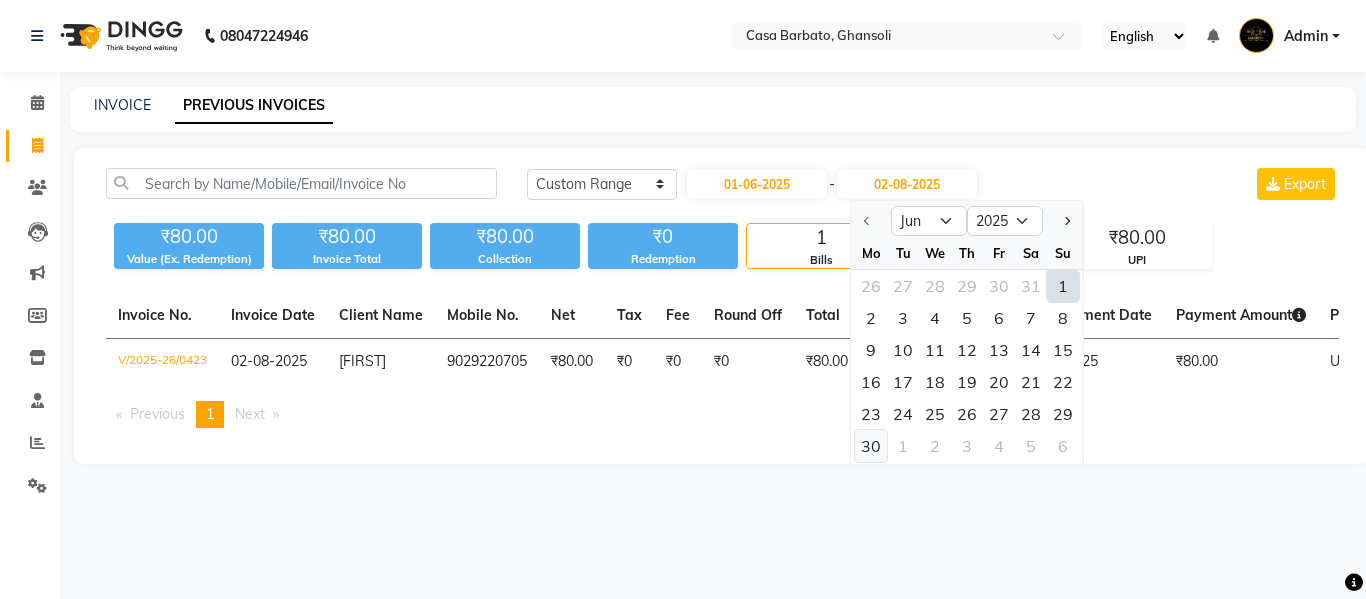 click on "30" 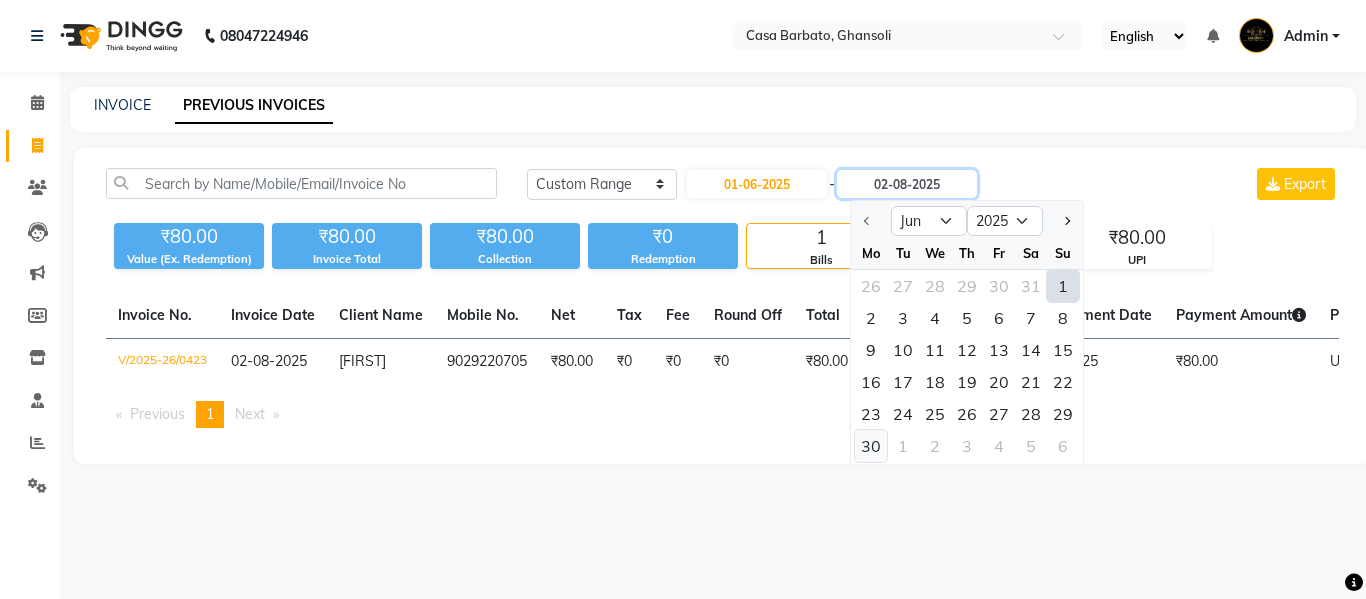 type on "30-06-2025" 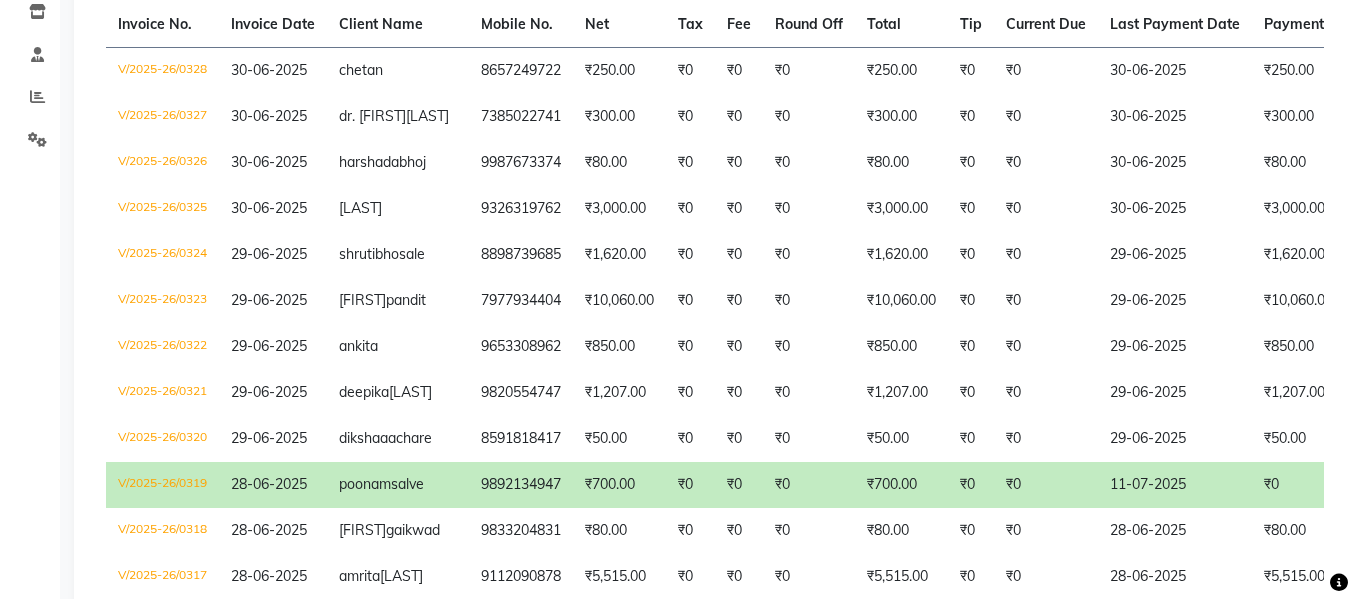 scroll, scrollTop: 347, scrollLeft: 0, axis: vertical 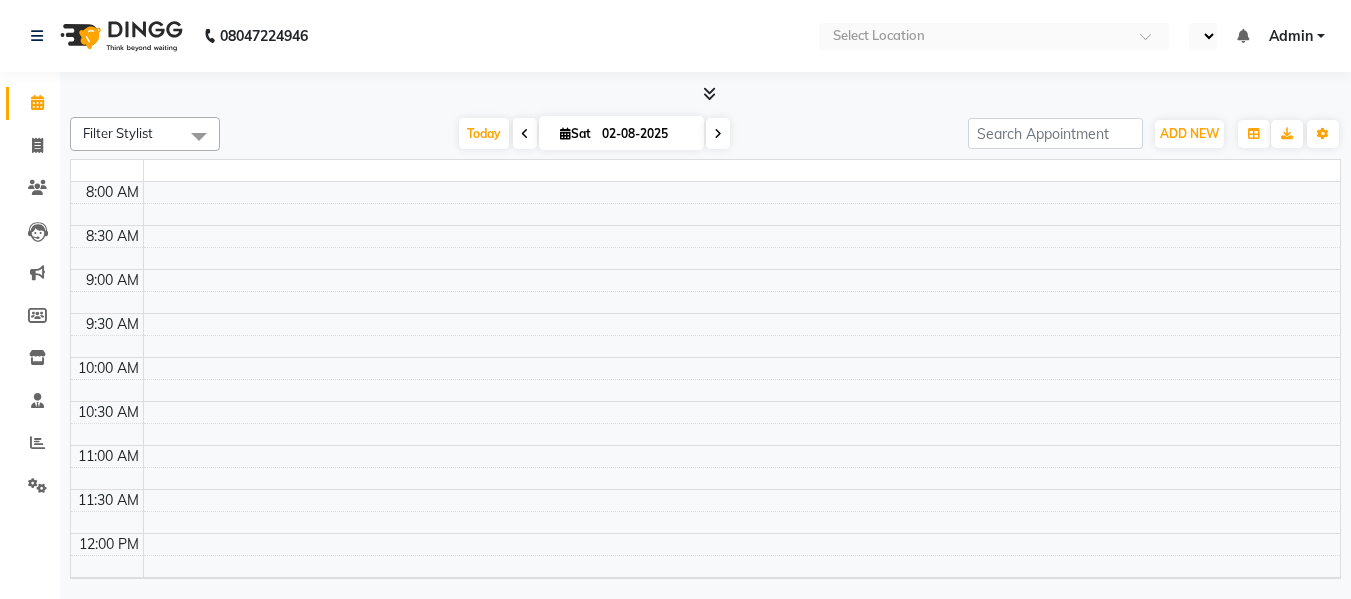 select on "en" 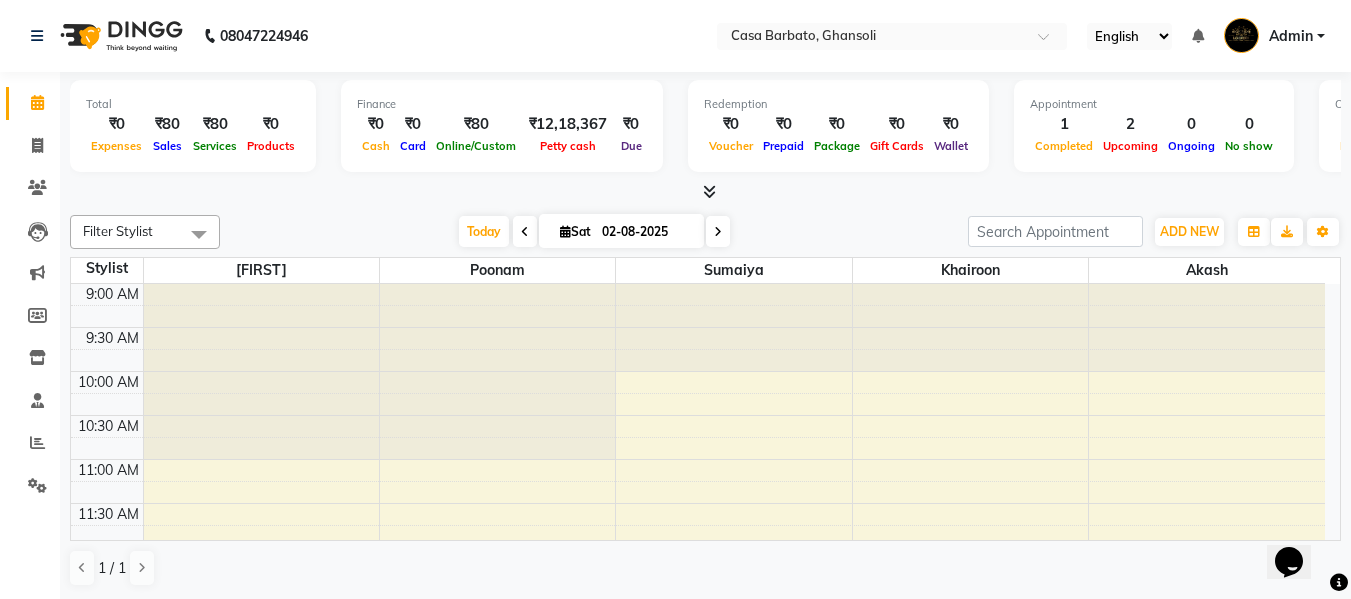 scroll, scrollTop: 0, scrollLeft: 0, axis: both 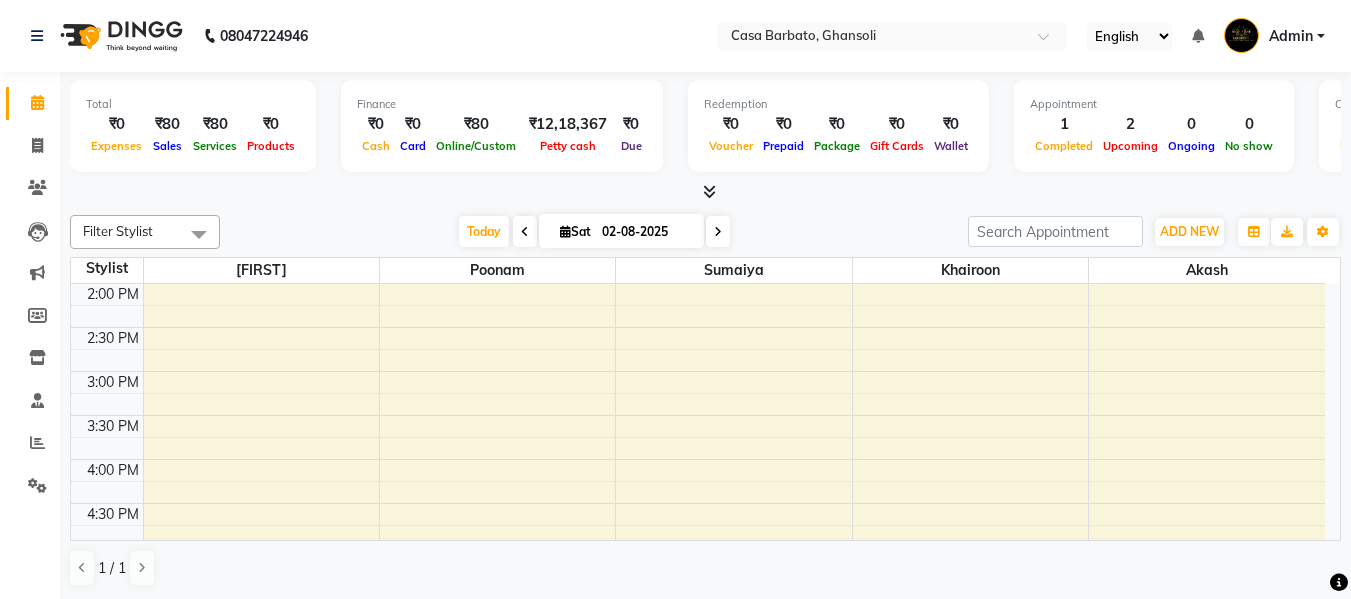 click at bounding box center [718, 231] 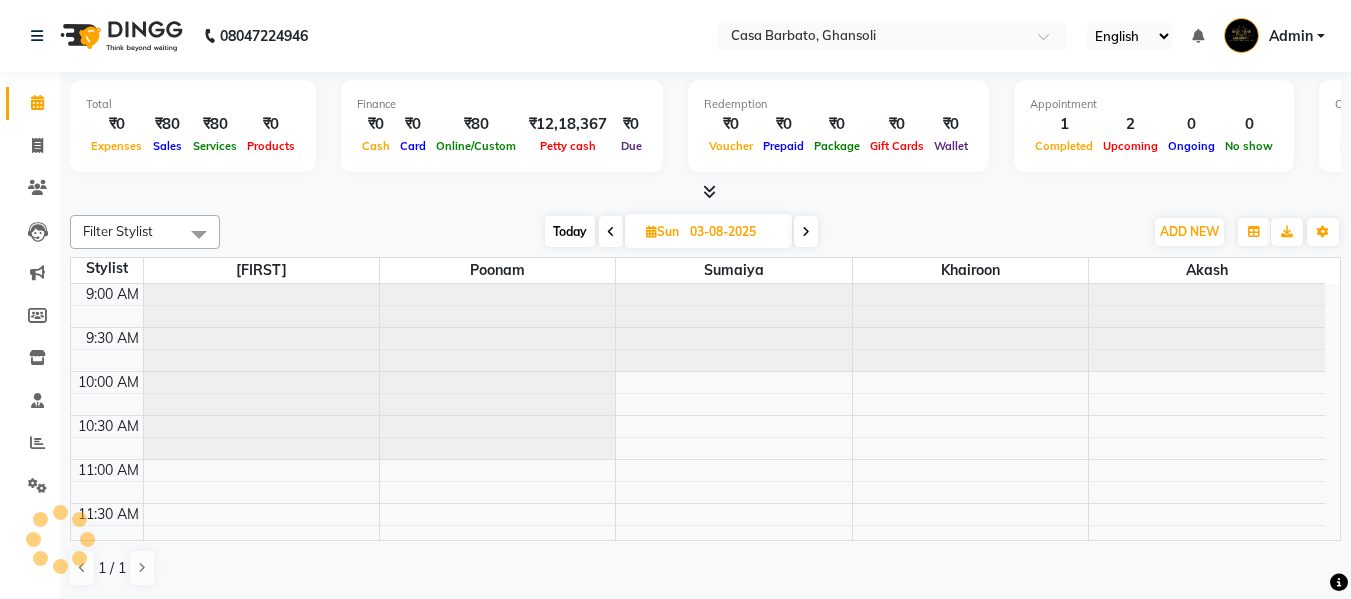 scroll, scrollTop: 353, scrollLeft: 0, axis: vertical 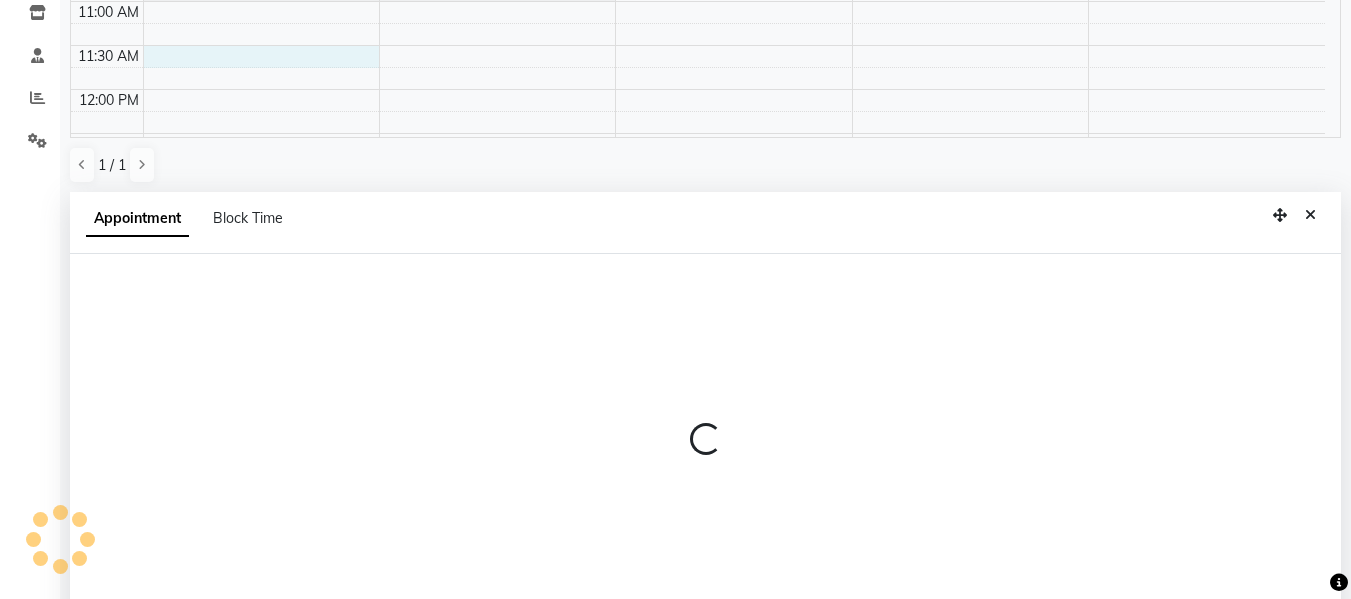 select on "10554" 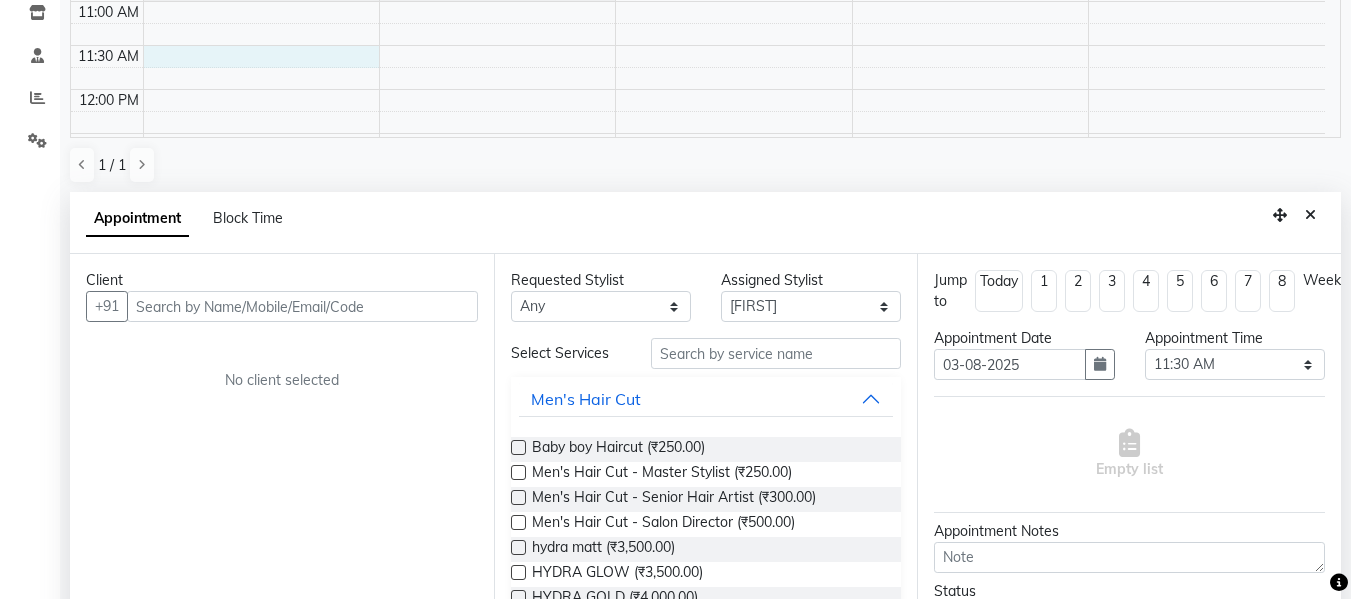 scroll, scrollTop: 393, scrollLeft: 0, axis: vertical 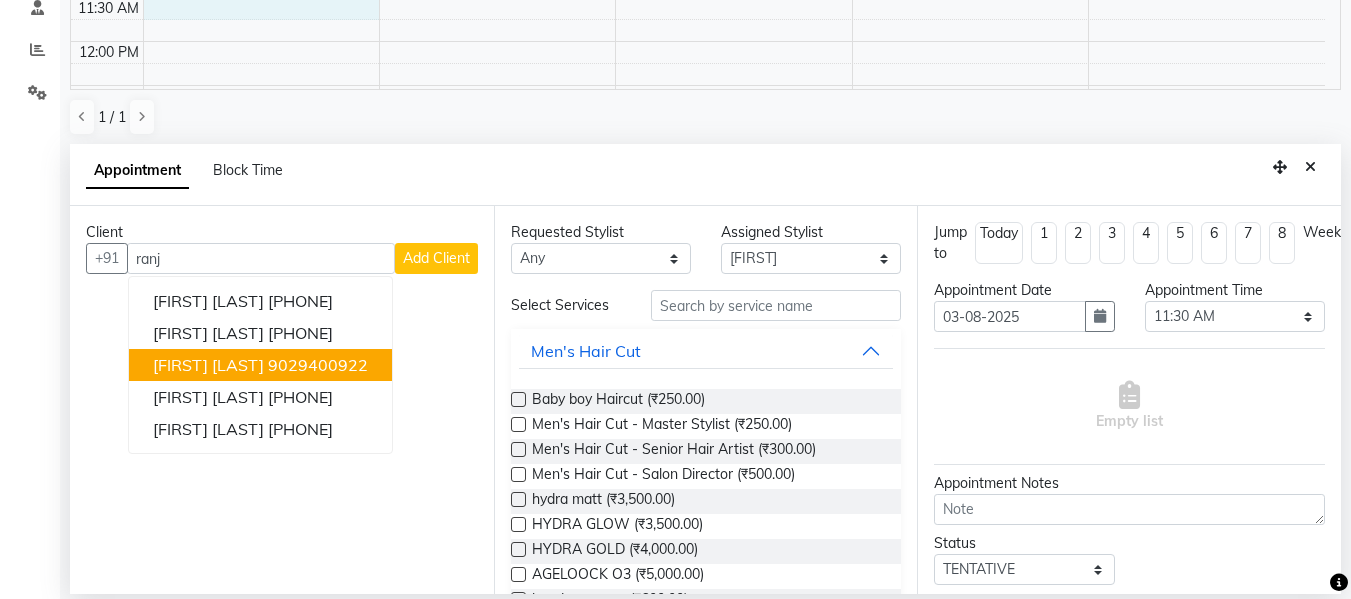 click on "ranjeet gaikwad" at bounding box center (208, 365) 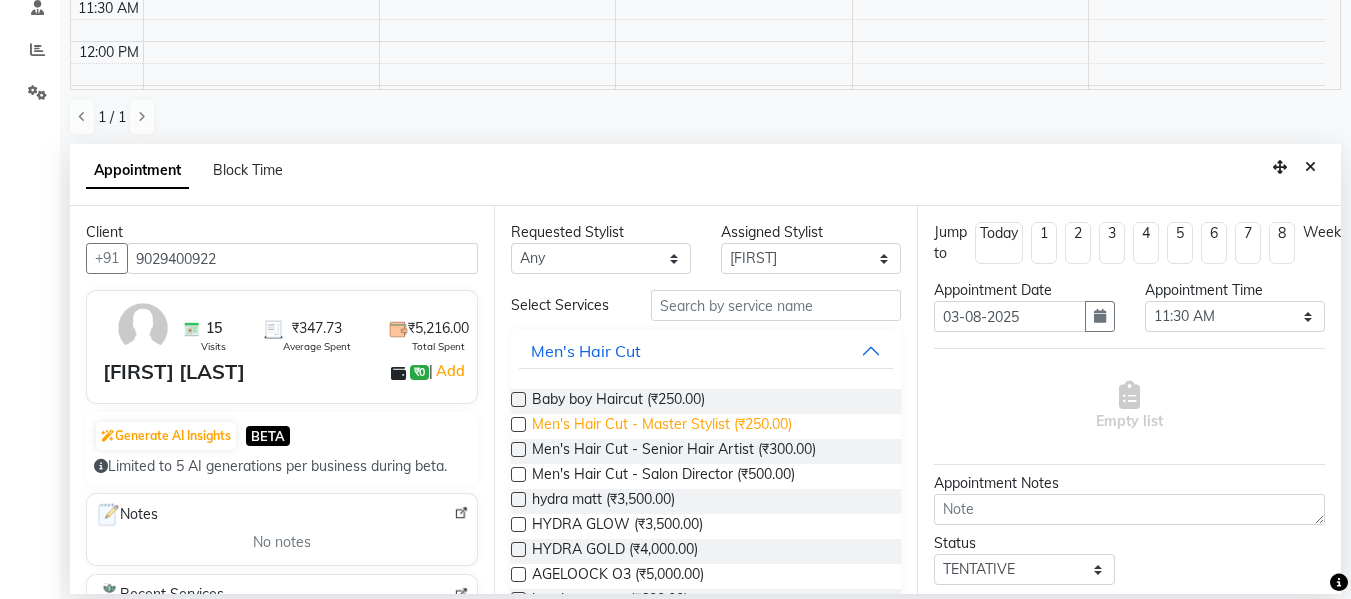 type on "9029400922" 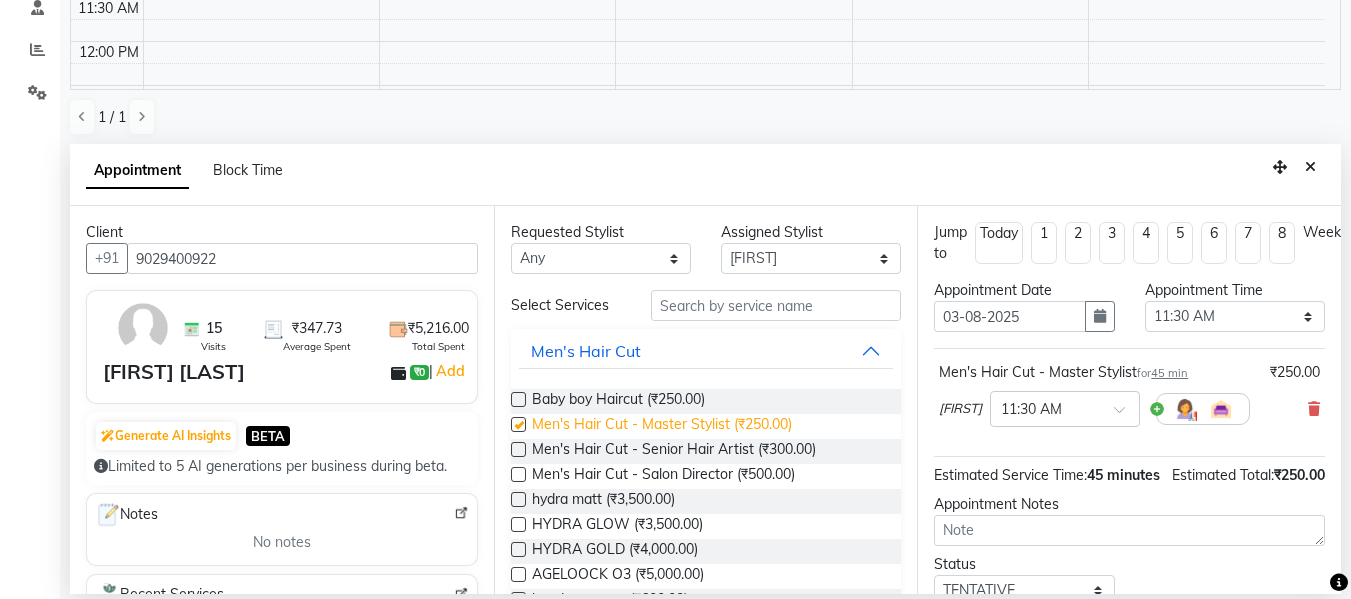 checkbox on "false" 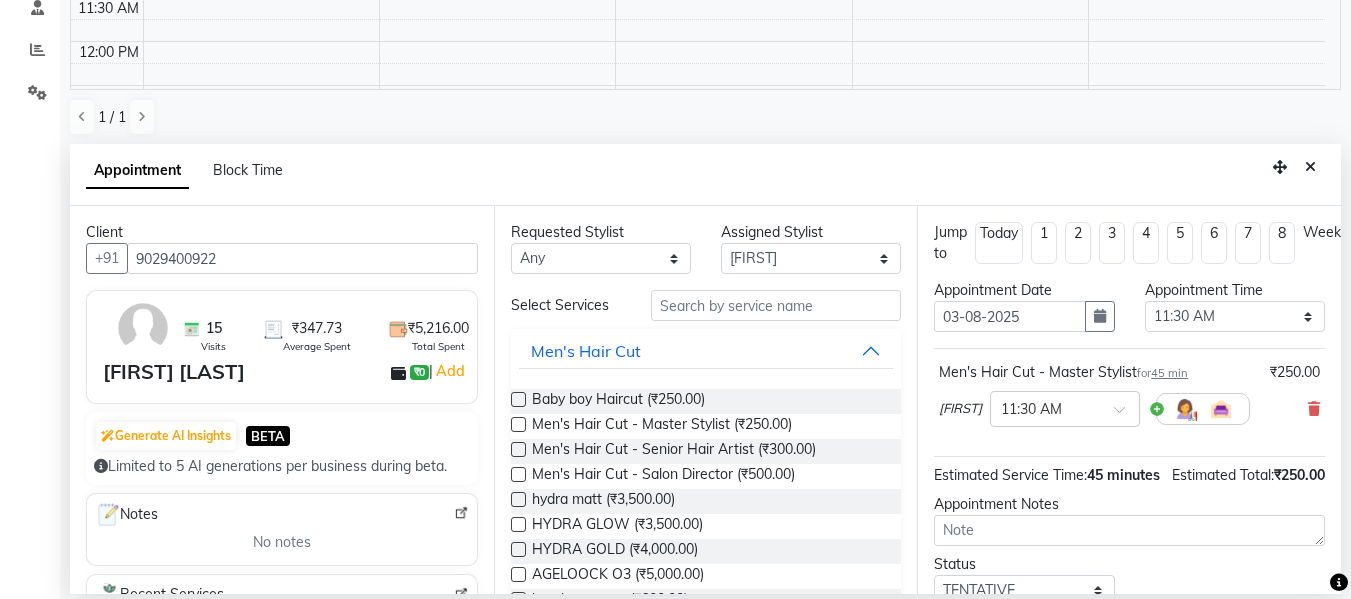 scroll, scrollTop: 174, scrollLeft: 0, axis: vertical 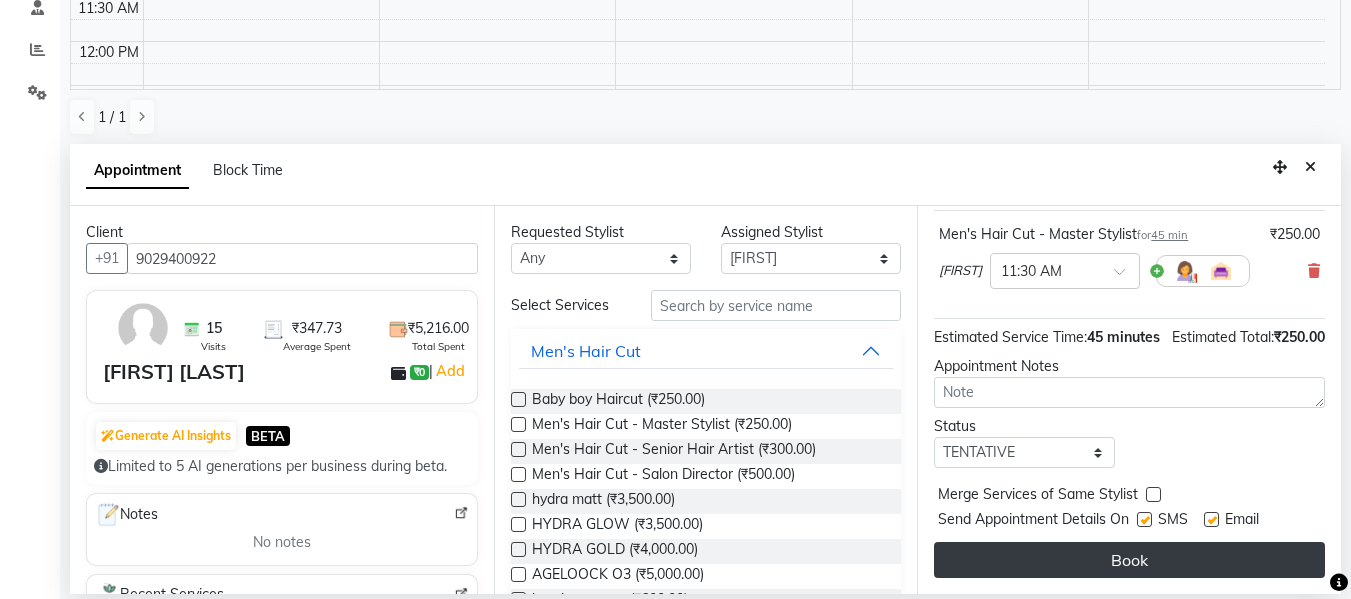 click on "Book" at bounding box center [1129, 560] 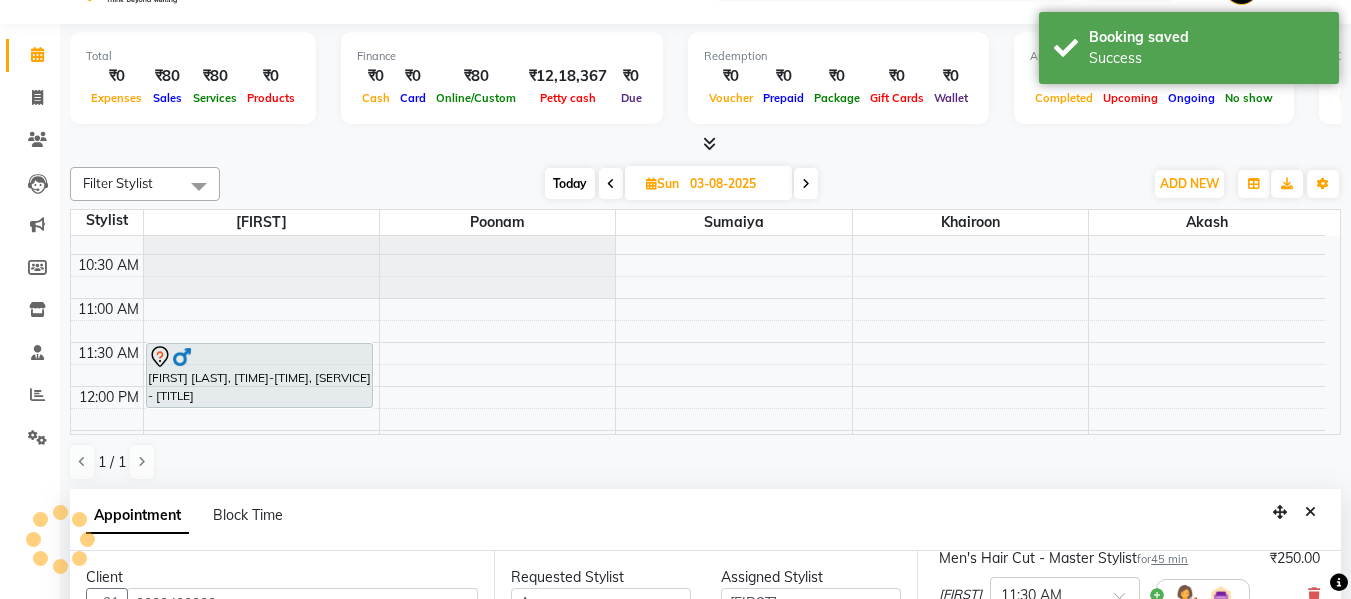 scroll, scrollTop: 0, scrollLeft: 0, axis: both 